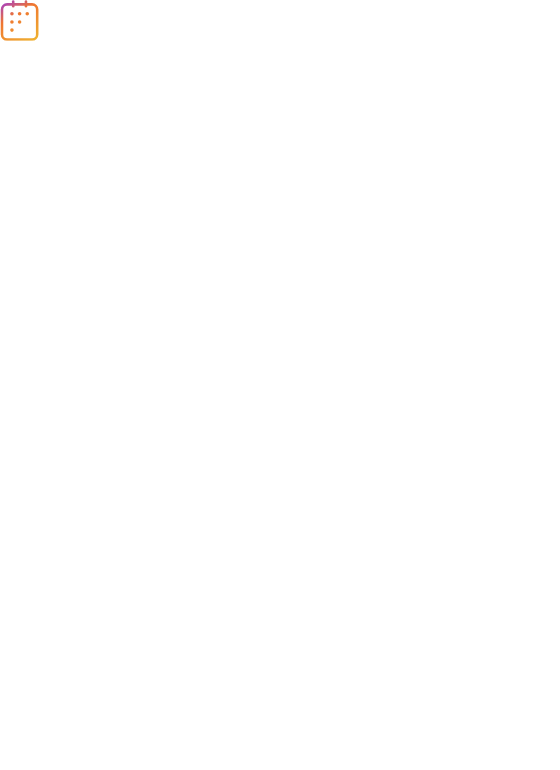 scroll, scrollTop: 0, scrollLeft: 0, axis: both 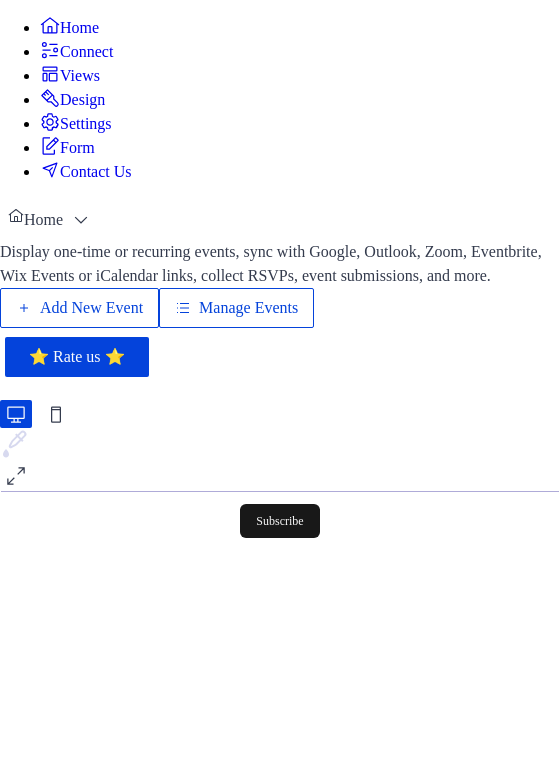 click on "Manage Events" at bounding box center [236, 308] 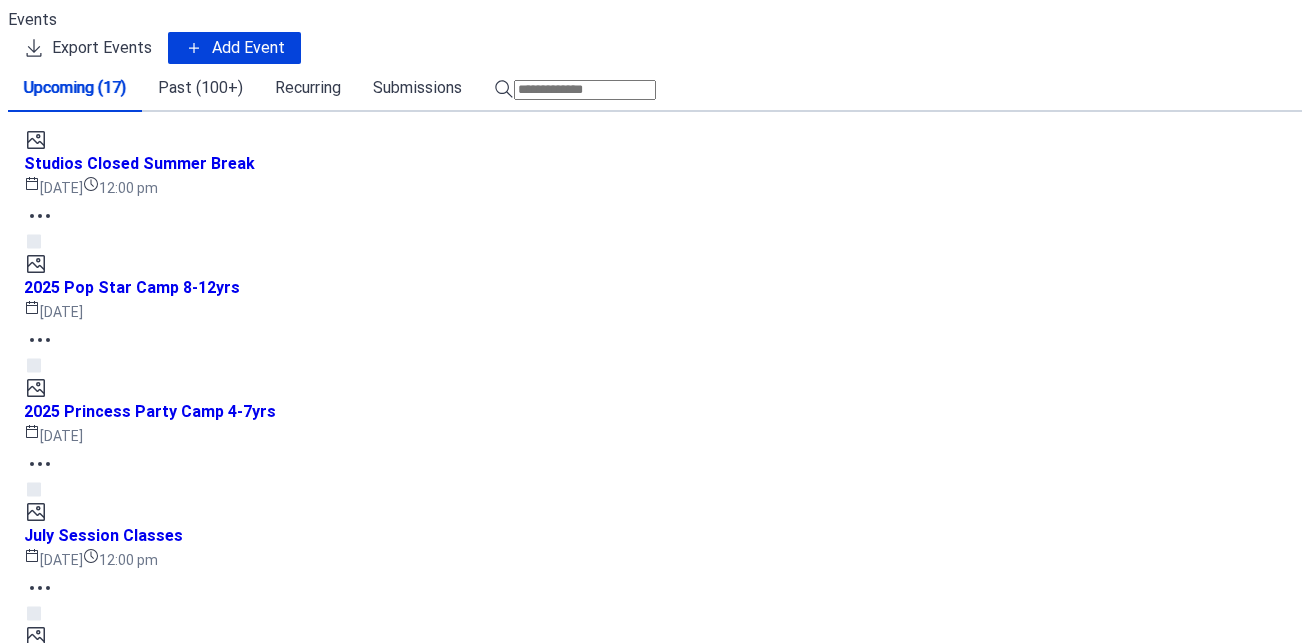 scroll, scrollTop: 0, scrollLeft: 0, axis: both 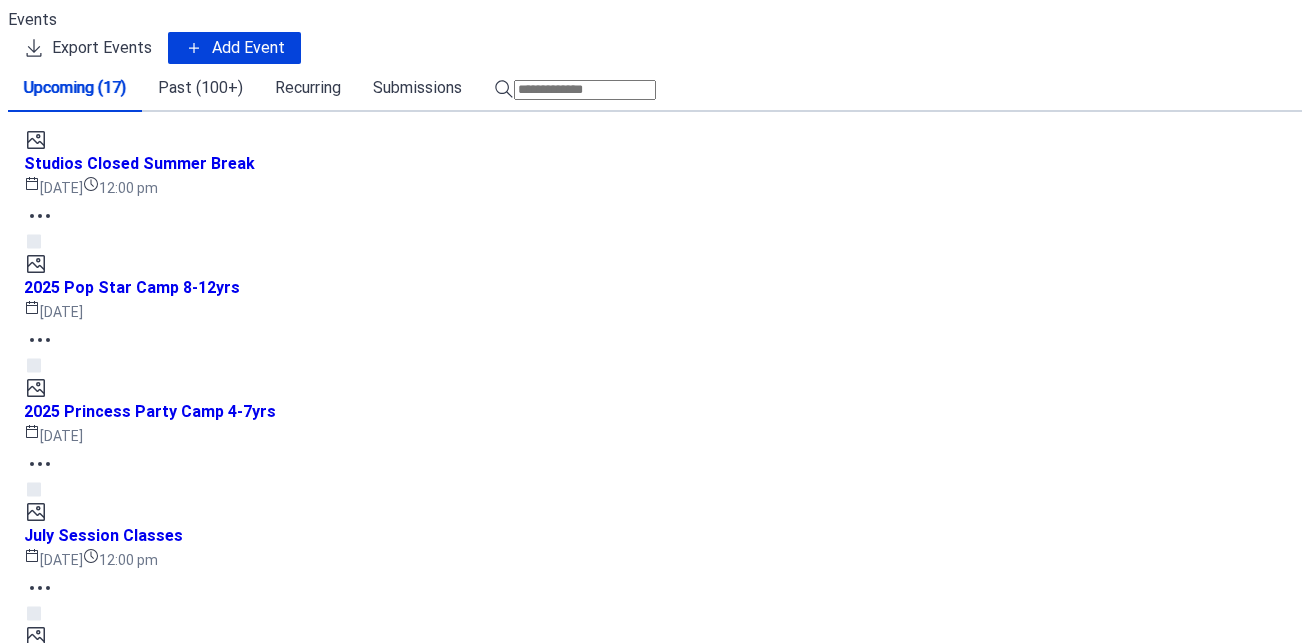 click on "Studios Closed [DATE] Observed" at bounding box center [147, 1280] 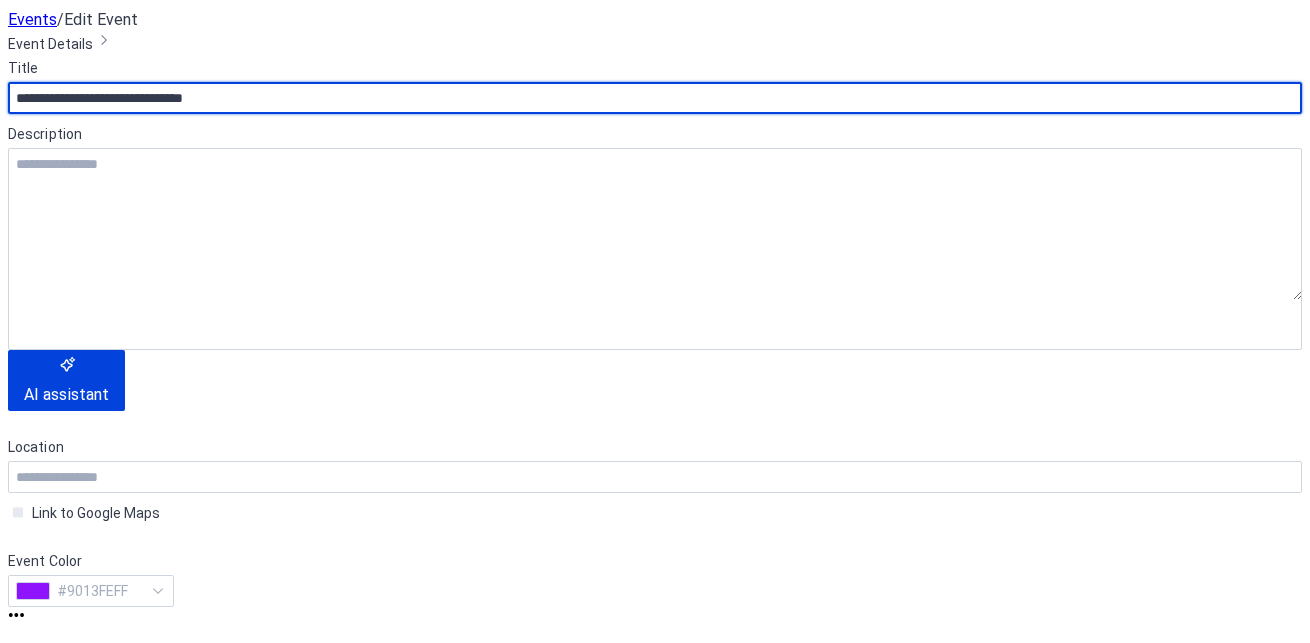 click on "**********" at bounding box center (655, 98) 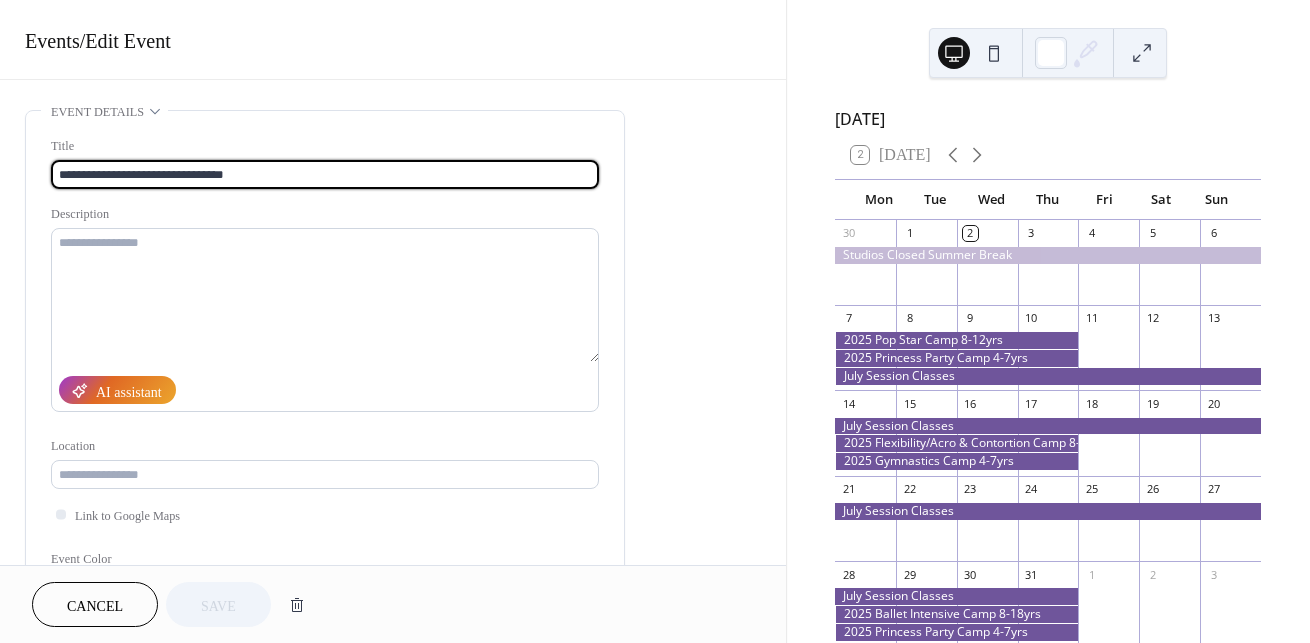 click on "**********" at bounding box center (325, 174) 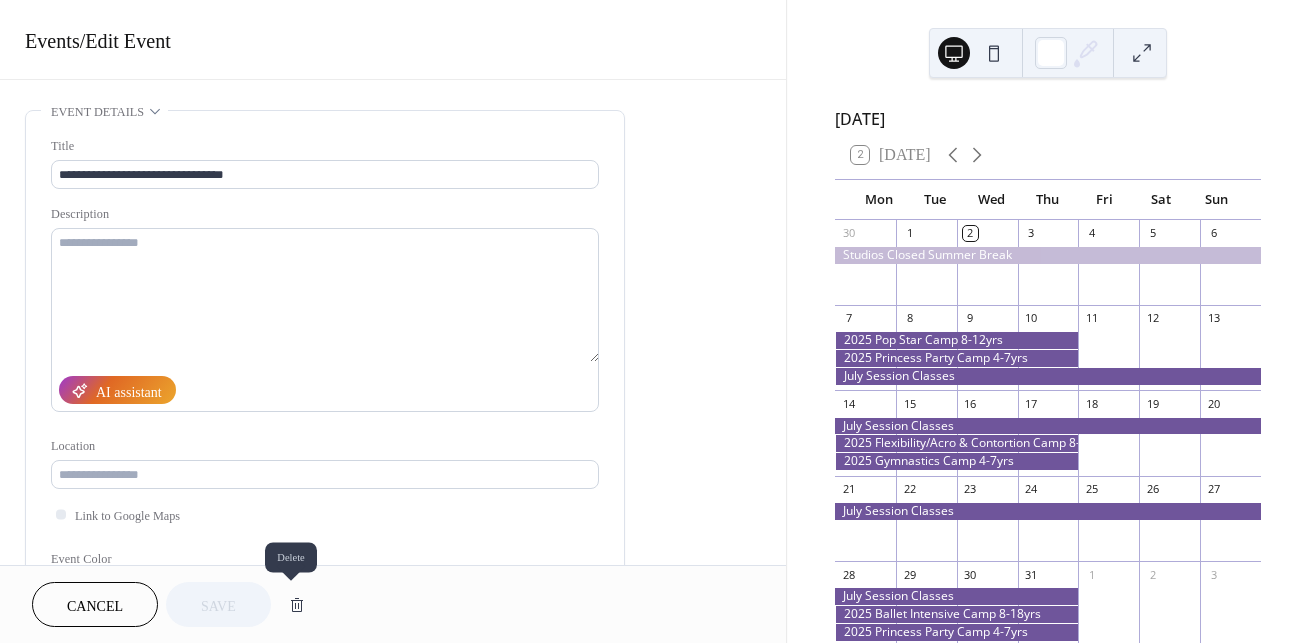 click at bounding box center (297, 605) 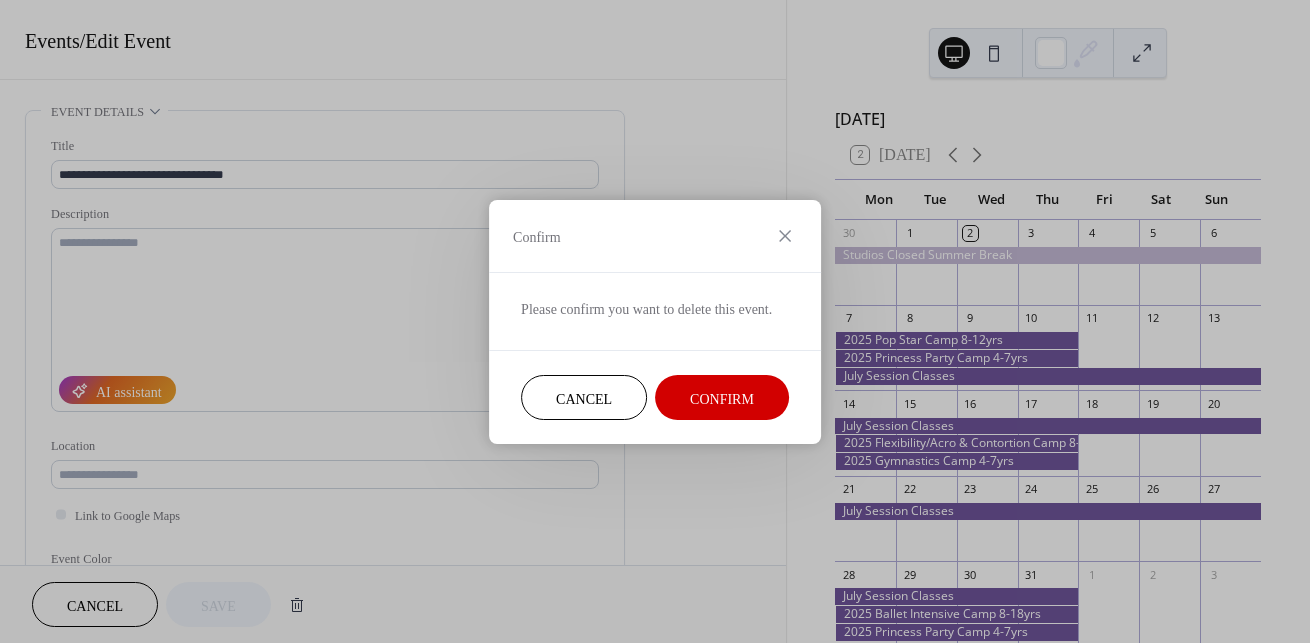 click on "Confirm" at bounding box center [722, 398] 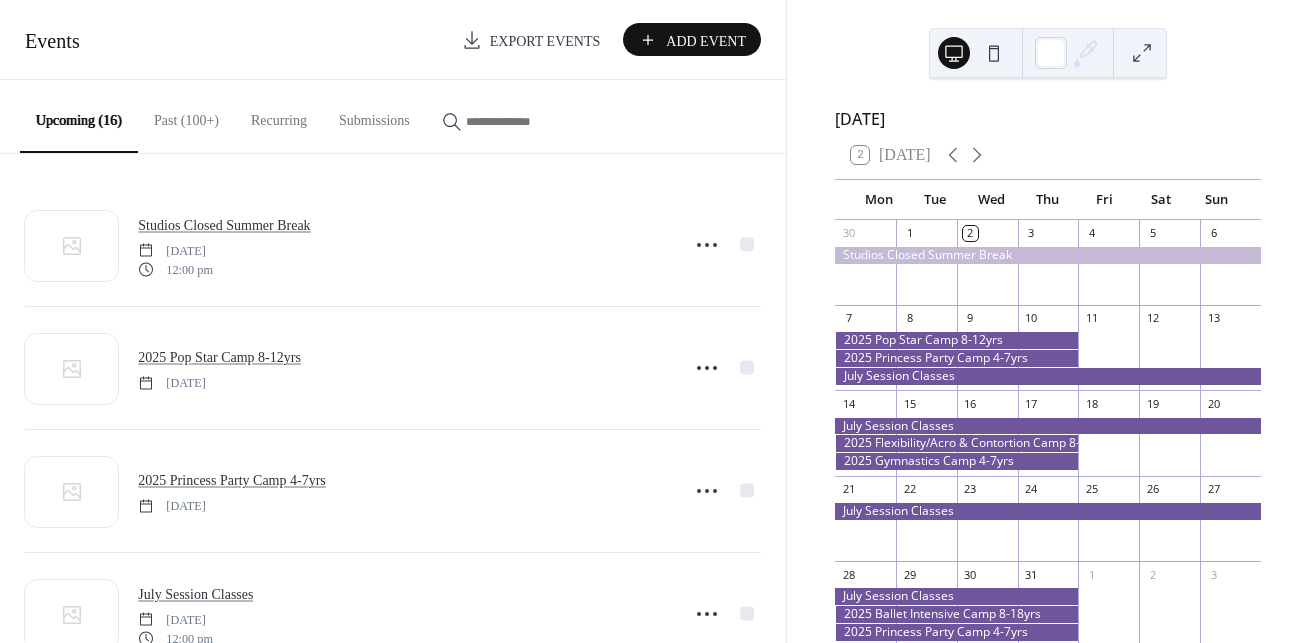 click on "Add Event" at bounding box center (692, 39) 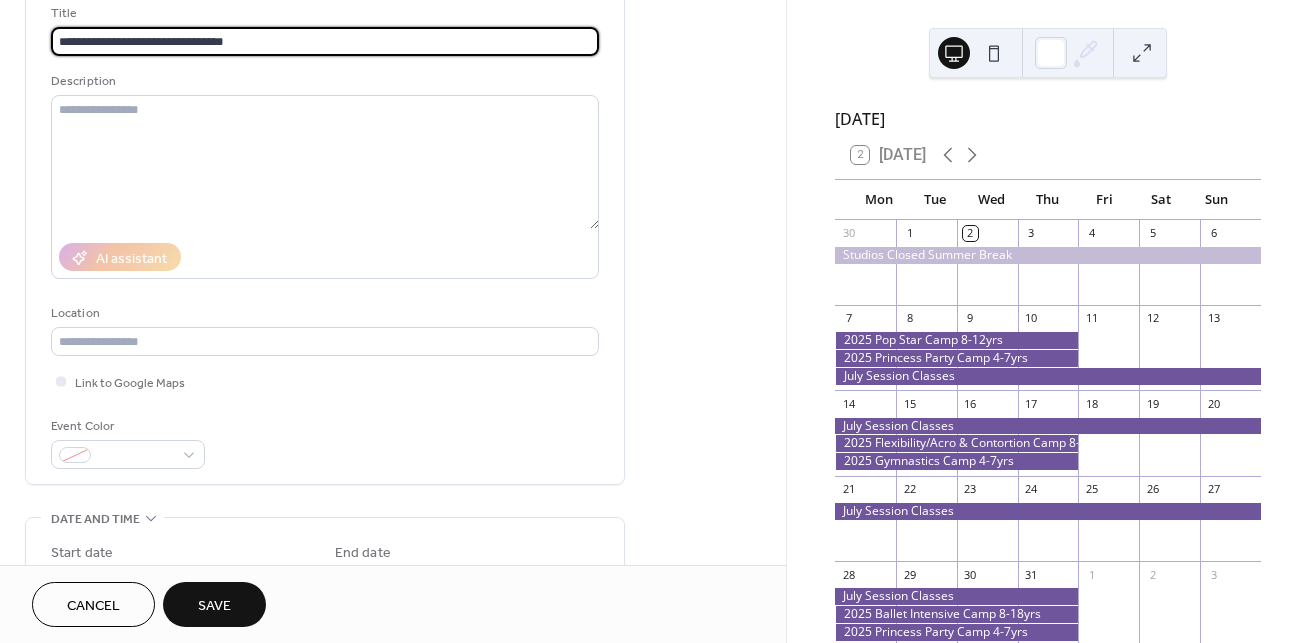 scroll, scrollTop: 147, scrollLeft: 0, axis: vertical 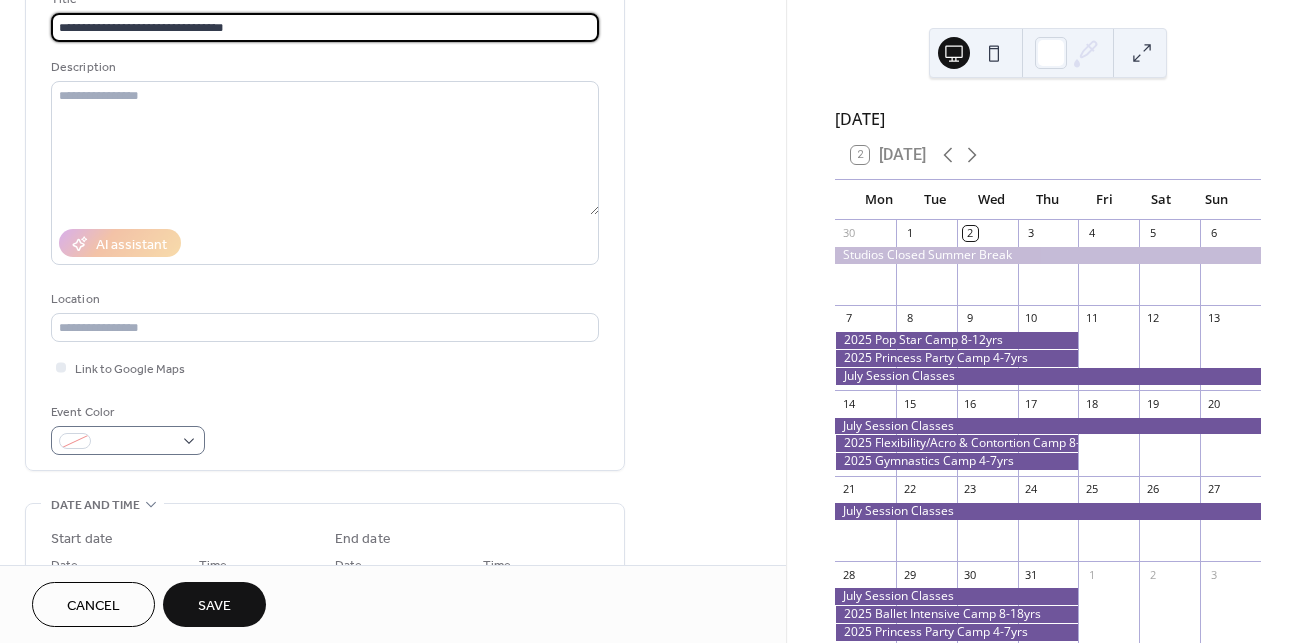 type on "**********" 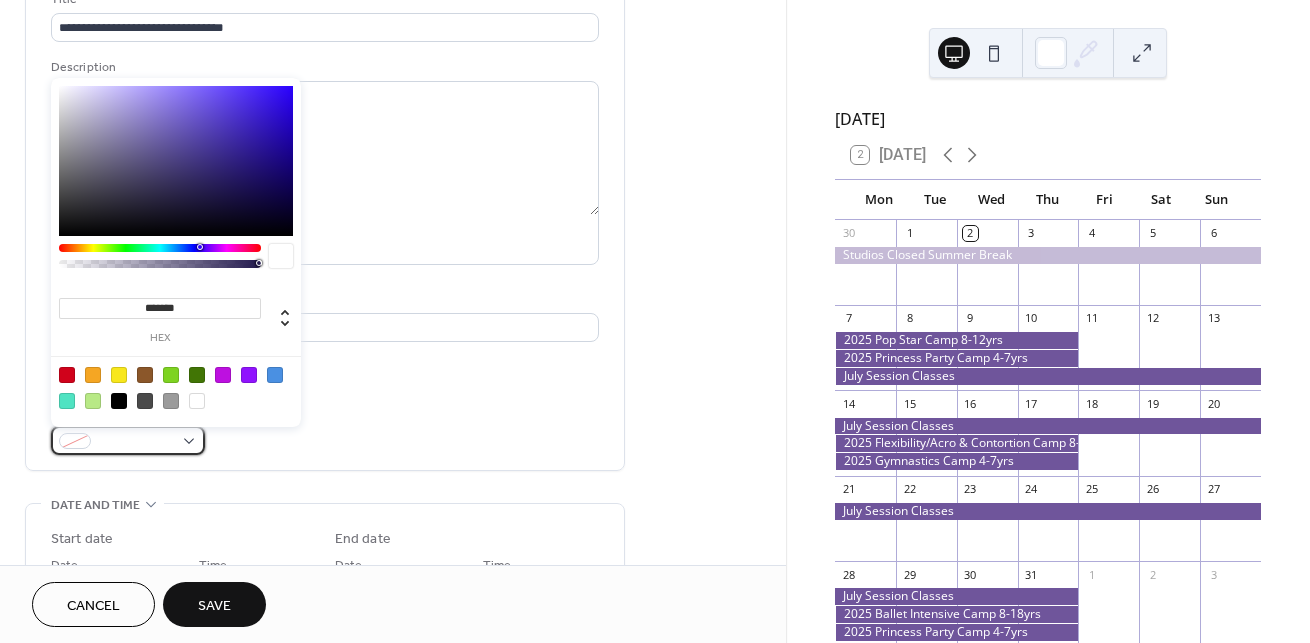 click at bounding box center (136, 442) 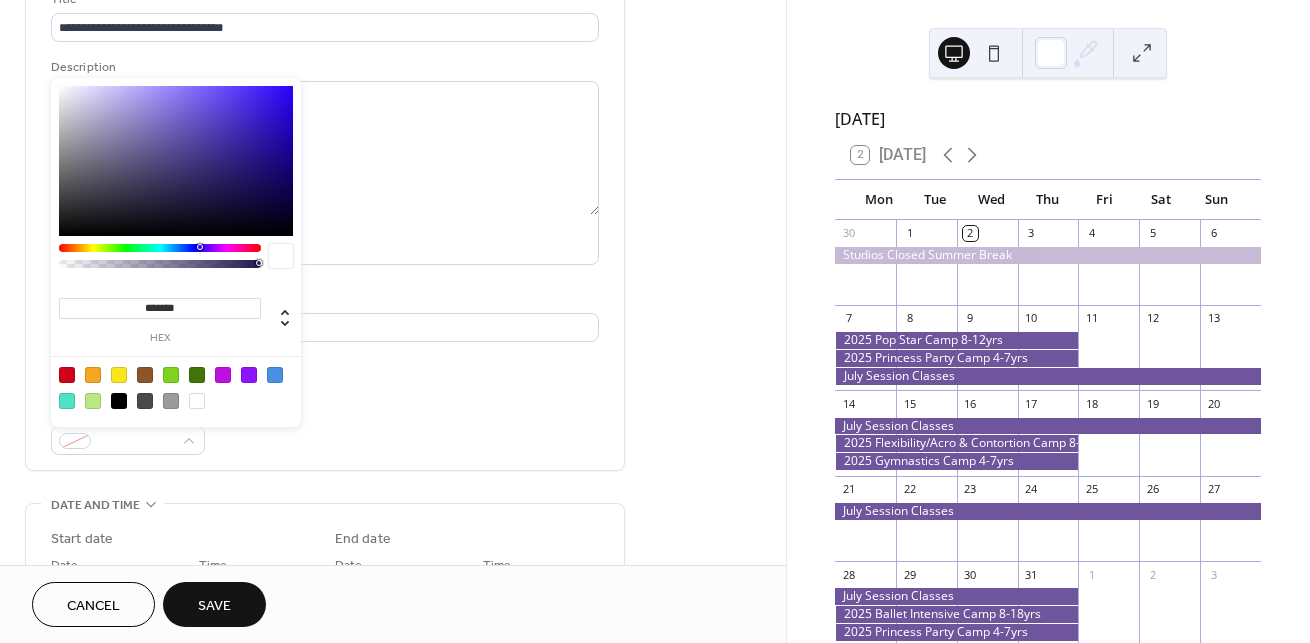 click at bounding box center (176, 387) 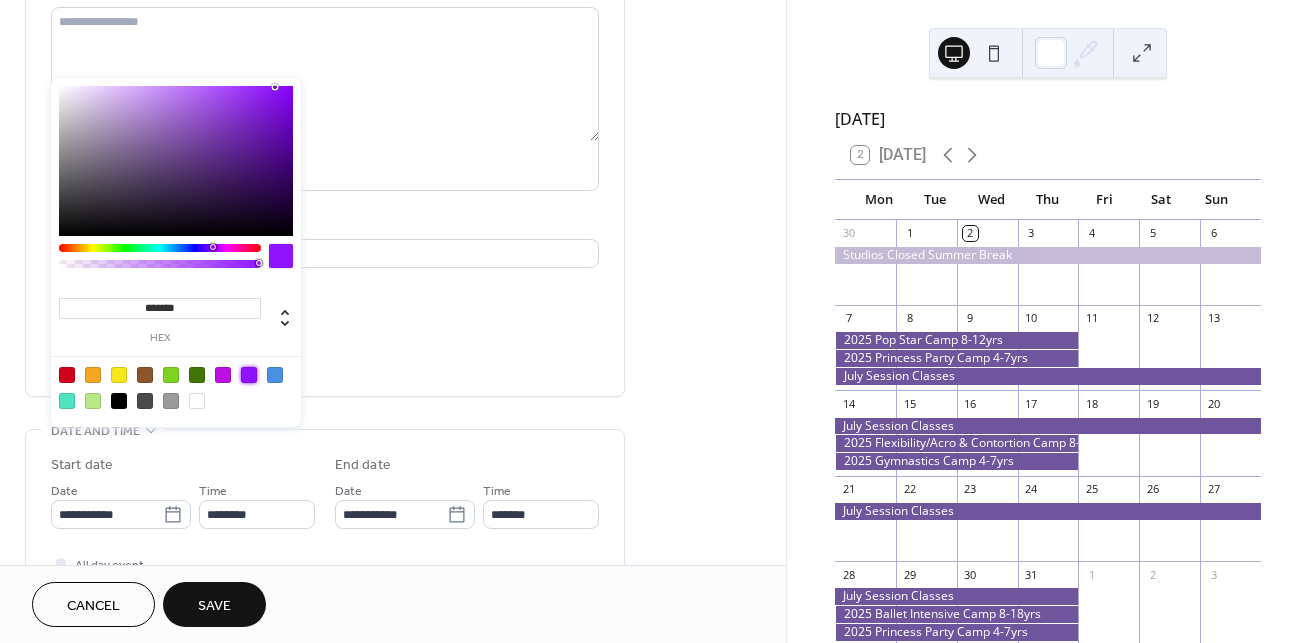 scroll, scrollTop: 481, scrollLeft: 0, axis: vertical 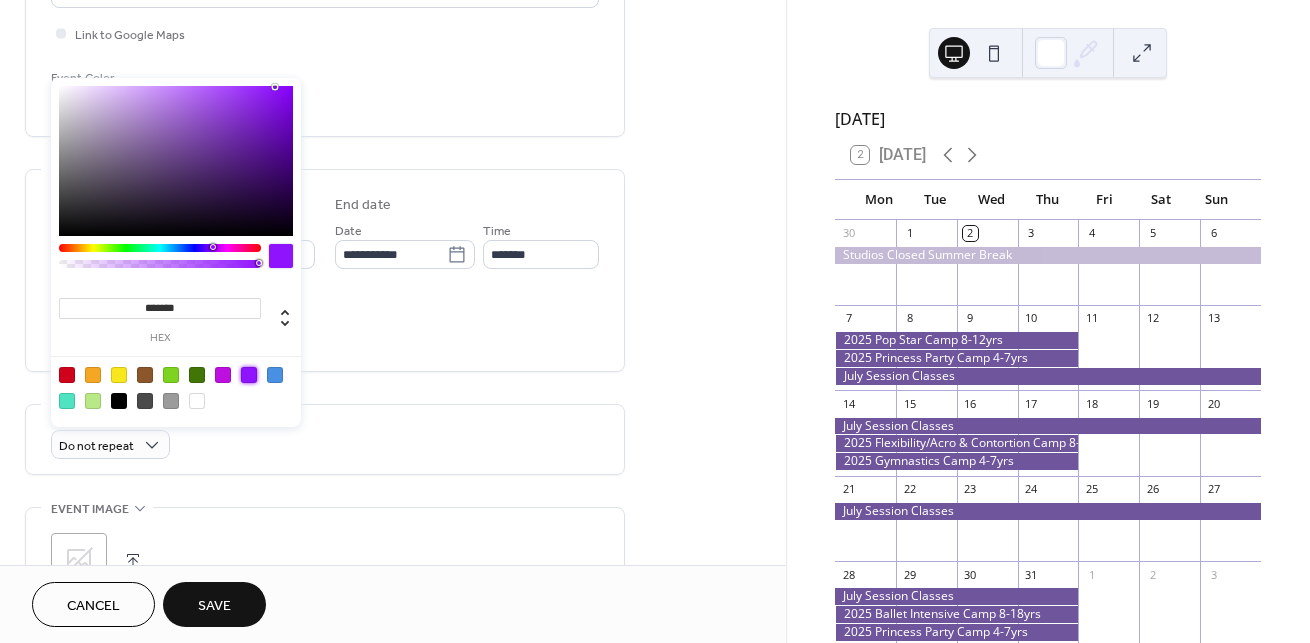 click on "Do not repeat" at bounding box center [325, 439] 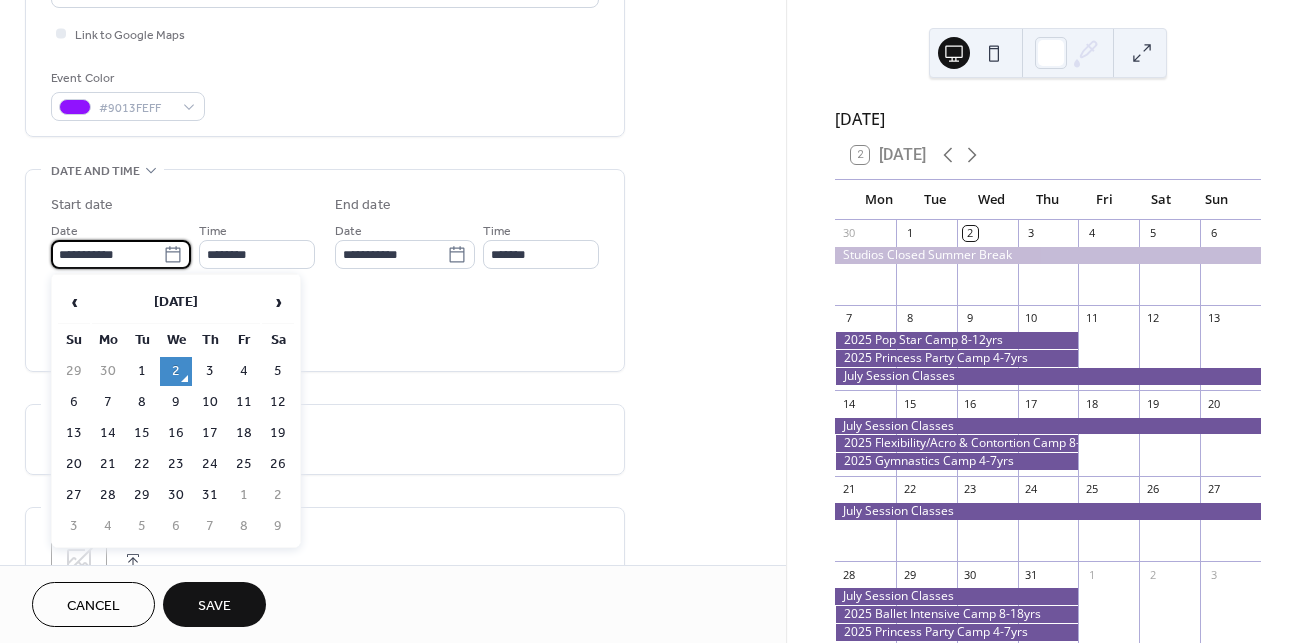 click on "**********" at bounding box center [107, 254] 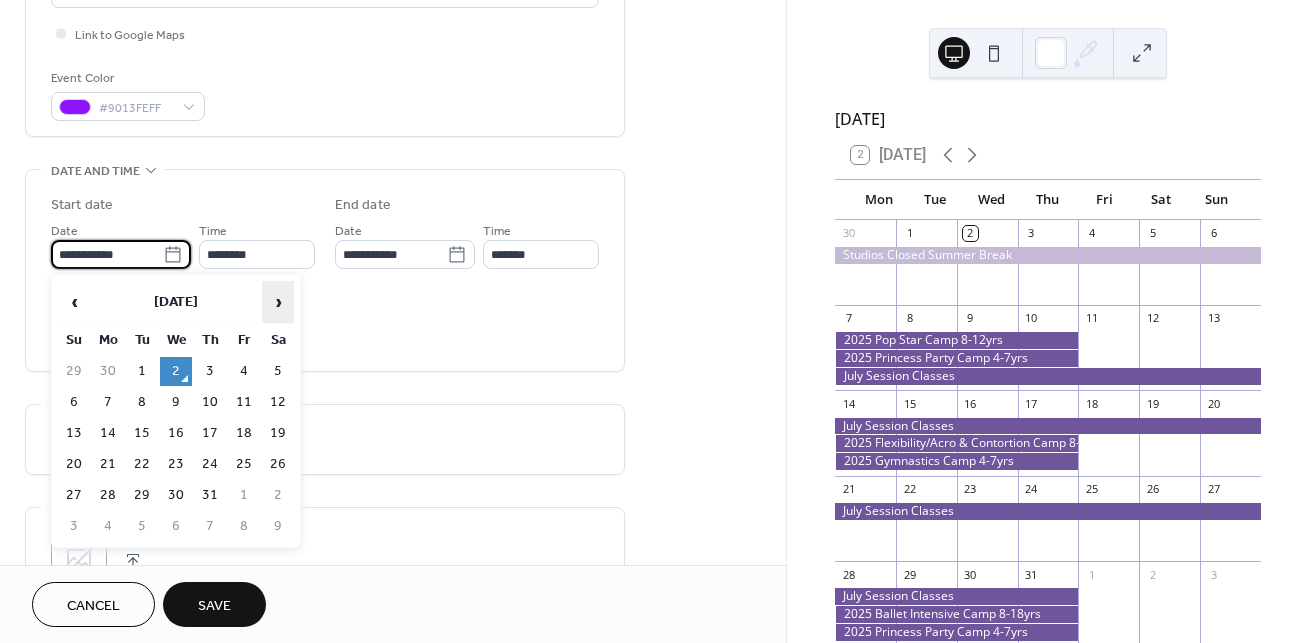 click on "›" at bounding box center [278, 302] 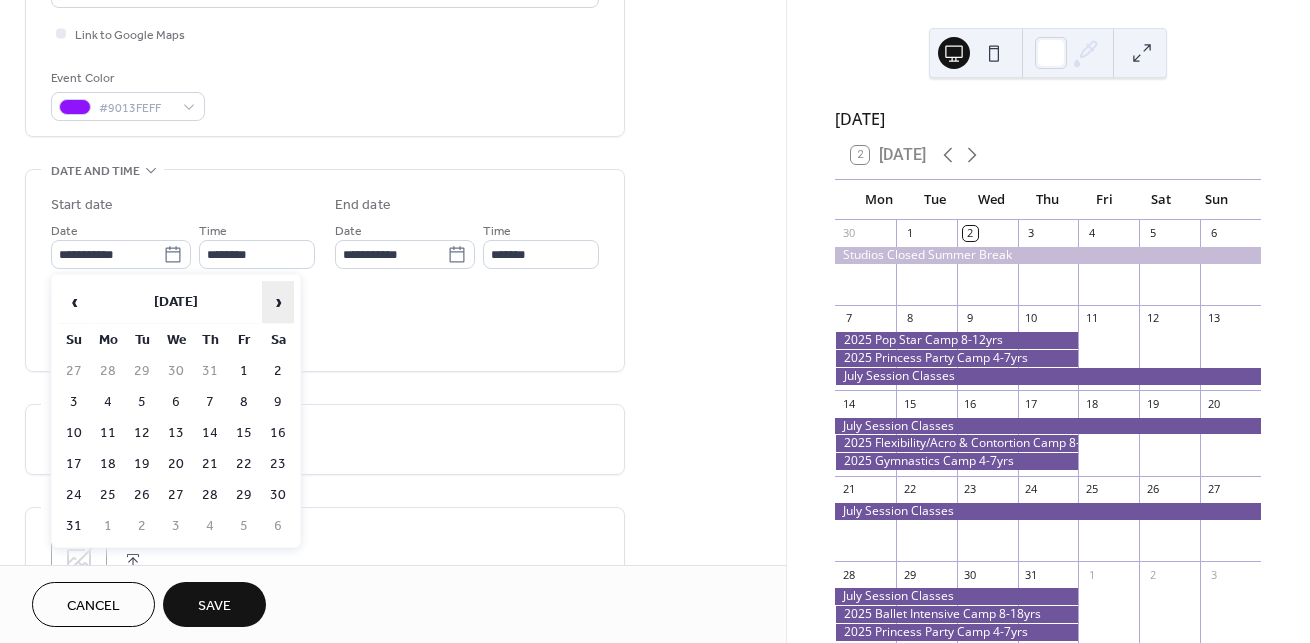 click on "›" at bounding box center [278, 302] 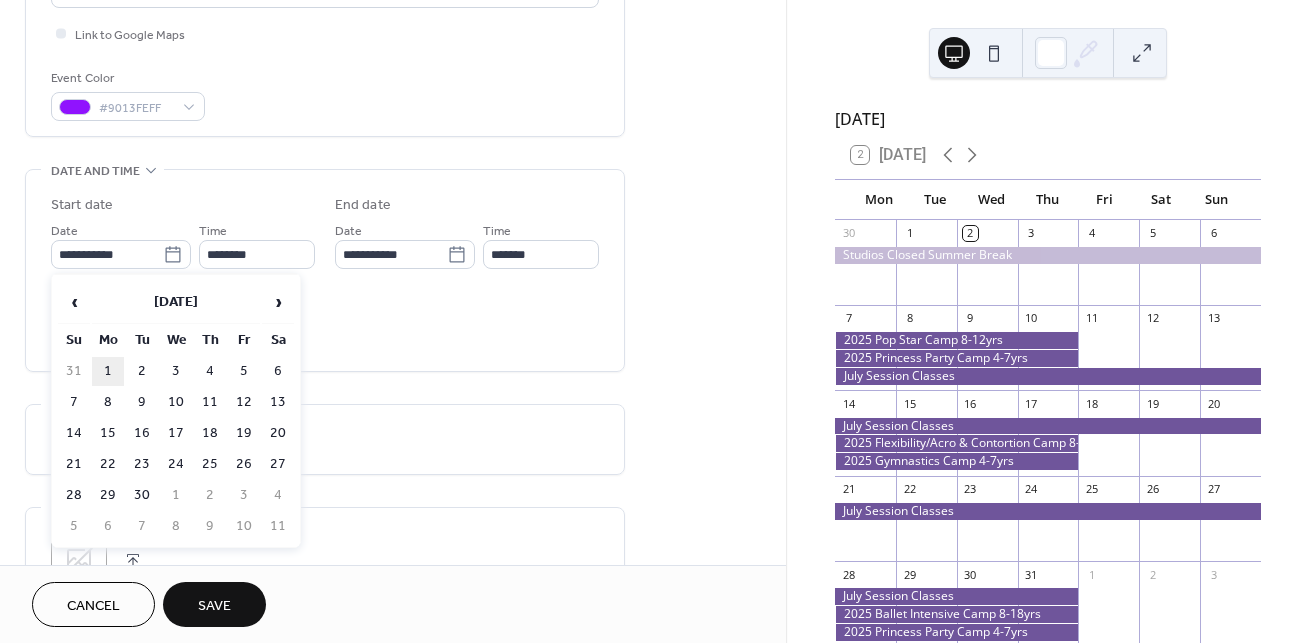 click on "1" at bounding box center [108, 371] 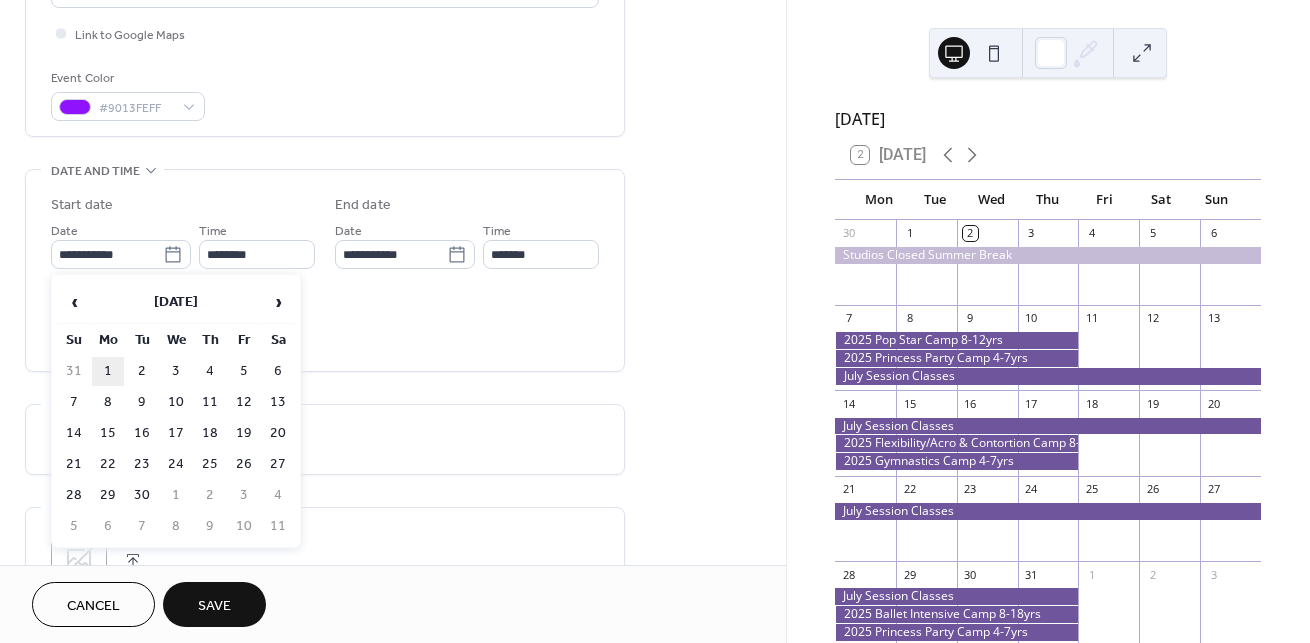 type on "**********" 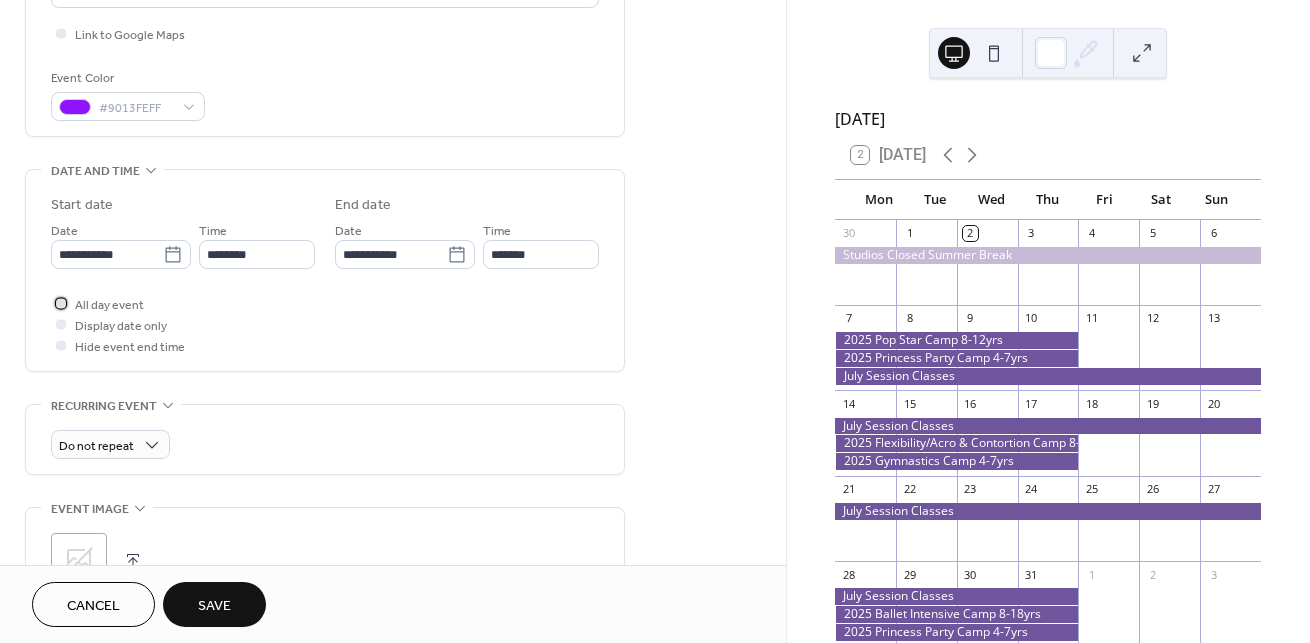 click at bounding box center (61, 303) 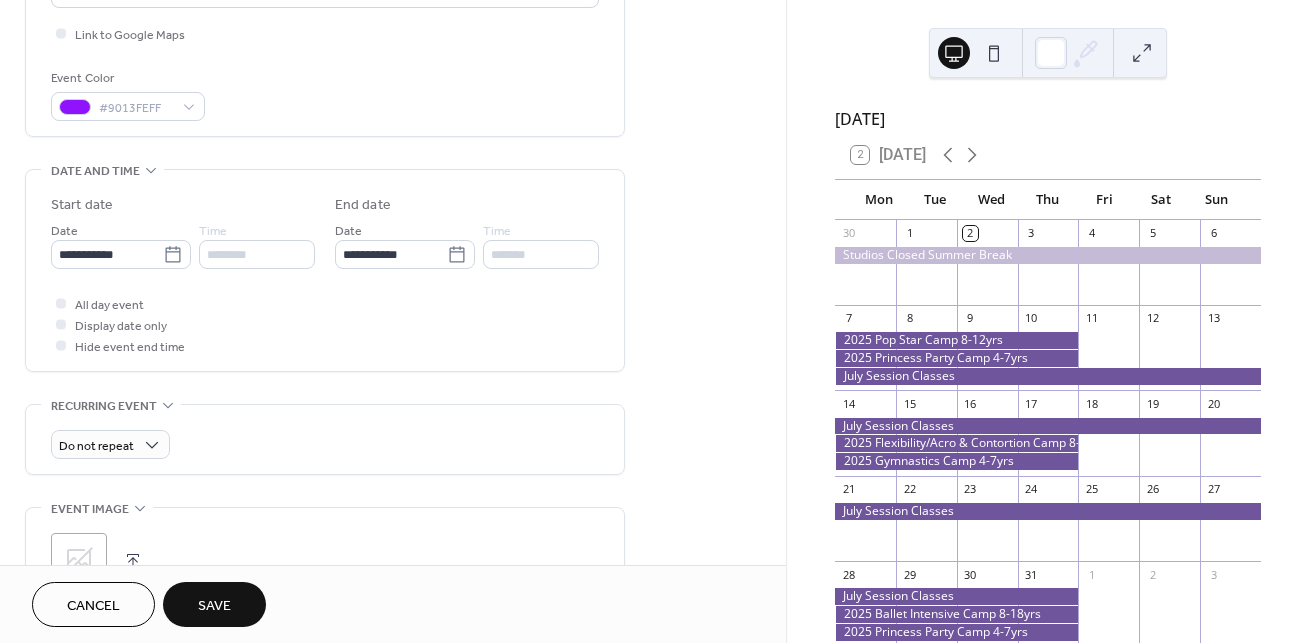 click on "All day event Display date only Hide event end time" at bounding box center (325, 324) 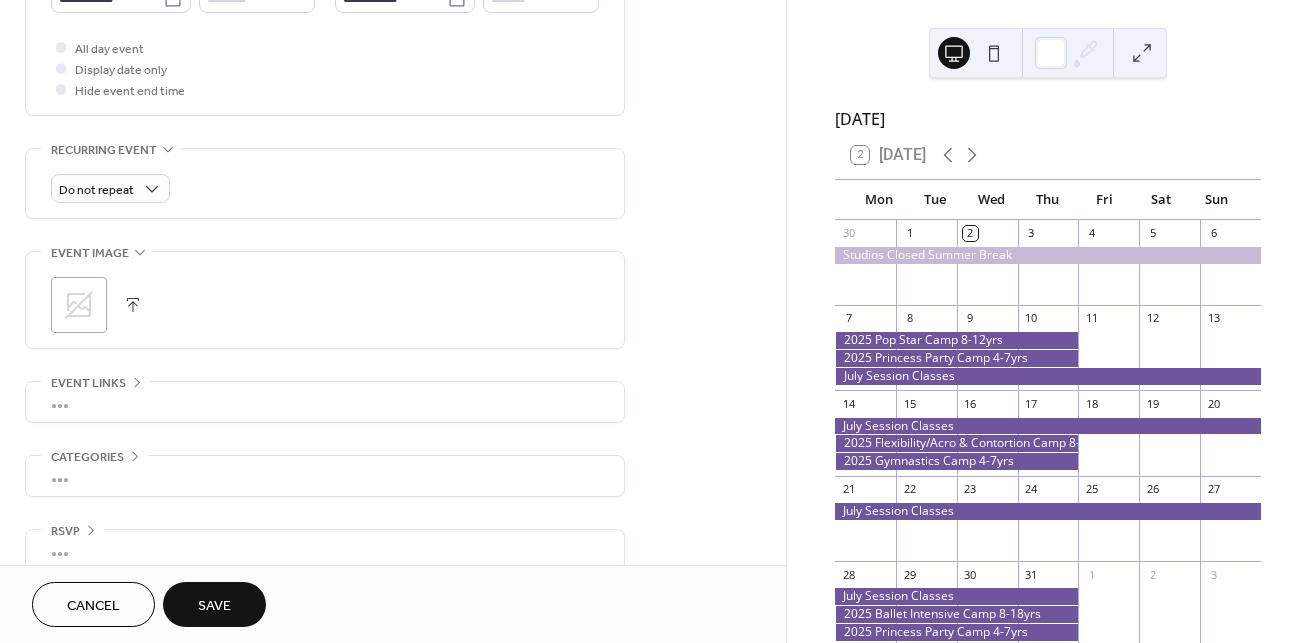 scroll, scrollTop: 763, scrollLeft: 0, axis: vertical 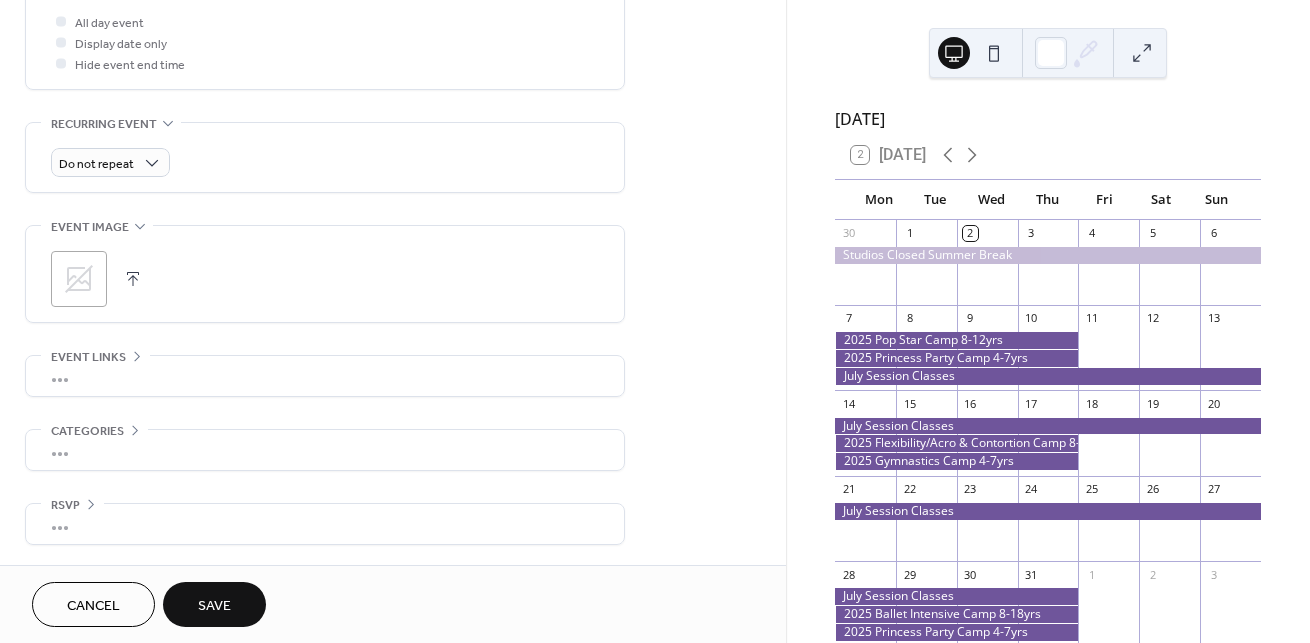 click on "Save" at bounding box center (214, 606) 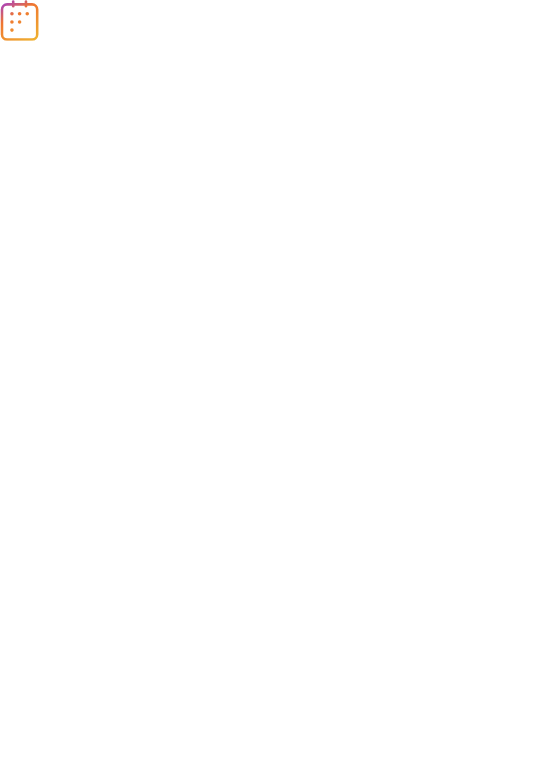 scroll, scrollTop: 0, scrollLeft: 0, axis: both 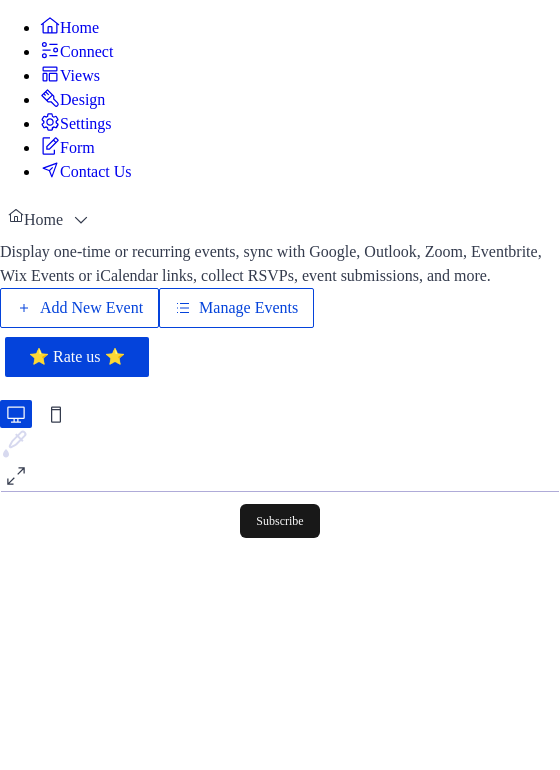 click on "Manage Events" at bounding box center (248, 308) 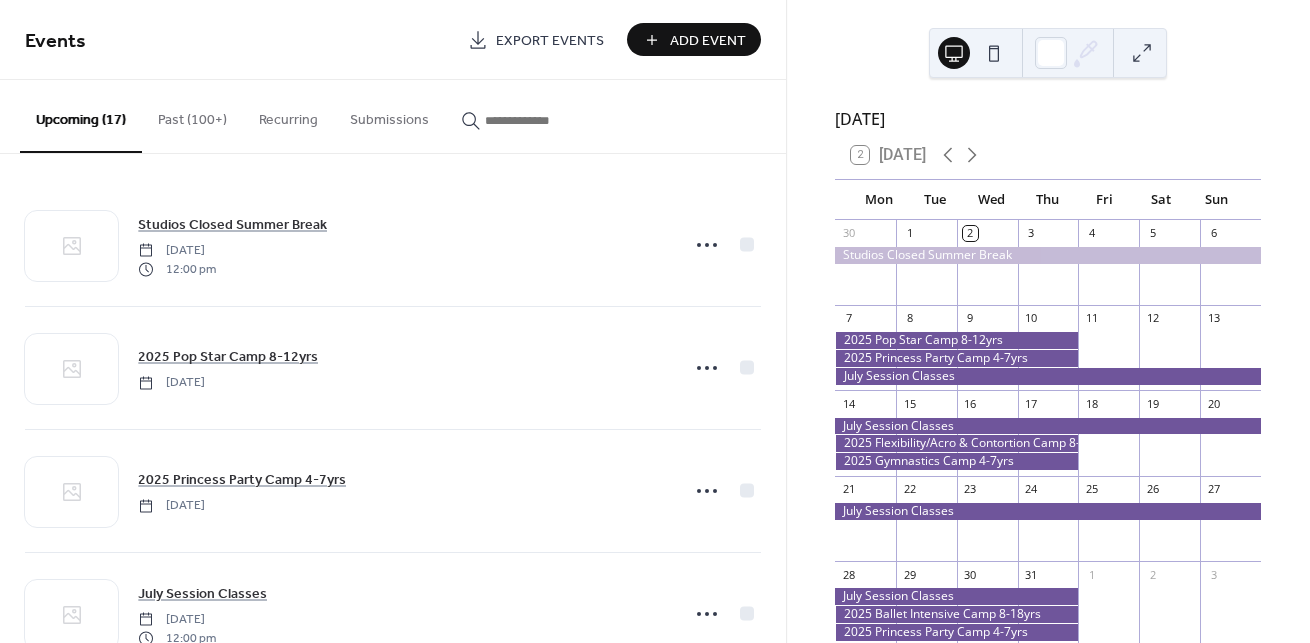 scroll, scrollTop: 0, scrollLeft: 0, axis: both 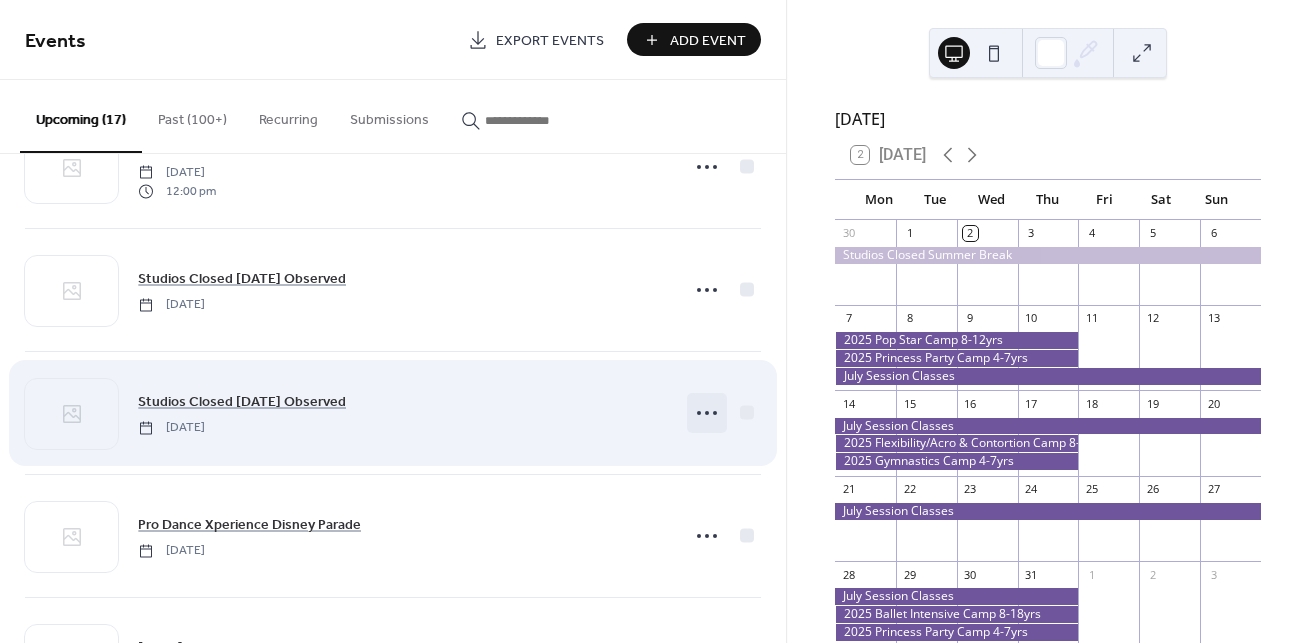 click 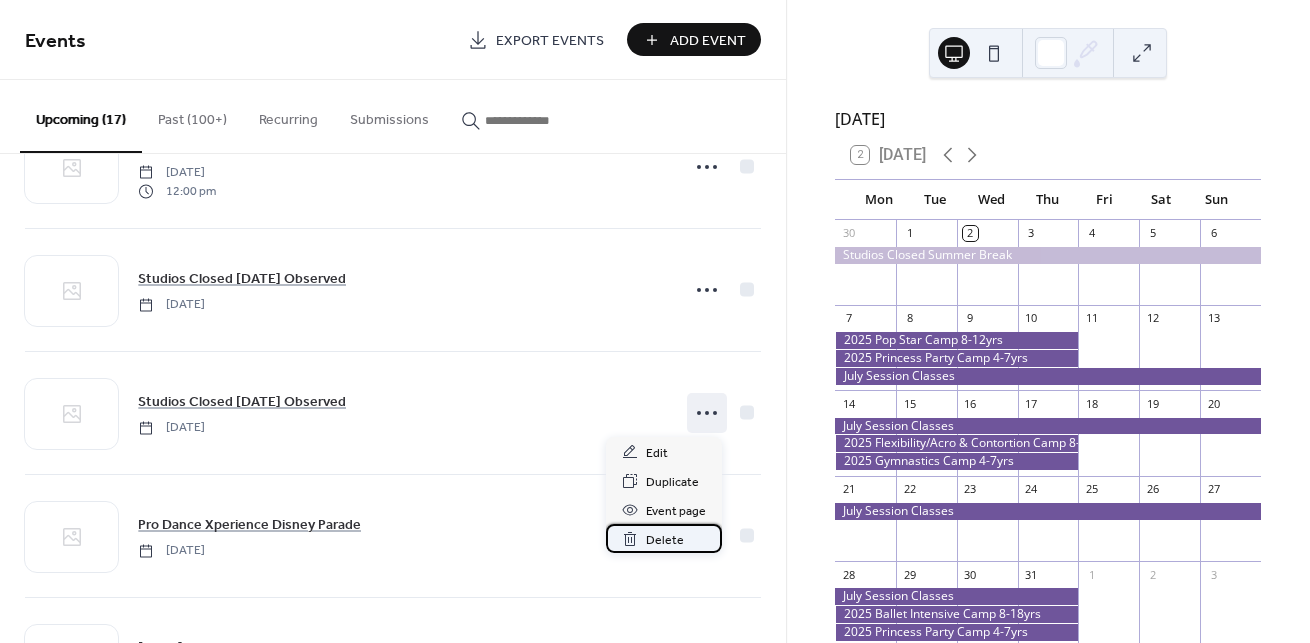 click on "Delete" at bounding box center (665, 540) 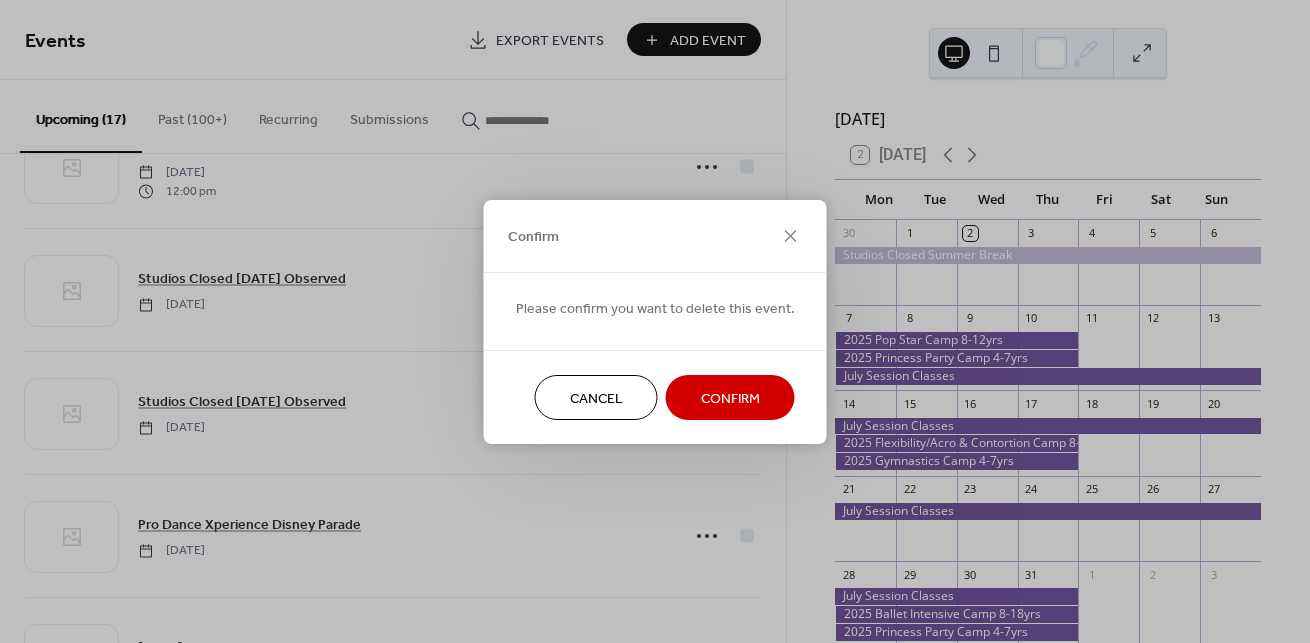 click on "Confirm" at bounding box center (730, 398) 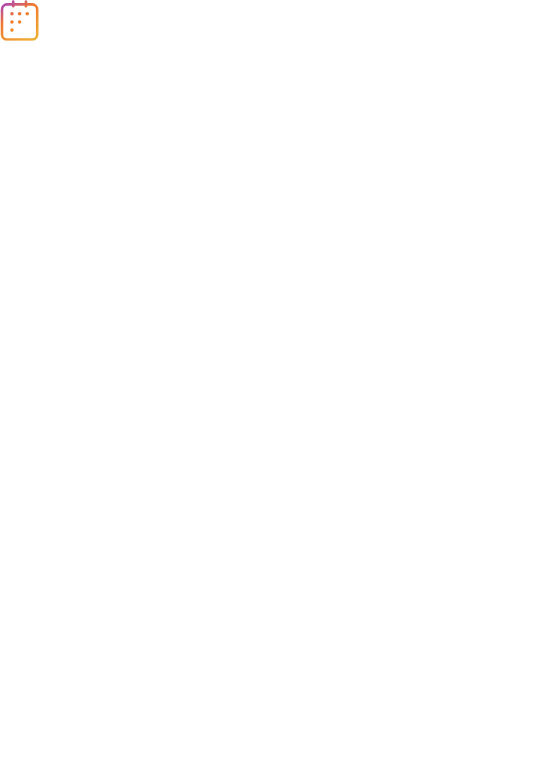 scroll, scrollTop: 0, scrollLeft: 0, axis: both 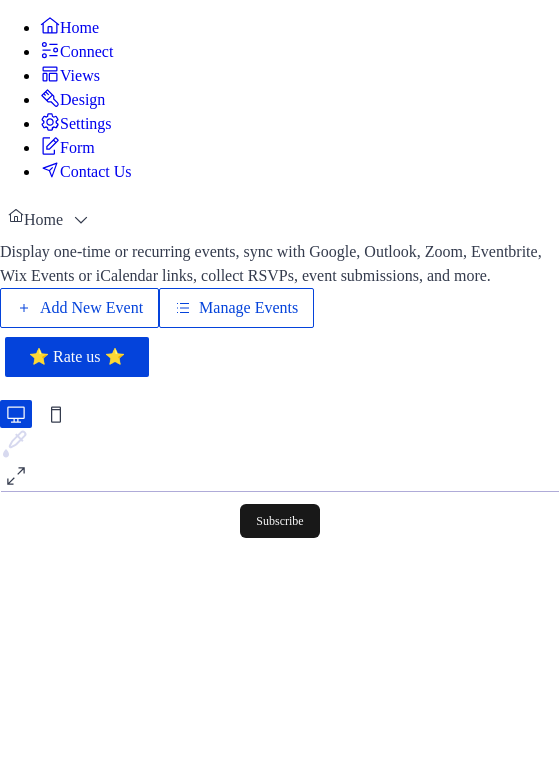 click on "Add New Event" at bounding box center (91, 308) 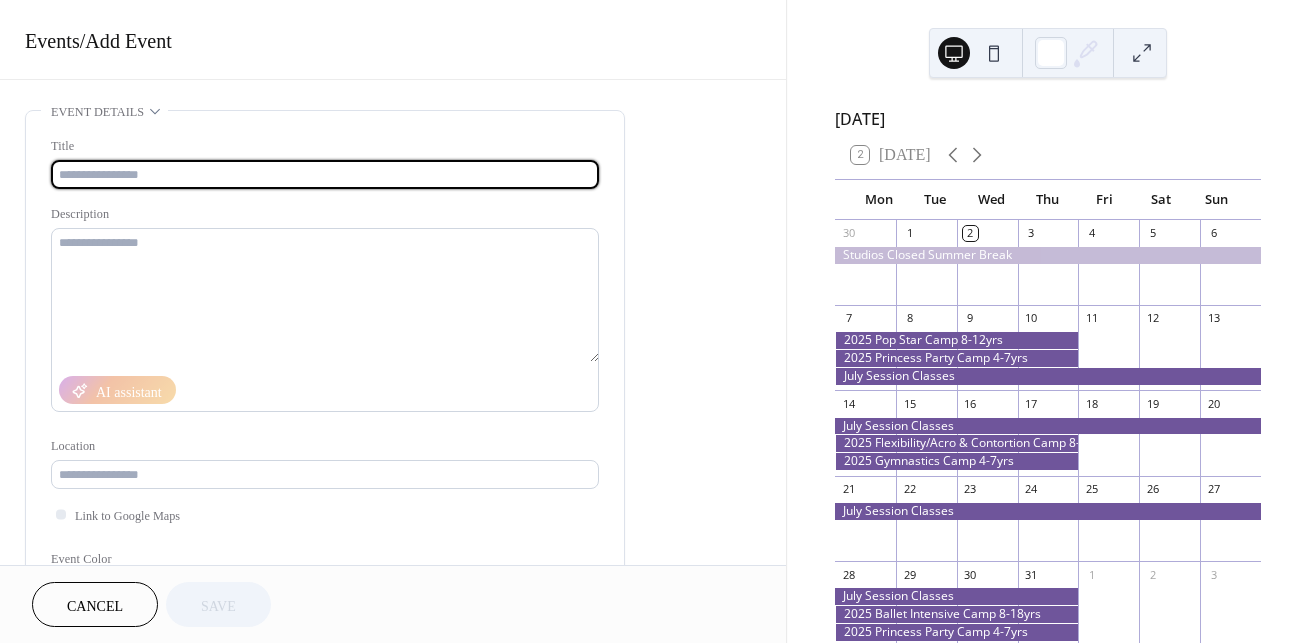 scroll, scrollTop: 0, scrollLeft: 0, axis: both 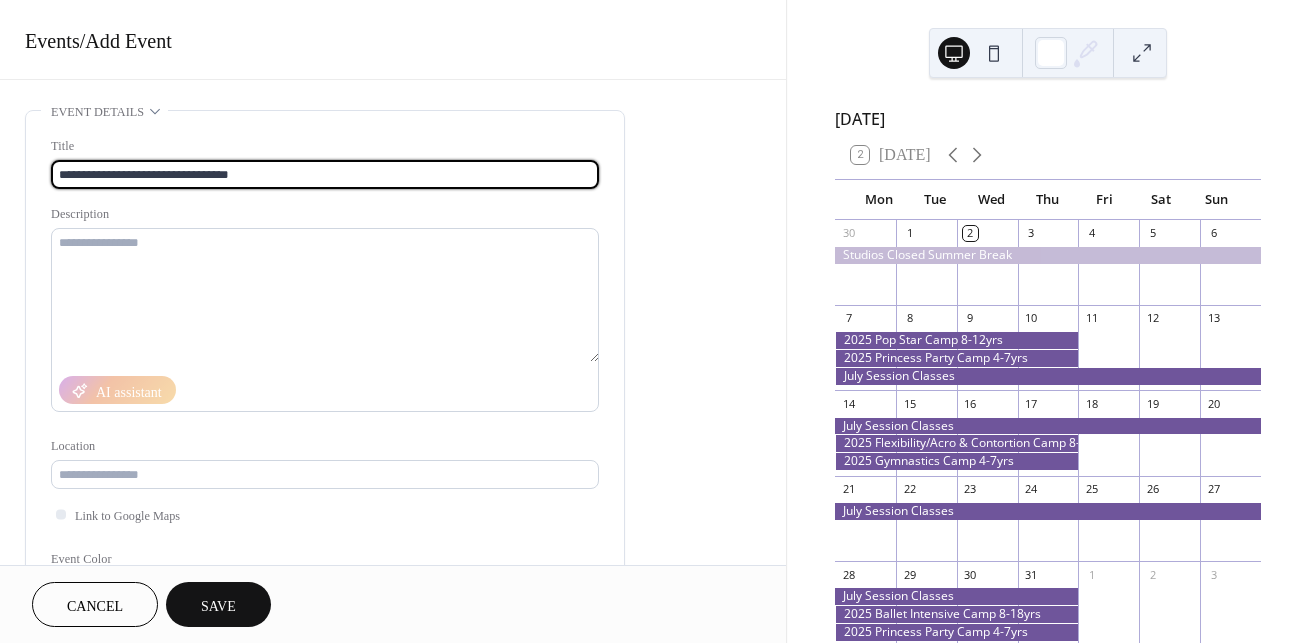 click on "**********" at bounding box center [325, 174] 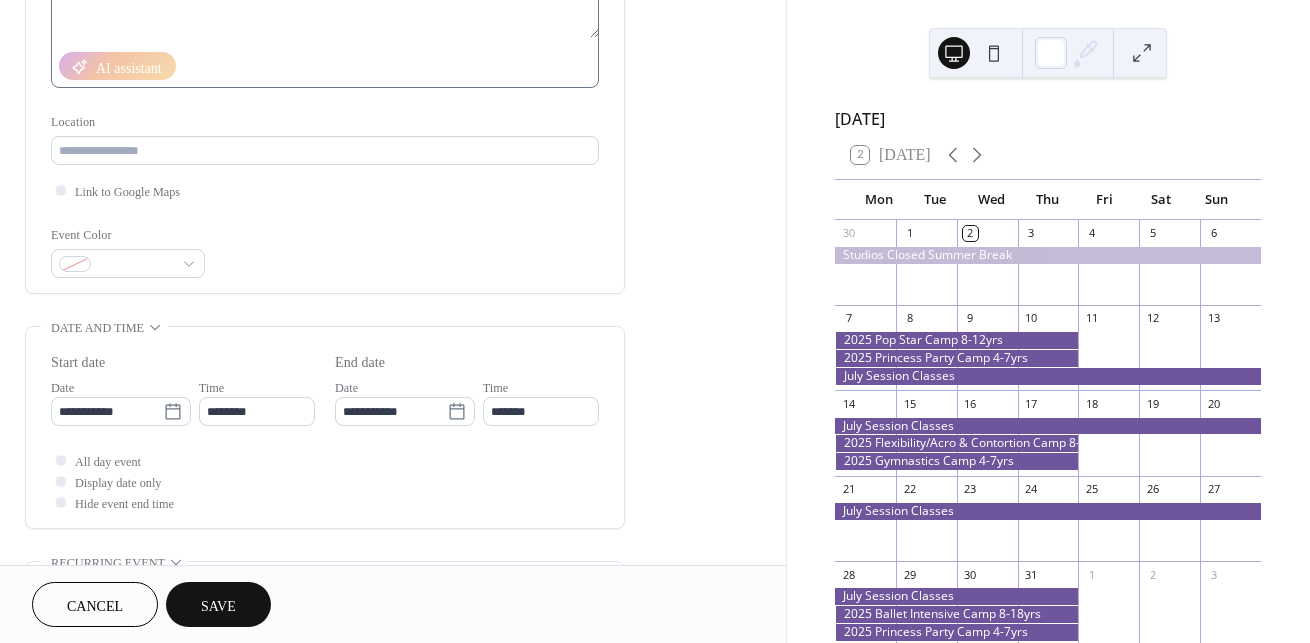 scroll, scrollTop: 347, scrollLeft: 0, axis: vertical 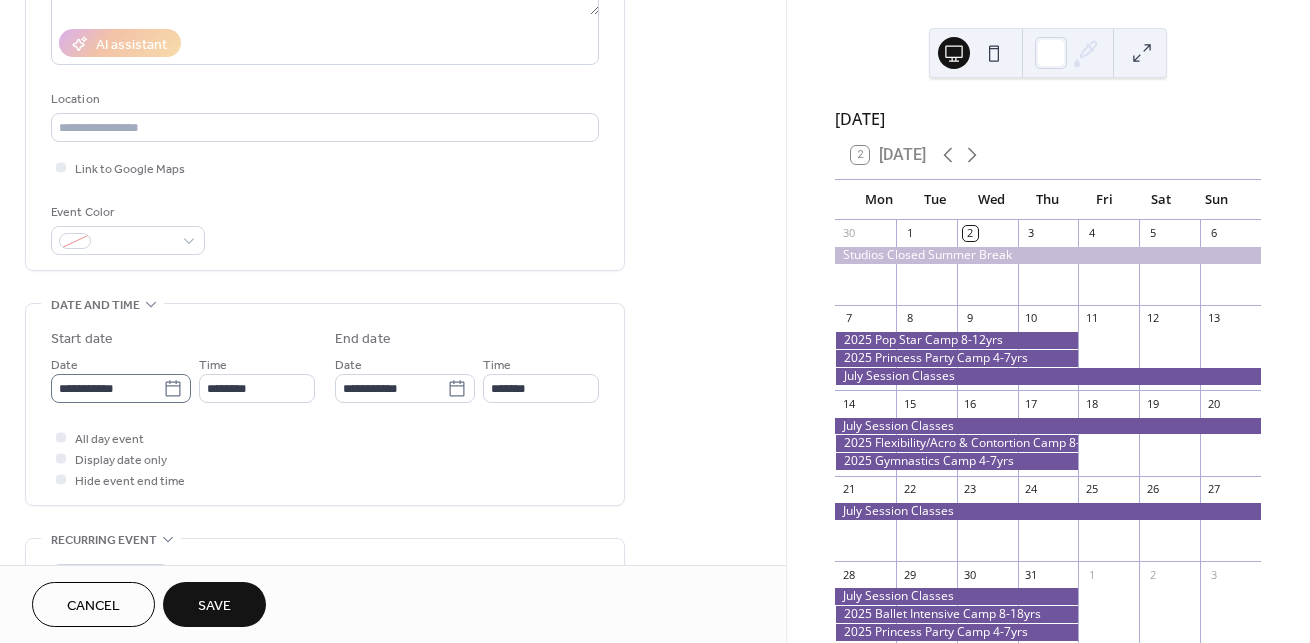 type on "**********" 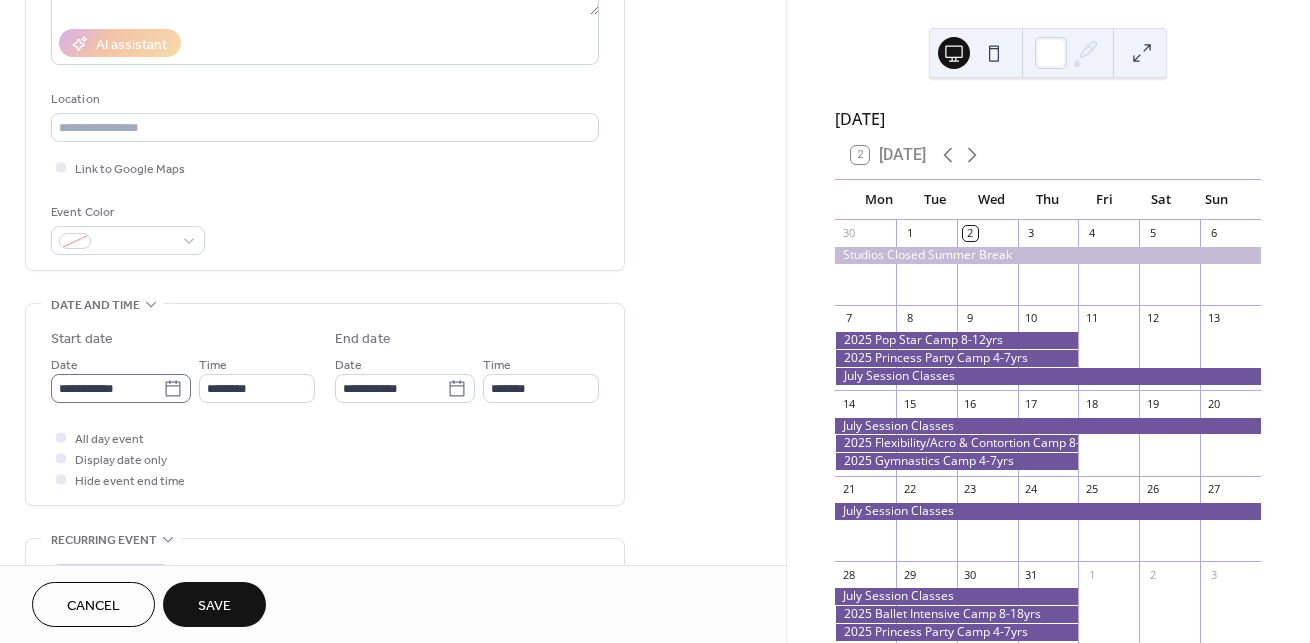 click 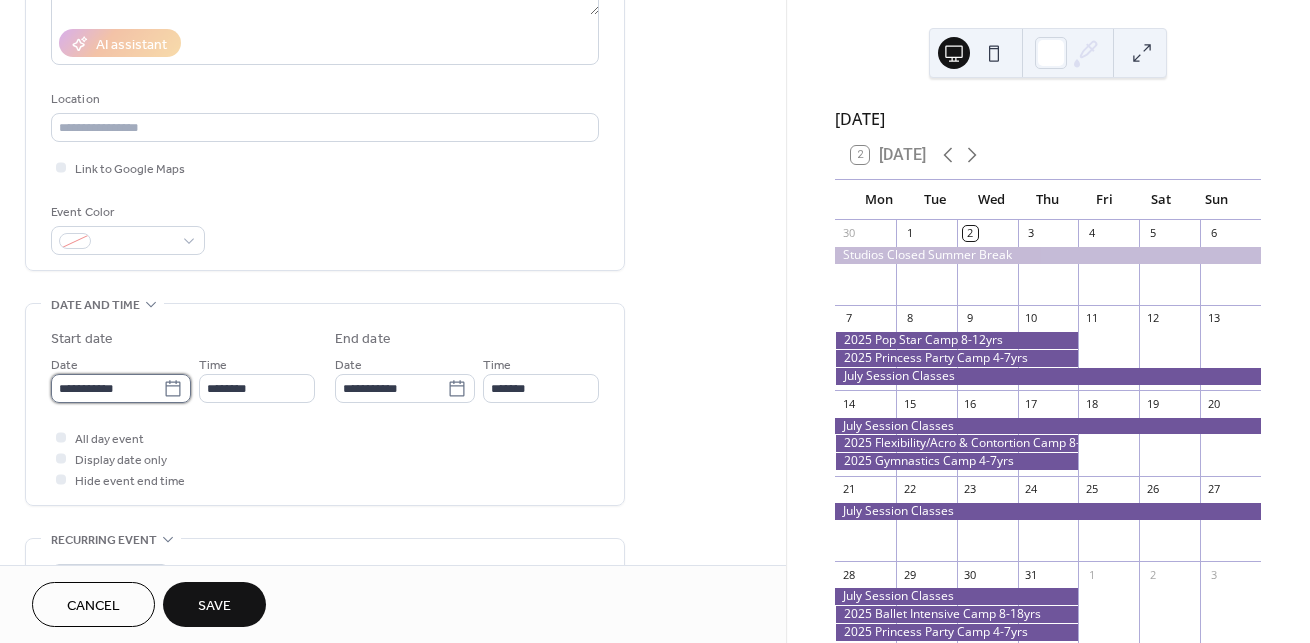 click on "**********" at bounding box center [107, 388] 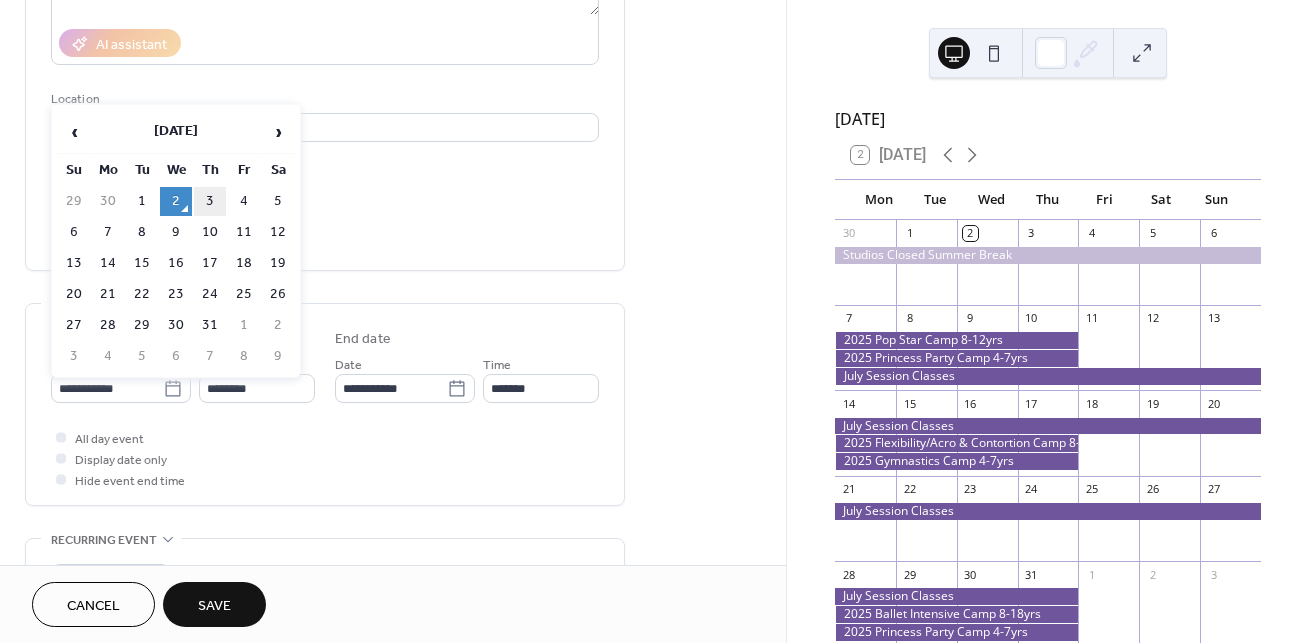 drag, startPoint x: 237, startPoint y: 198, endPoint x: 214, endPoint y: 188, distance: 25.079872 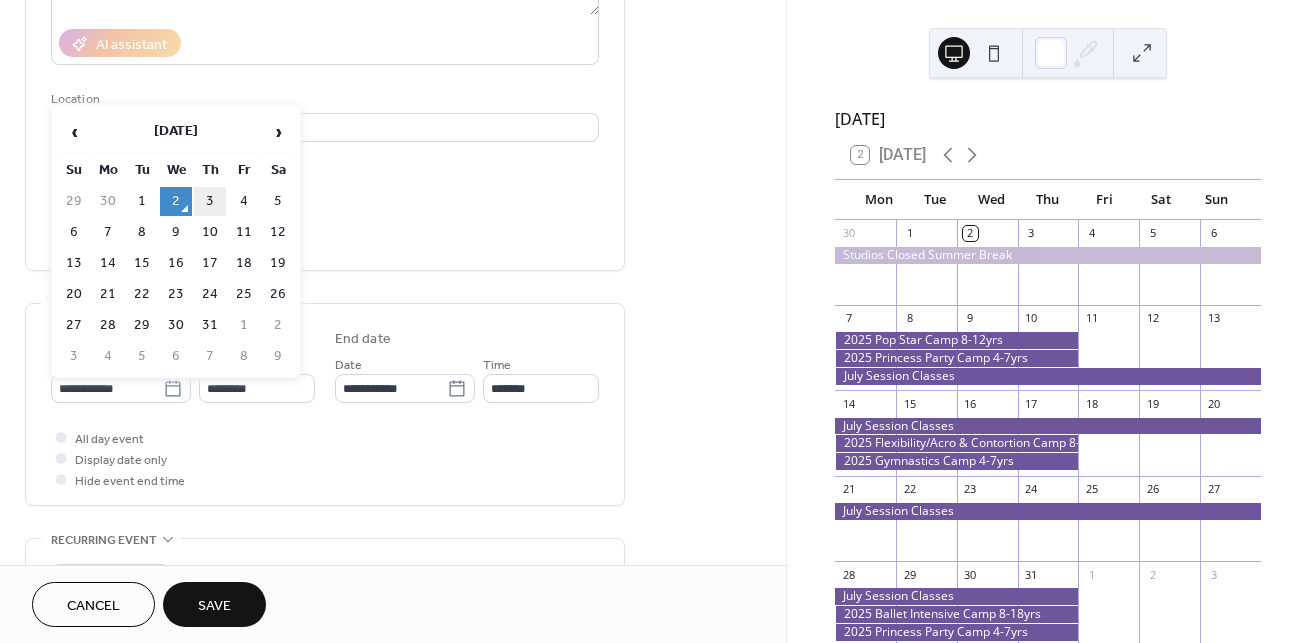 click on "29 30 1 2 3 4 5" at bounding box center (176, 201) 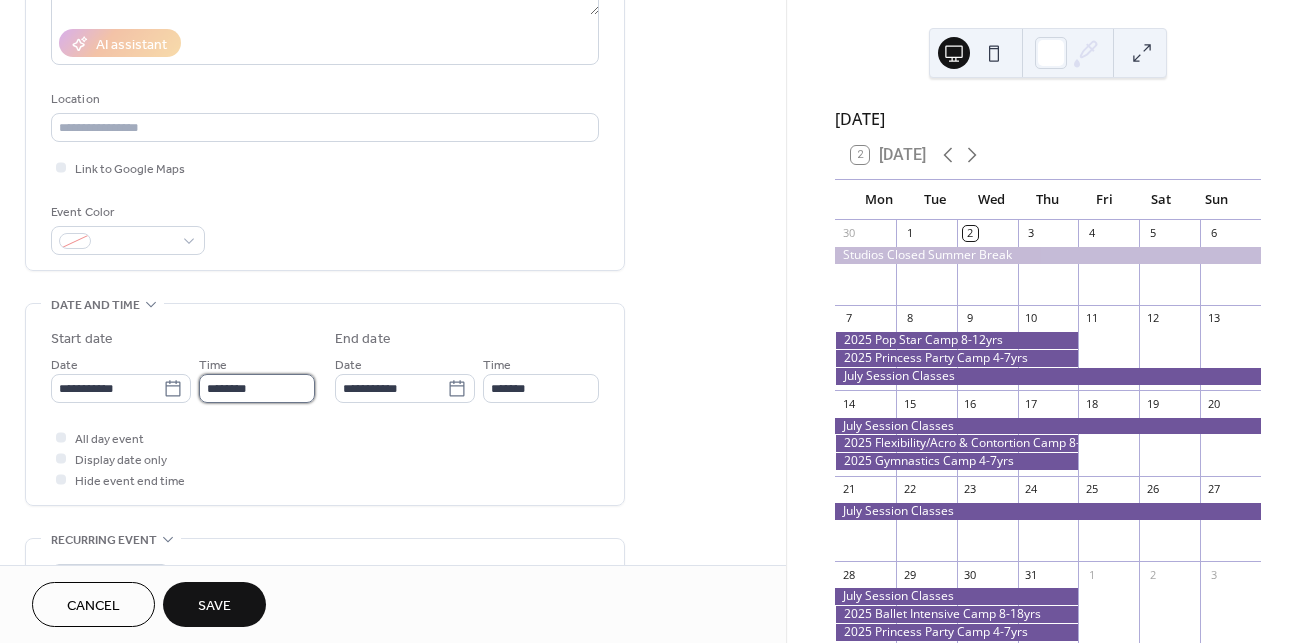 click on "********" at bounding box center (257, 388) 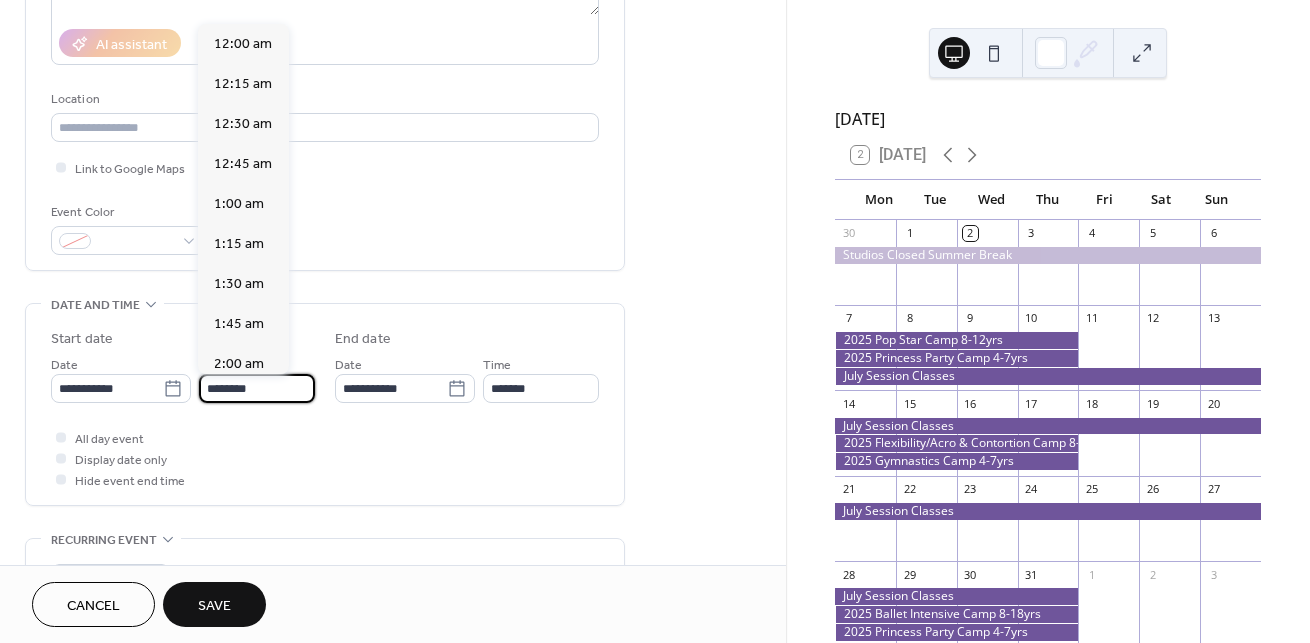 click on "********" at bounding box center [257, 388] 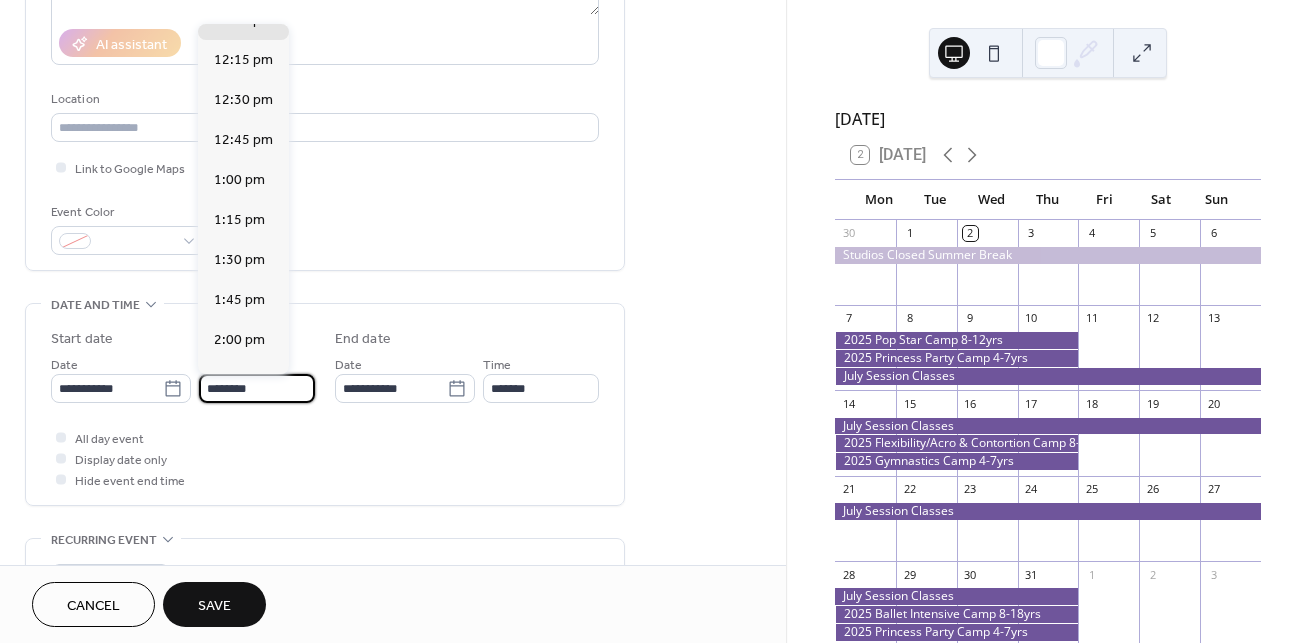 click on "********" at bounding box center (257, 388) 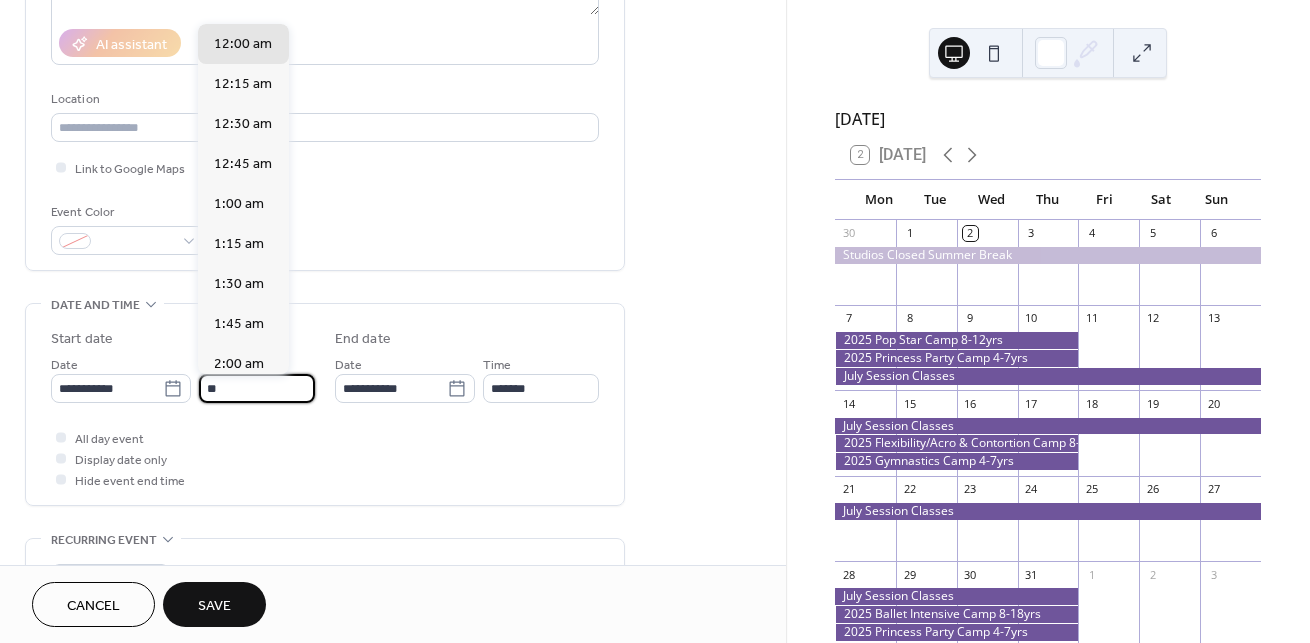 scroll, scrollTop: 1620, scrollLeft: 0, axis: vertical 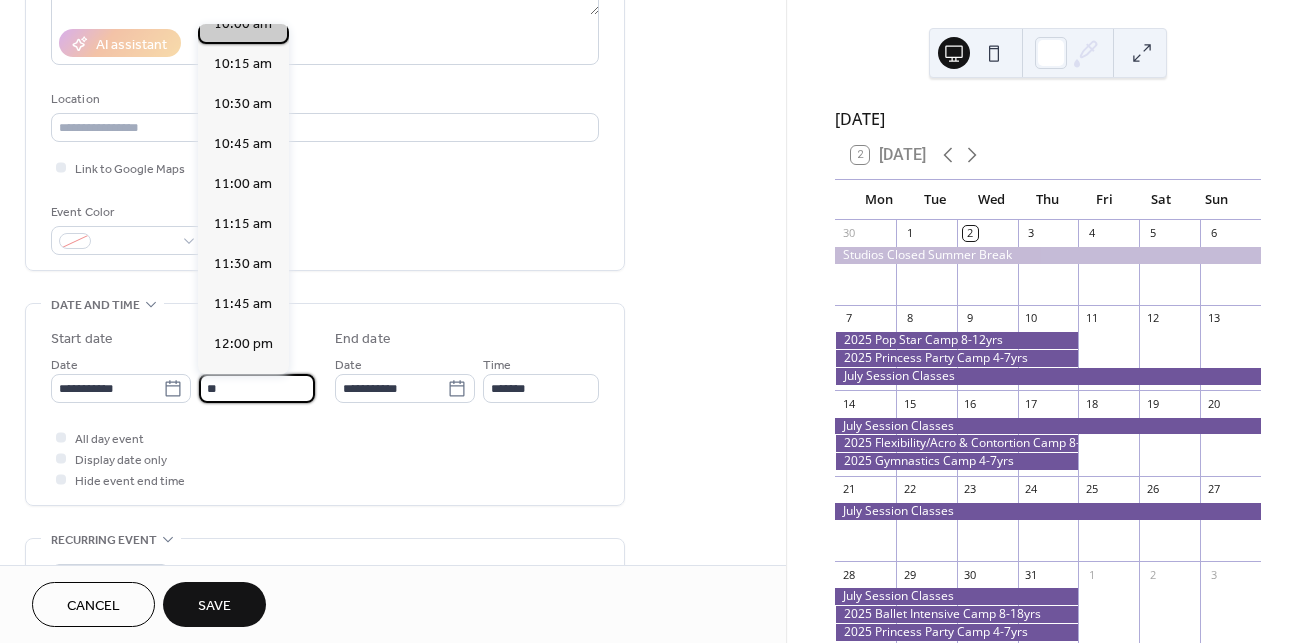 click on "10:00 am" at bounding box center [243, 24] 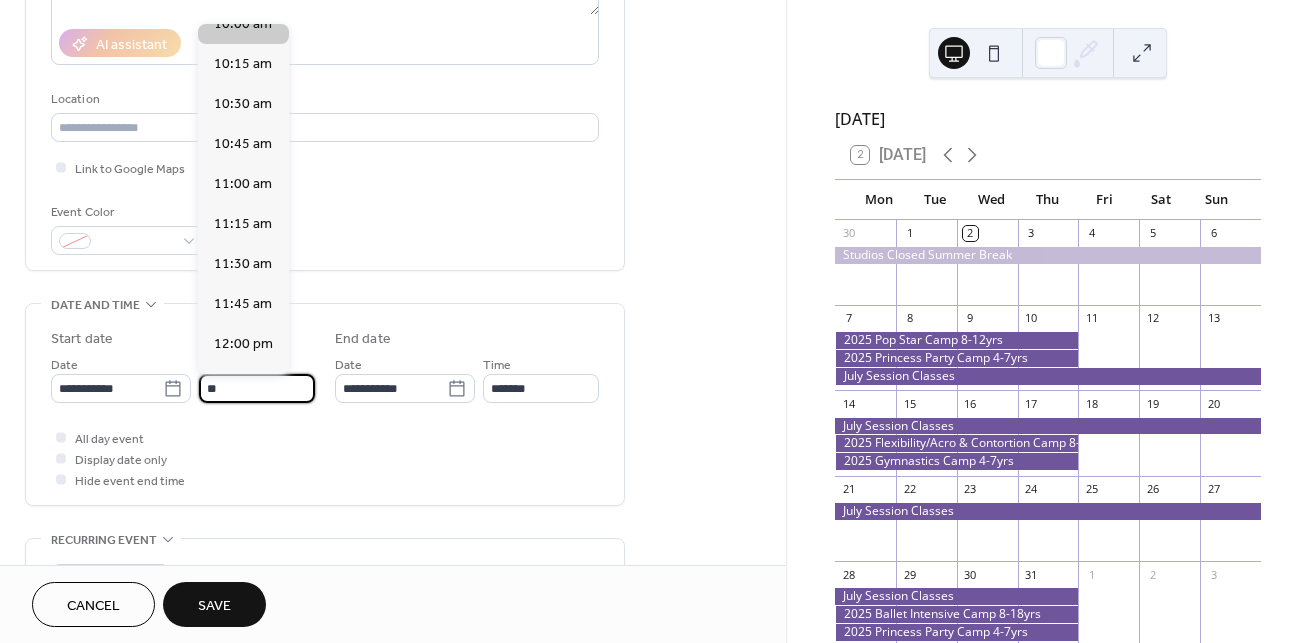 type on "********" 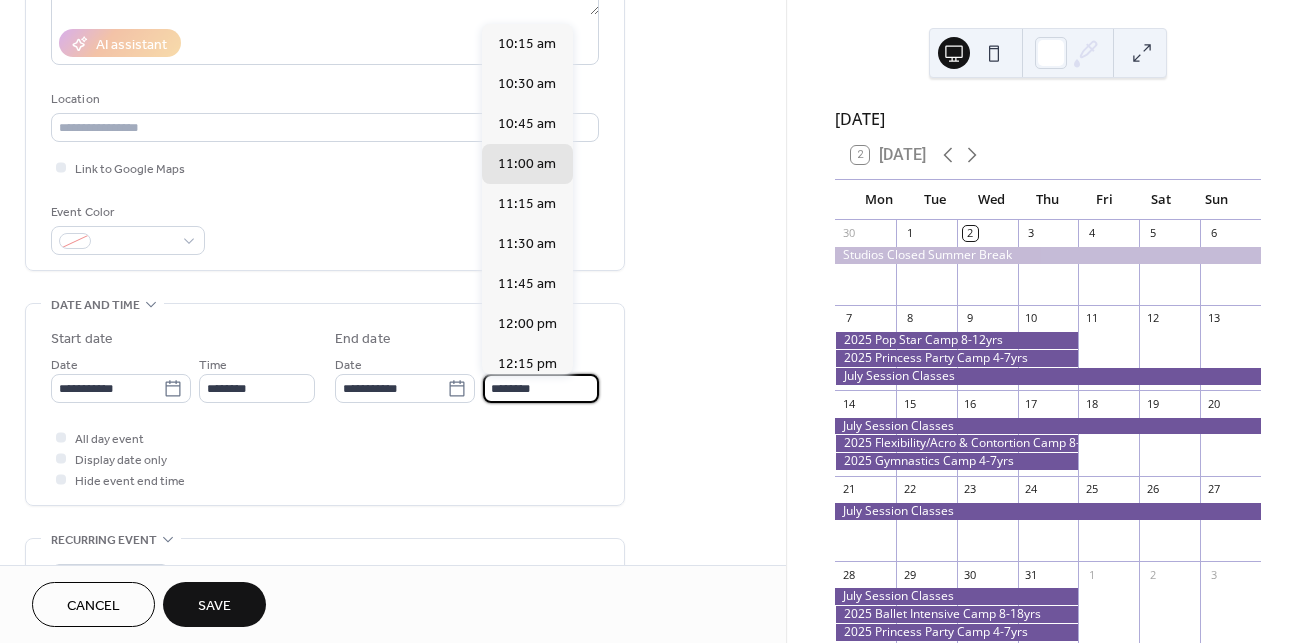 click on "********" at bounding box center (541, 388) 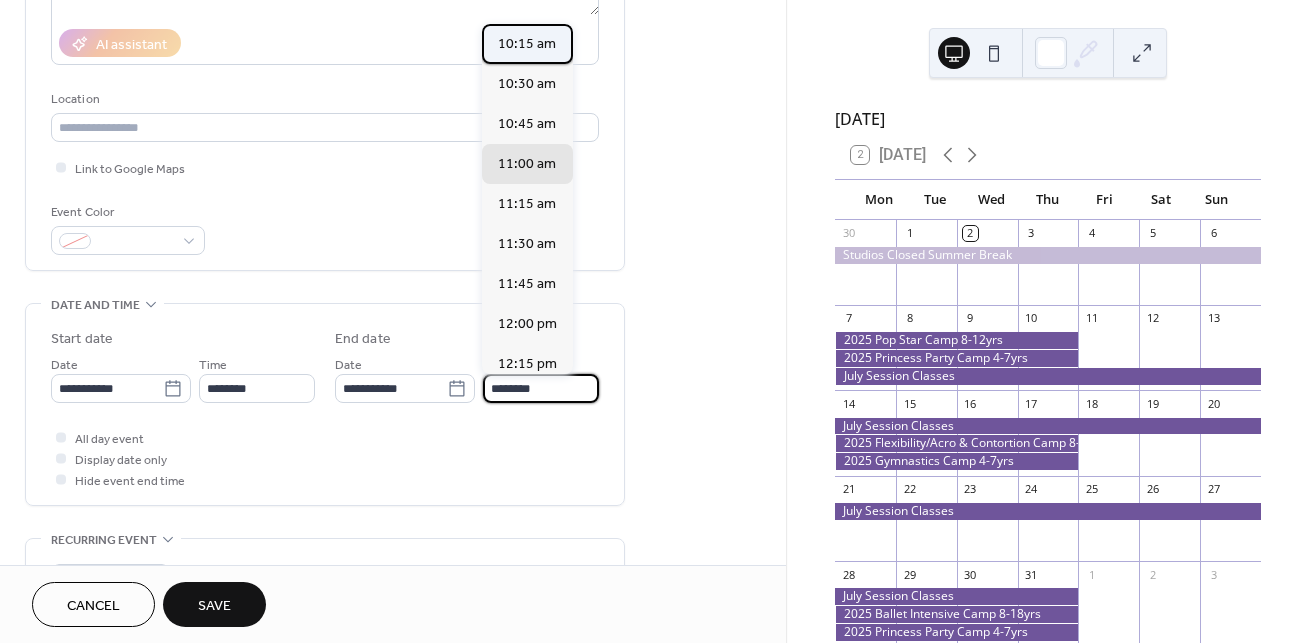 click on "10:15 am" at bounding box center [527, 44] 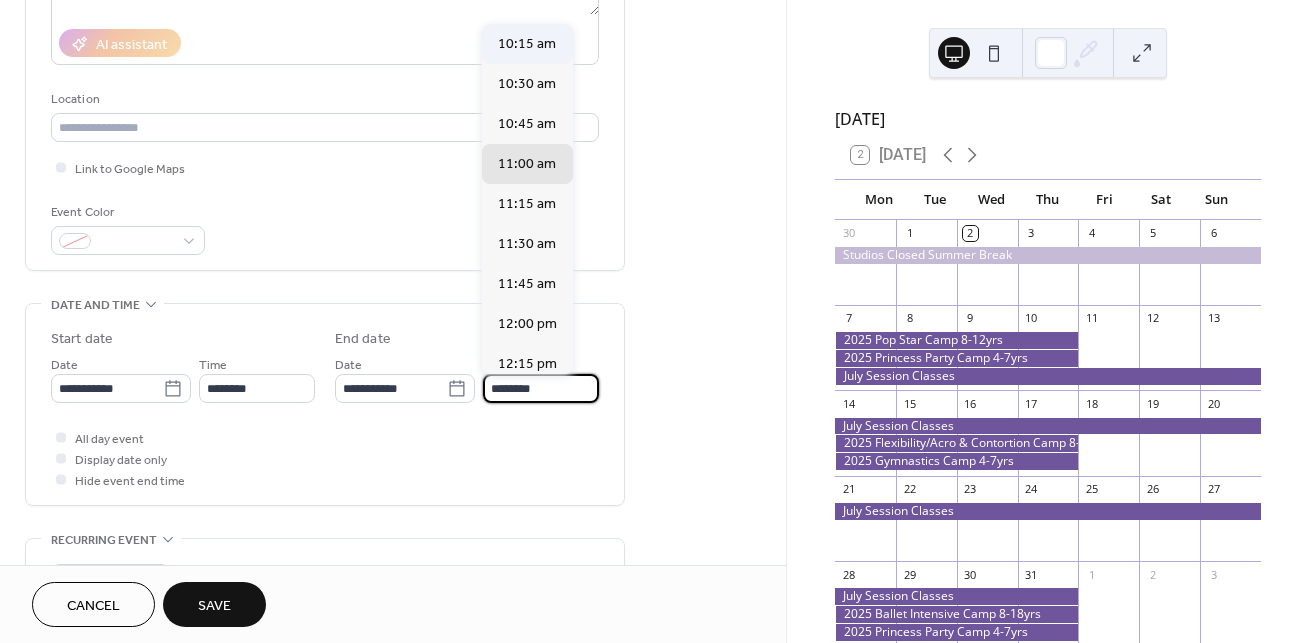 type on "********" 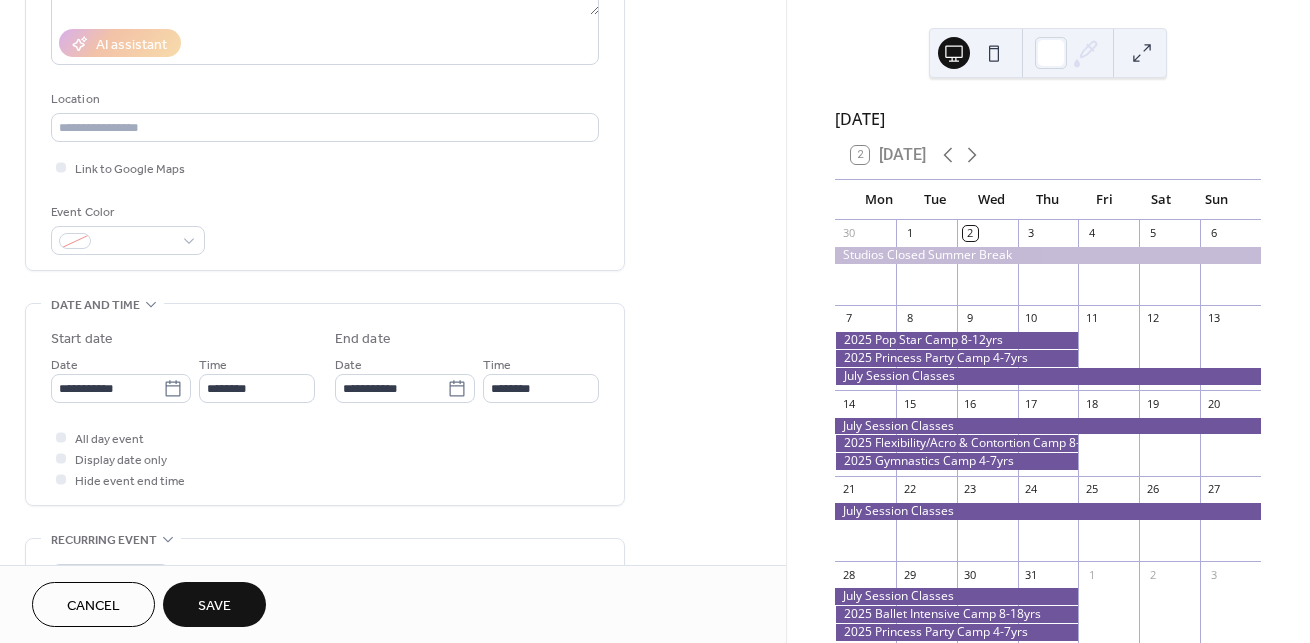 click on "All day event Display date only Hide event end time" at bounding box center (325, 458) 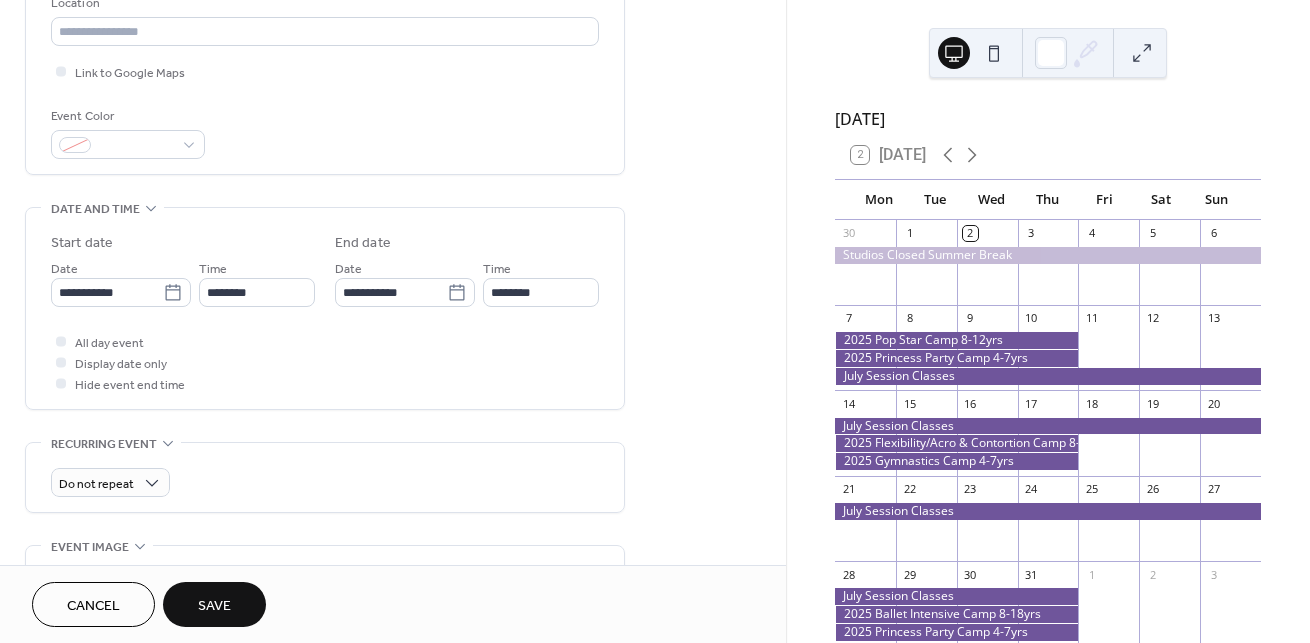 scroll, scrollTop: 457, scrollLeft: 0, axis: vertical 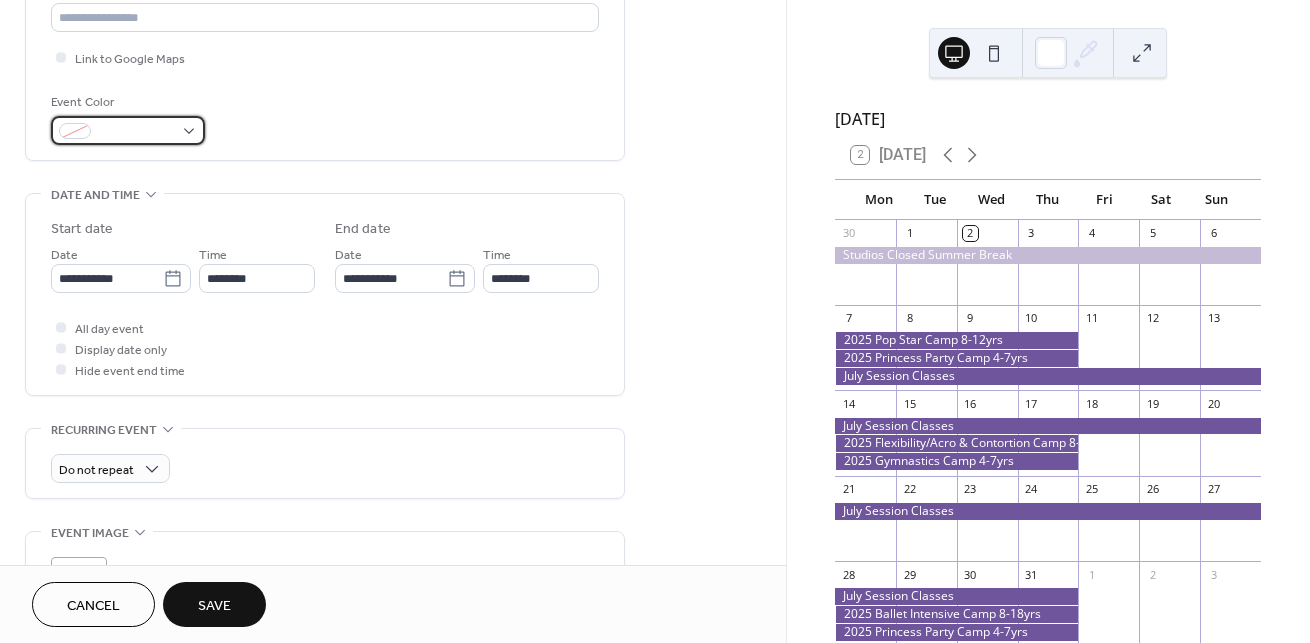click at bounding box center (136, 132) 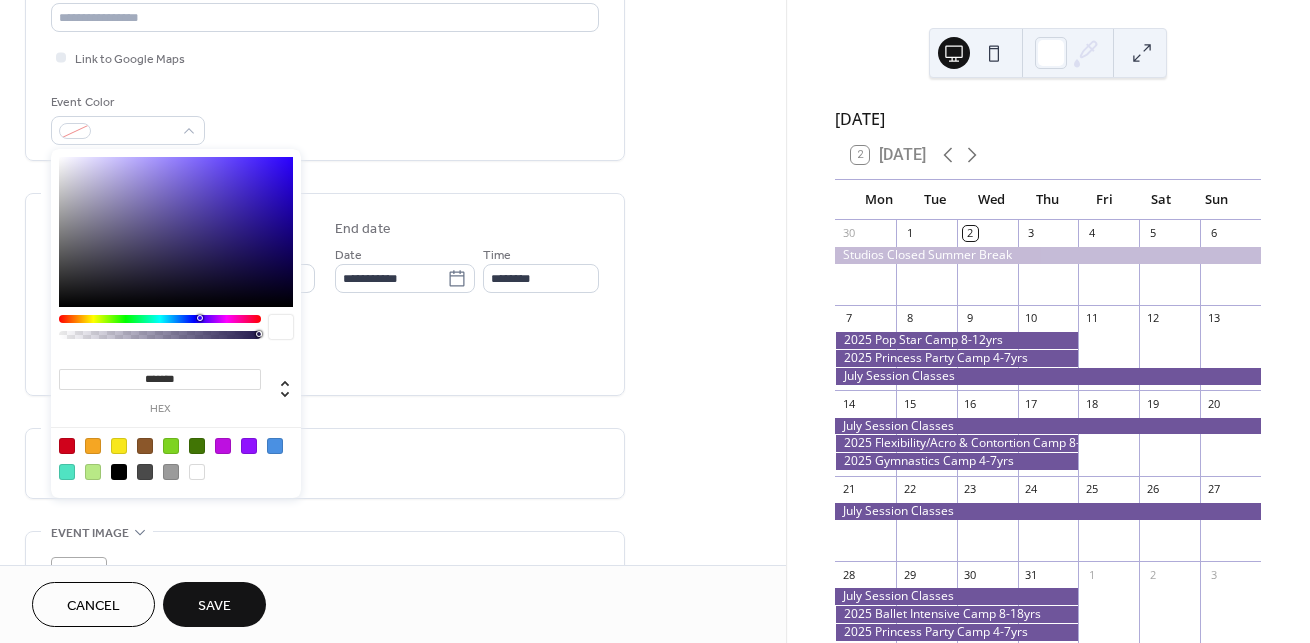 click at bounding box center [176, 458] 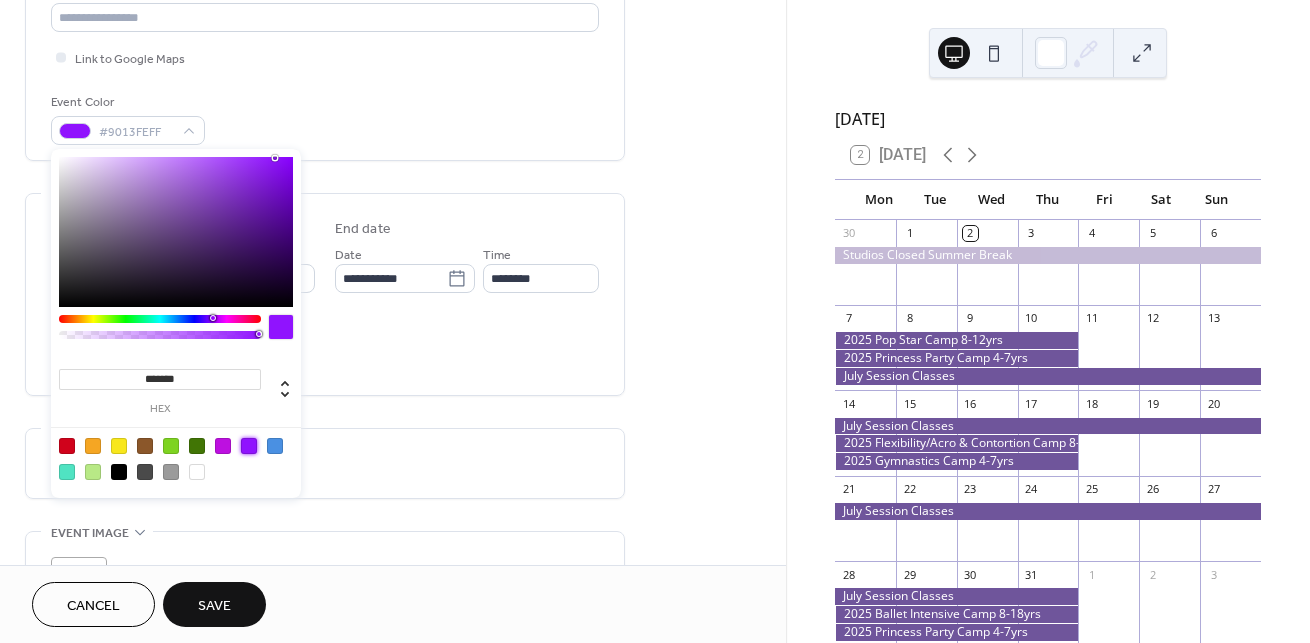 click on "**********" at bounding box center (325, 252) 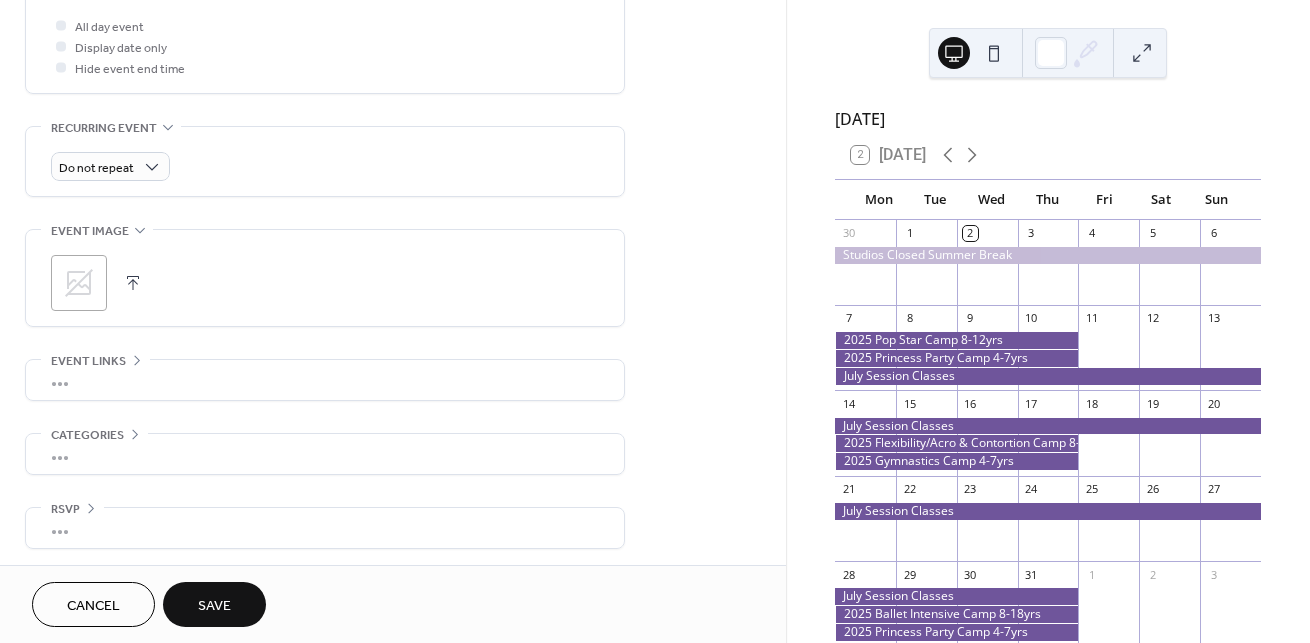scroll, scrollTop: 763, scrollLeft: 0, axis: vertical 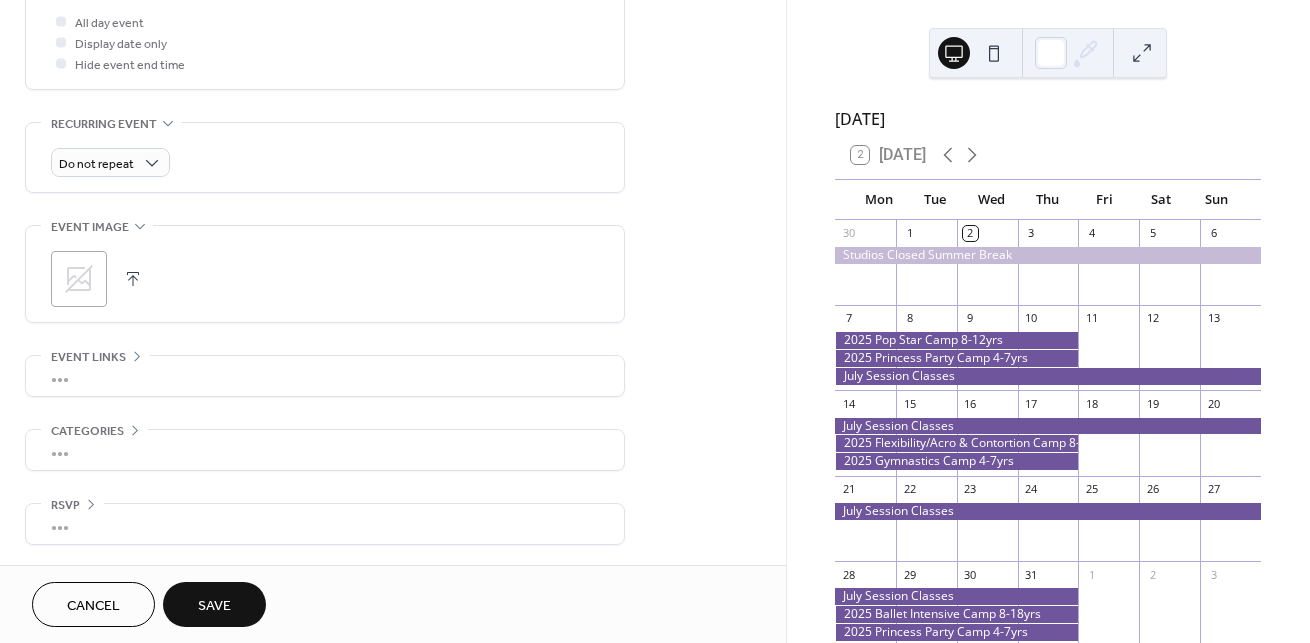 click on "Save" at bounding box center (214, 606) 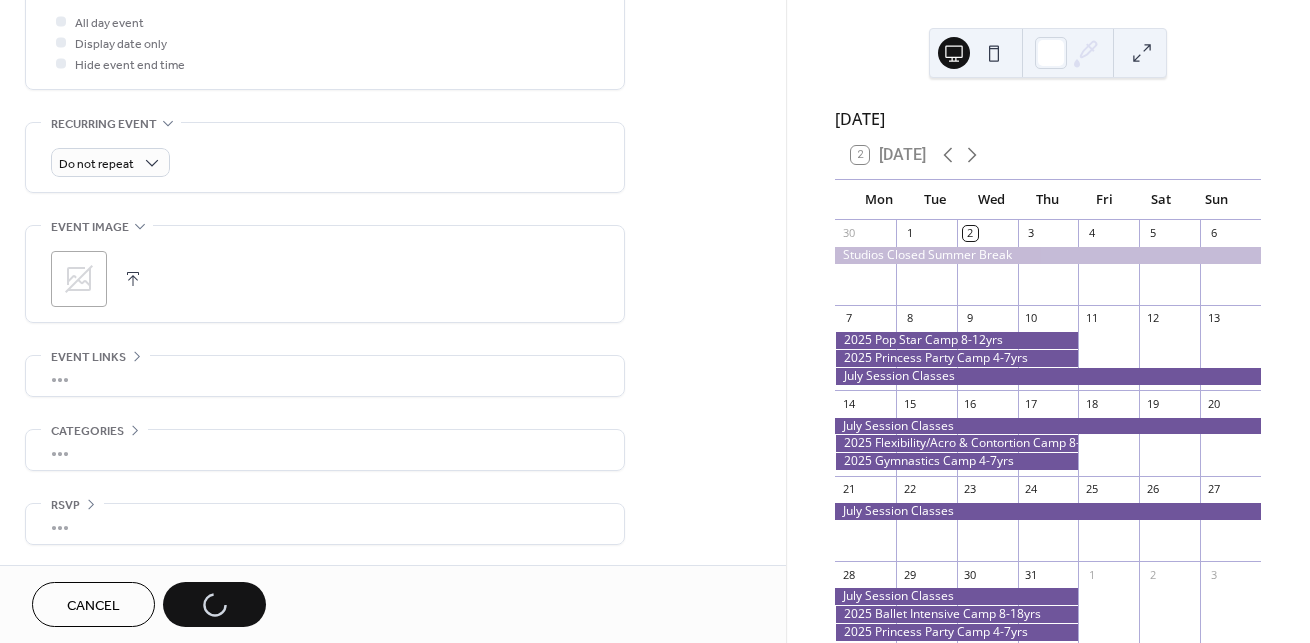 scroll, scrollTop: 834, scrollLeft: 0, axis: vertical 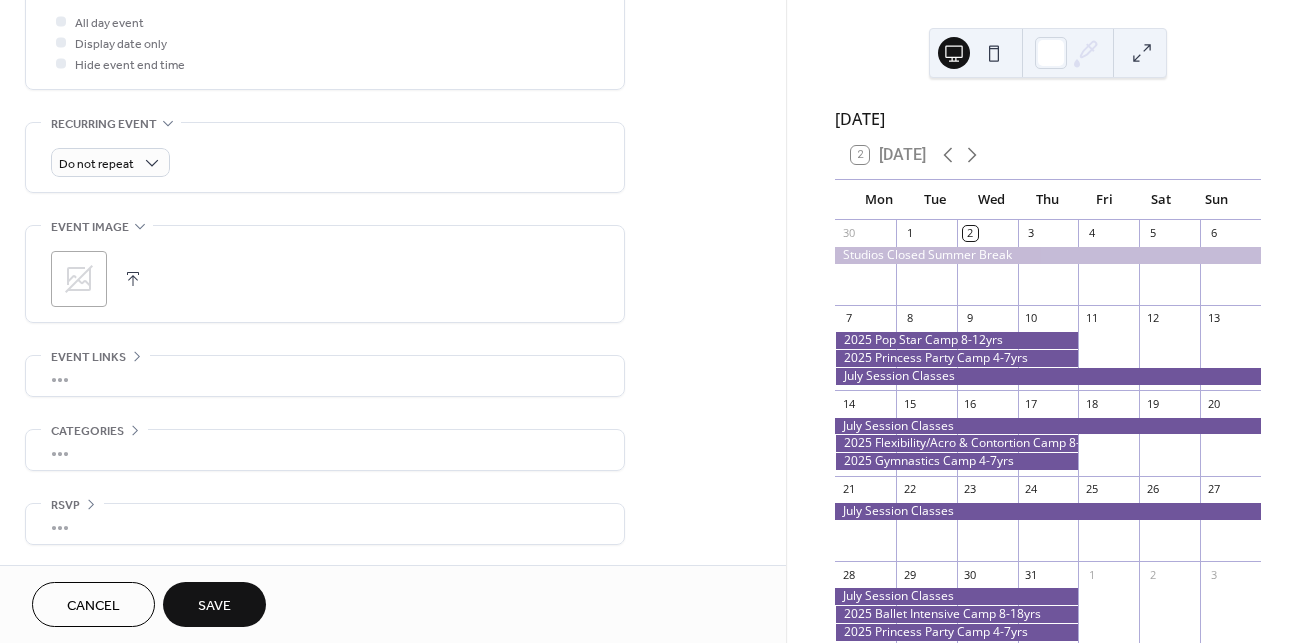 click on "Save" at bounding box center (214, 606) 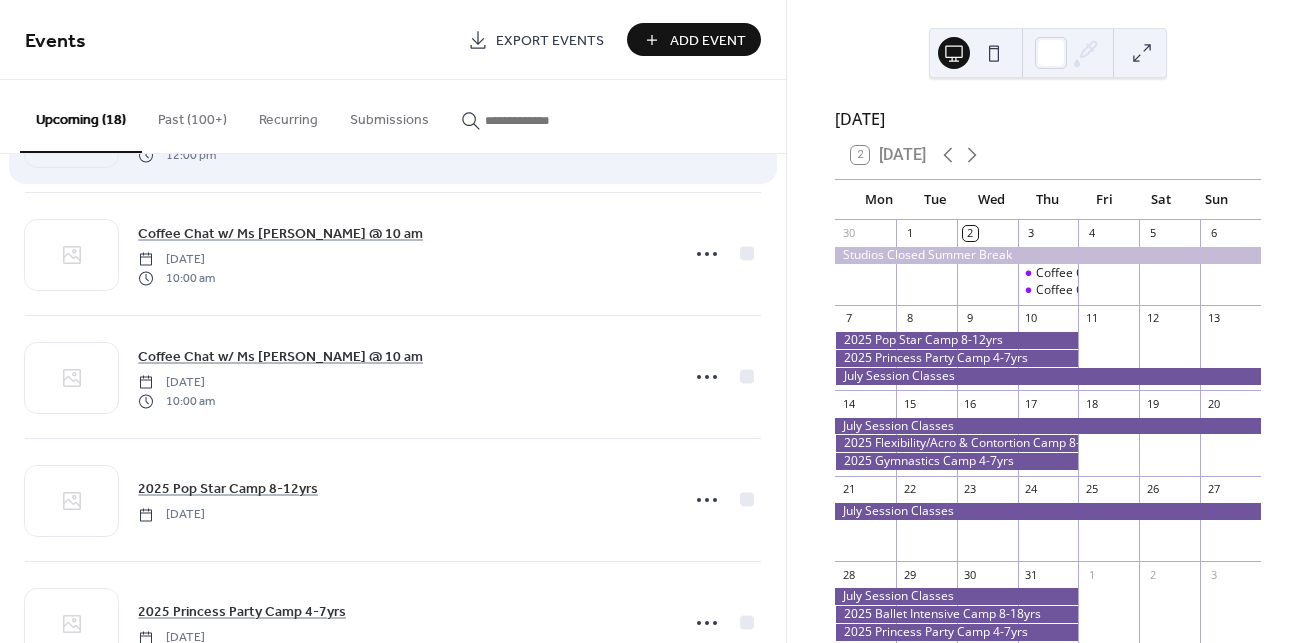 scroll, scrollTop: 106, scrollLeft: 0, axis: vertical 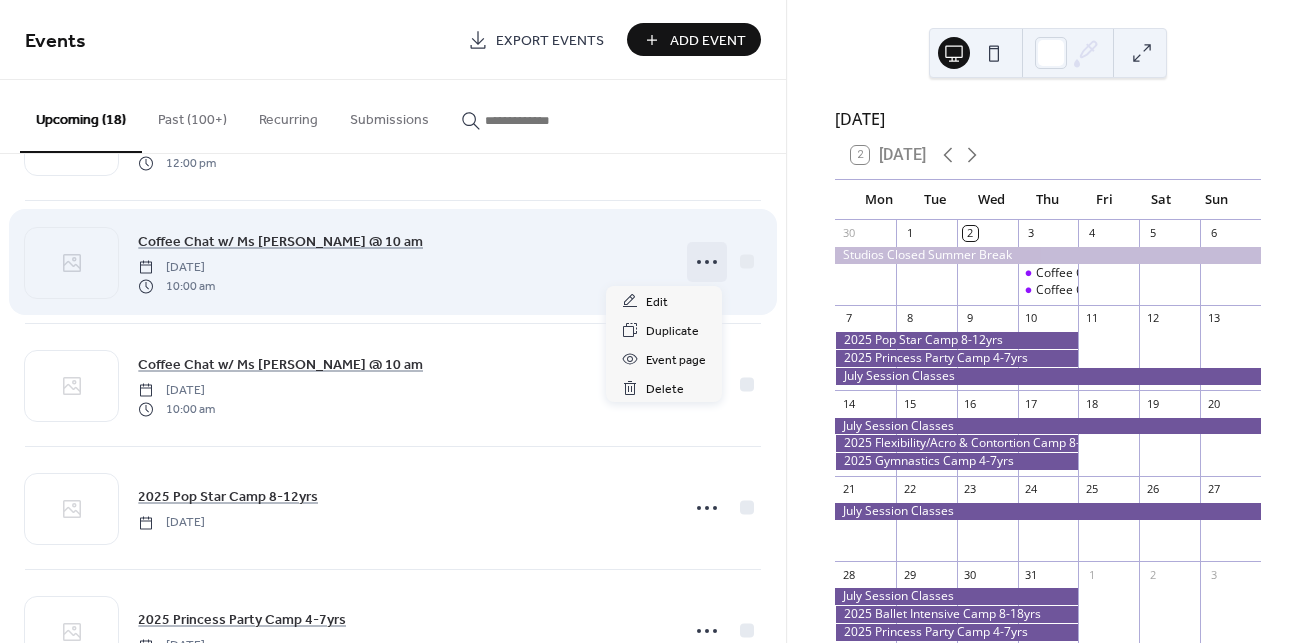 click 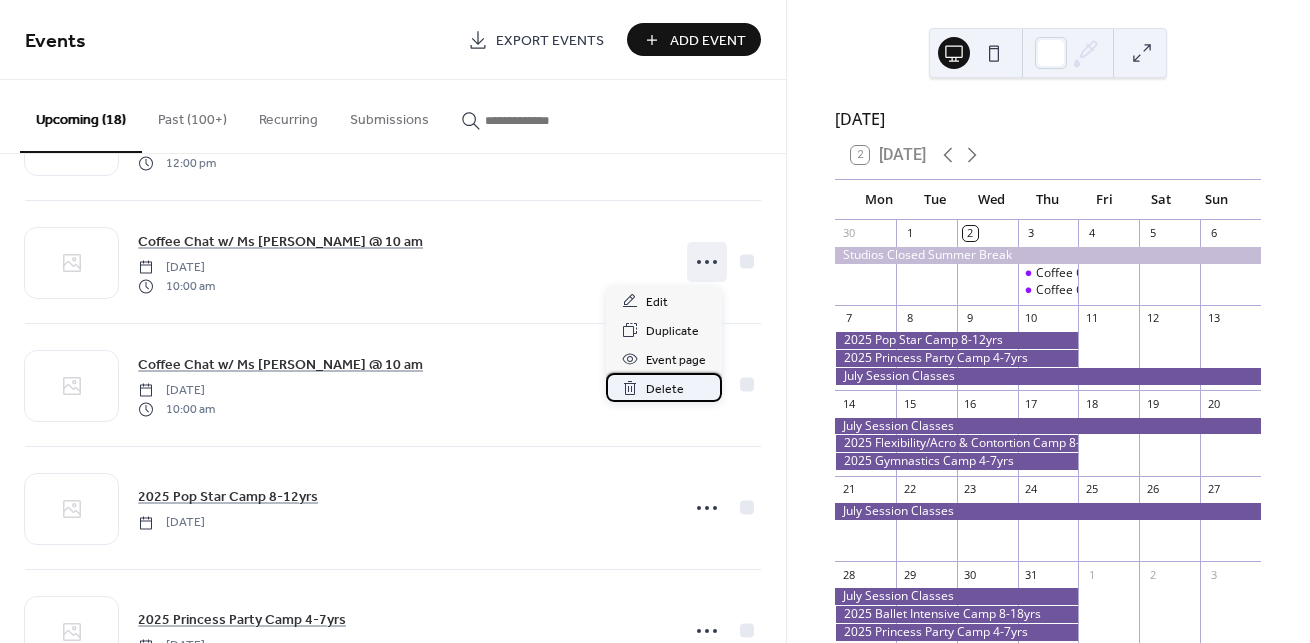 click on "Delete" at bounding box center [664, 387] 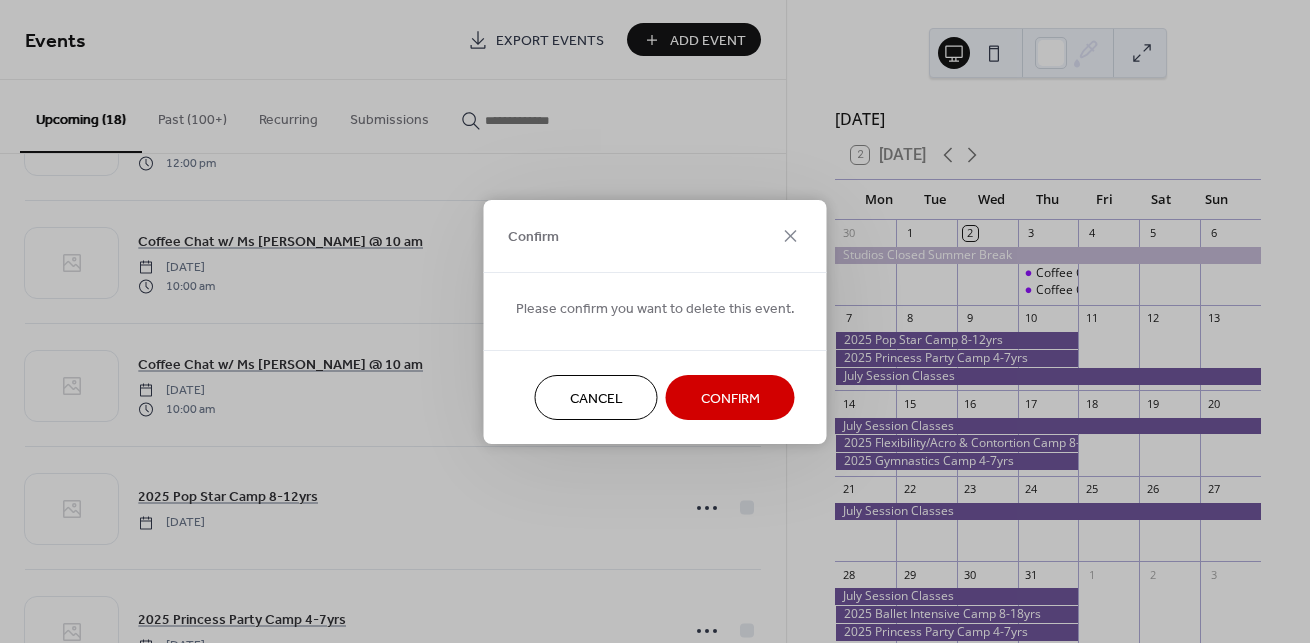 click on "Confirm" at bounding box center [730, 397] 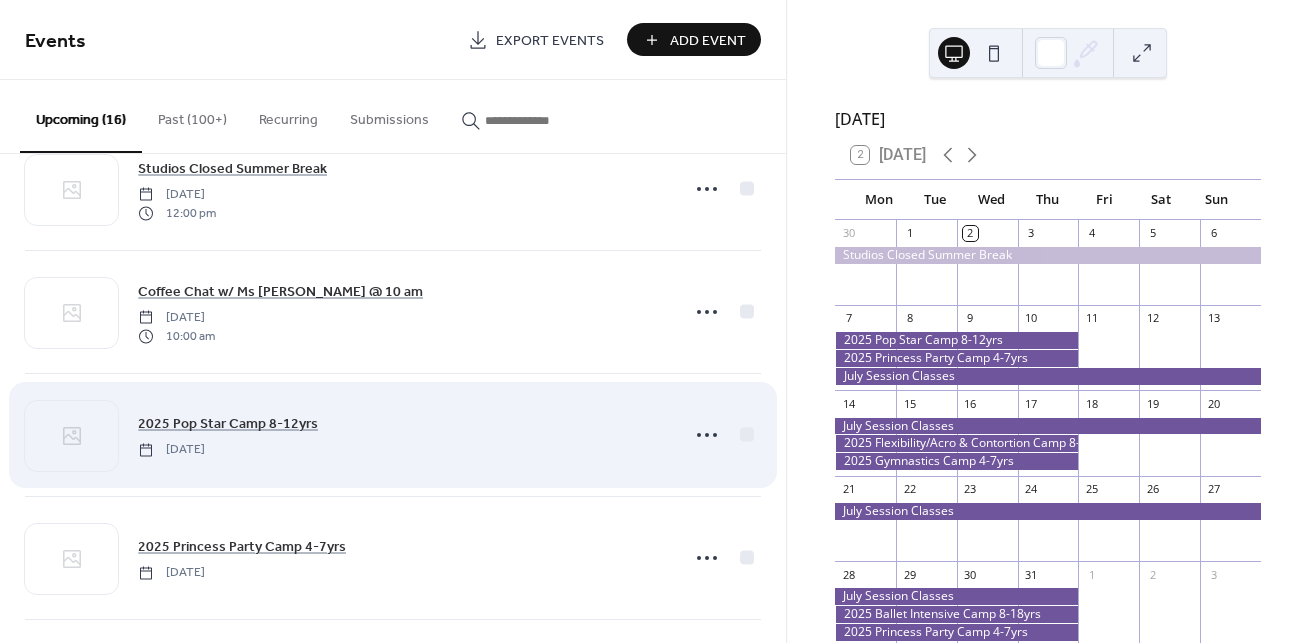 scroll, scrollTop: 51, scrollLeft: 0, axis: vertical 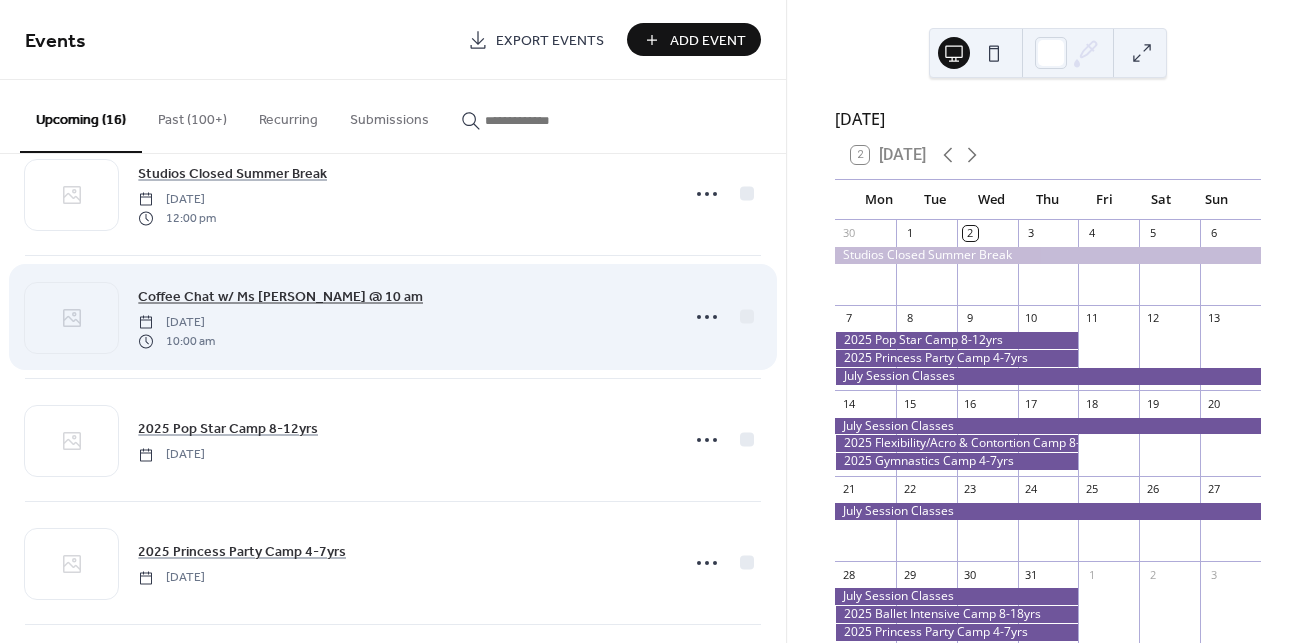 click on "Coffee Chat w/ Ms [PERSON_NAME] @ 10 am" at bounding box center [280, 297] 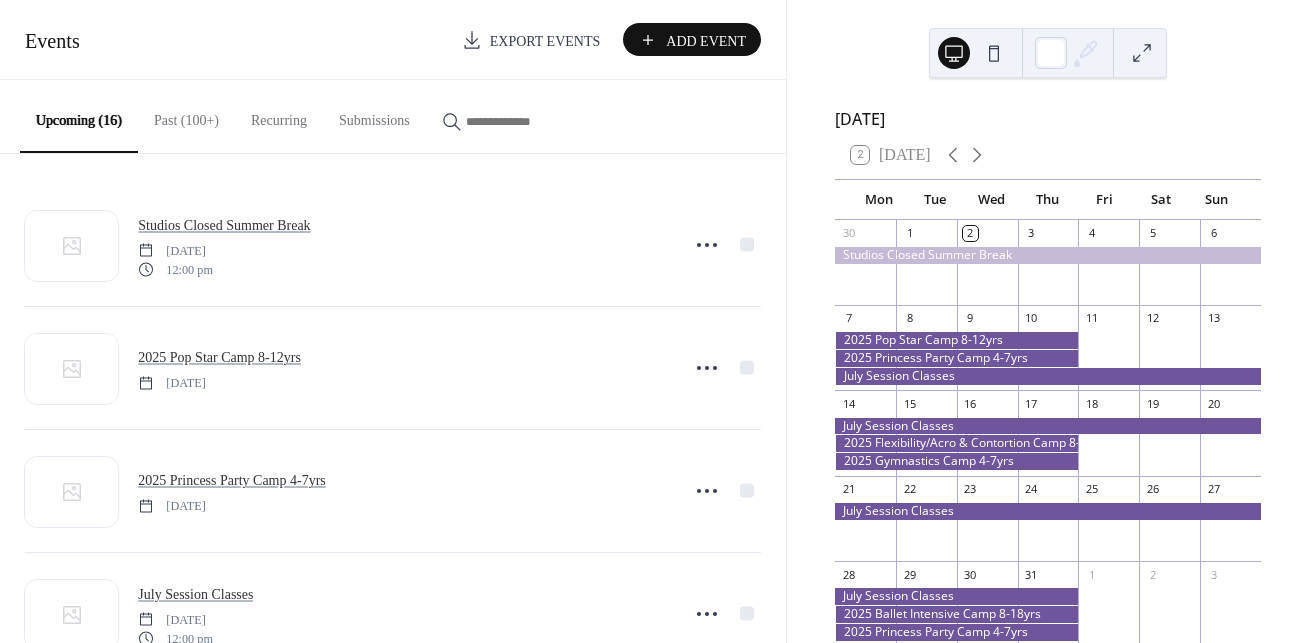 scroll, scrollTop: 0, scrollLeft: 0, axis: both 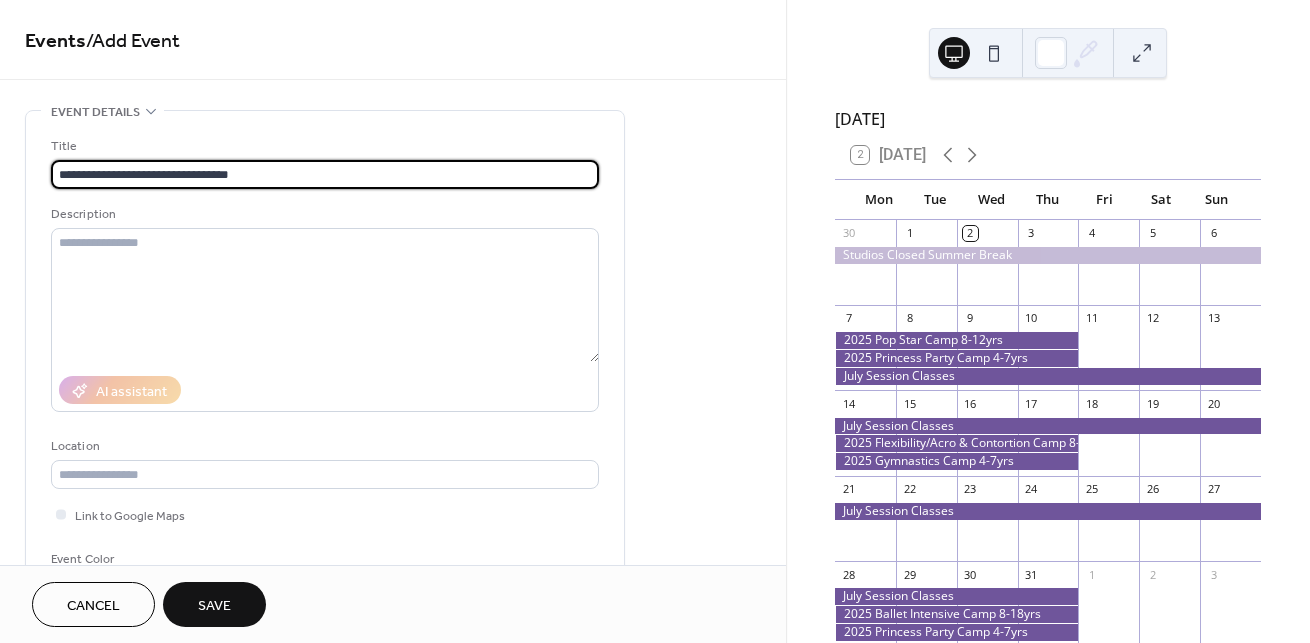 click on "**********" at bounding box center [325, 174] 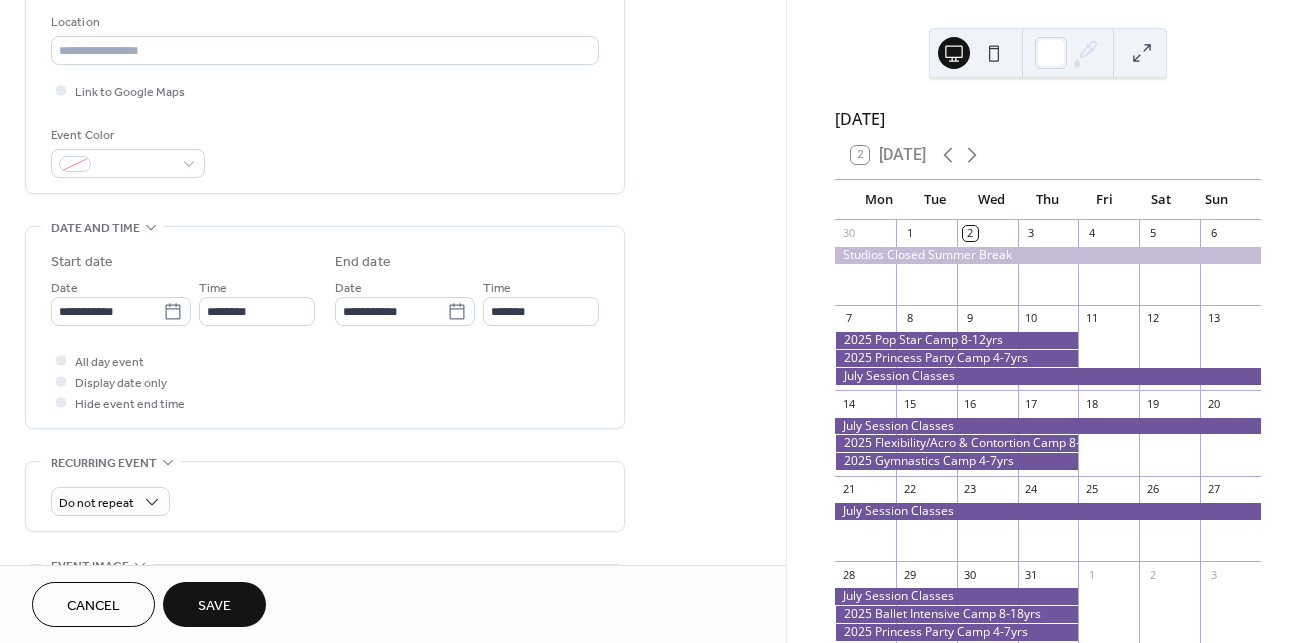 scroll, scrollTop: 473, scrollLeft: 0, axis: vertical 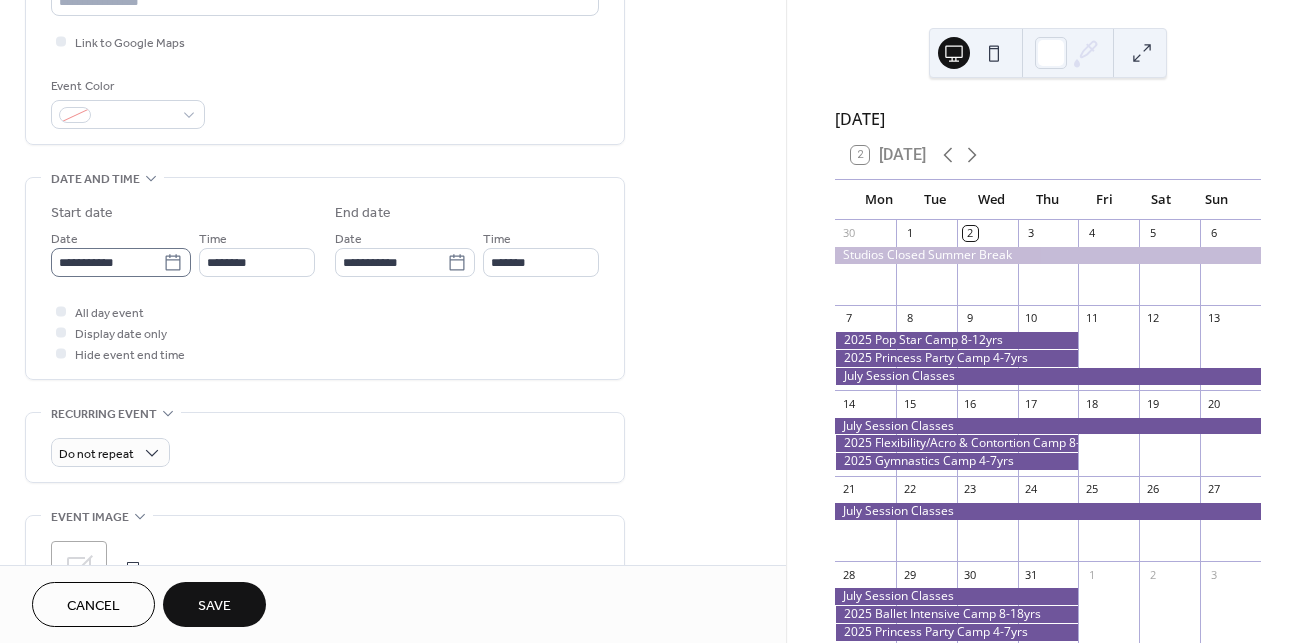 type on "**********" 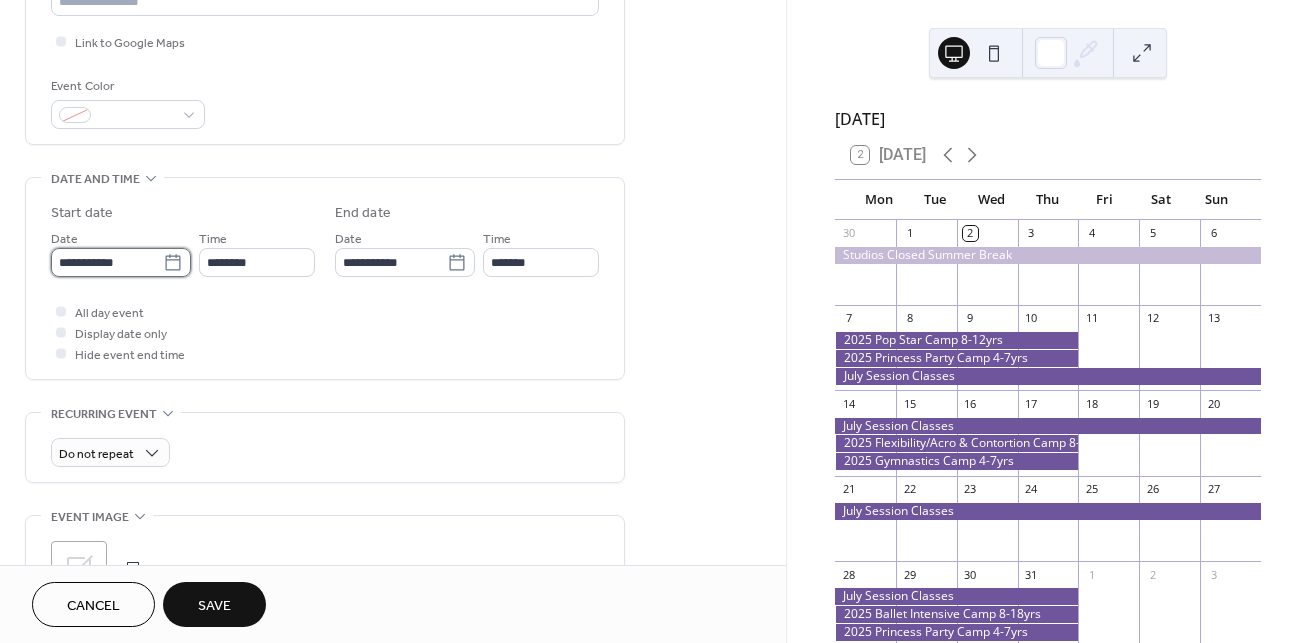 click on "**********" at bounding box center (107, 262) 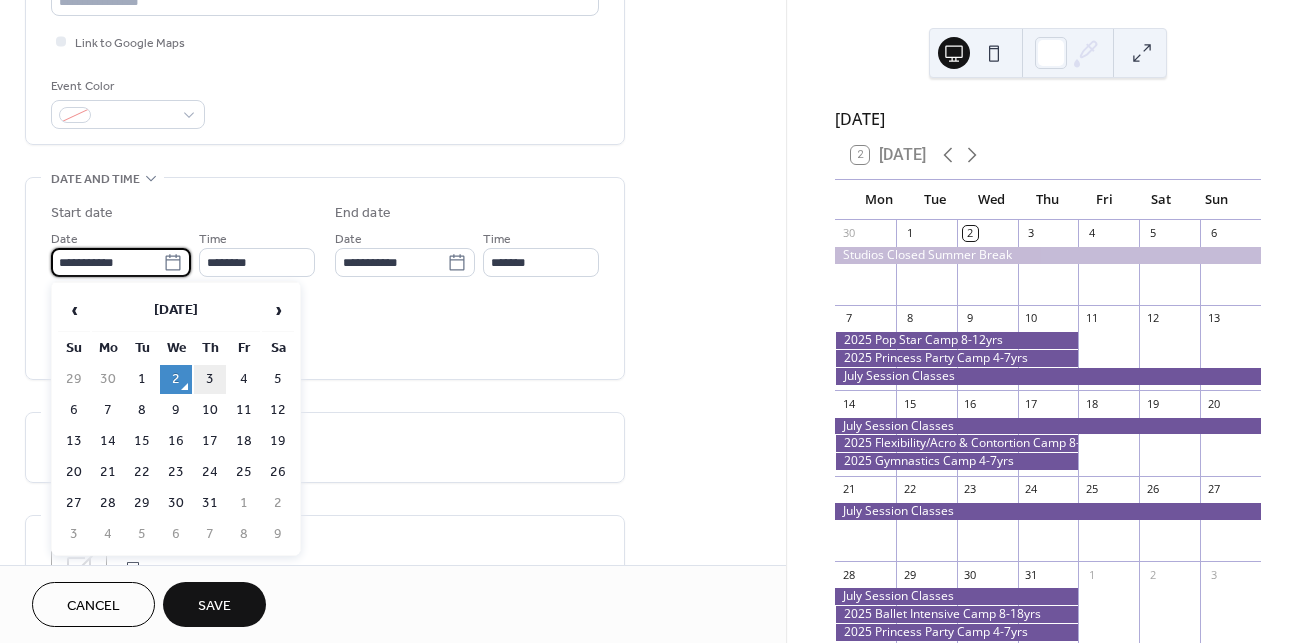 click on "3" at bounding box center (210, 379) 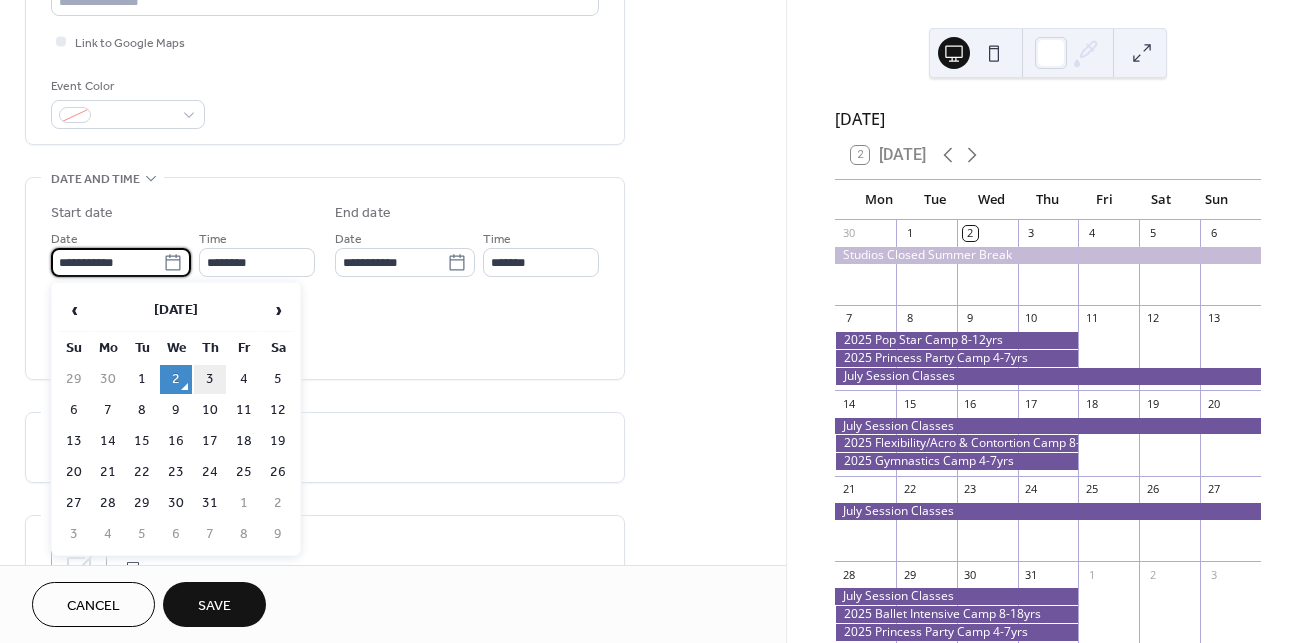 type on "**********" 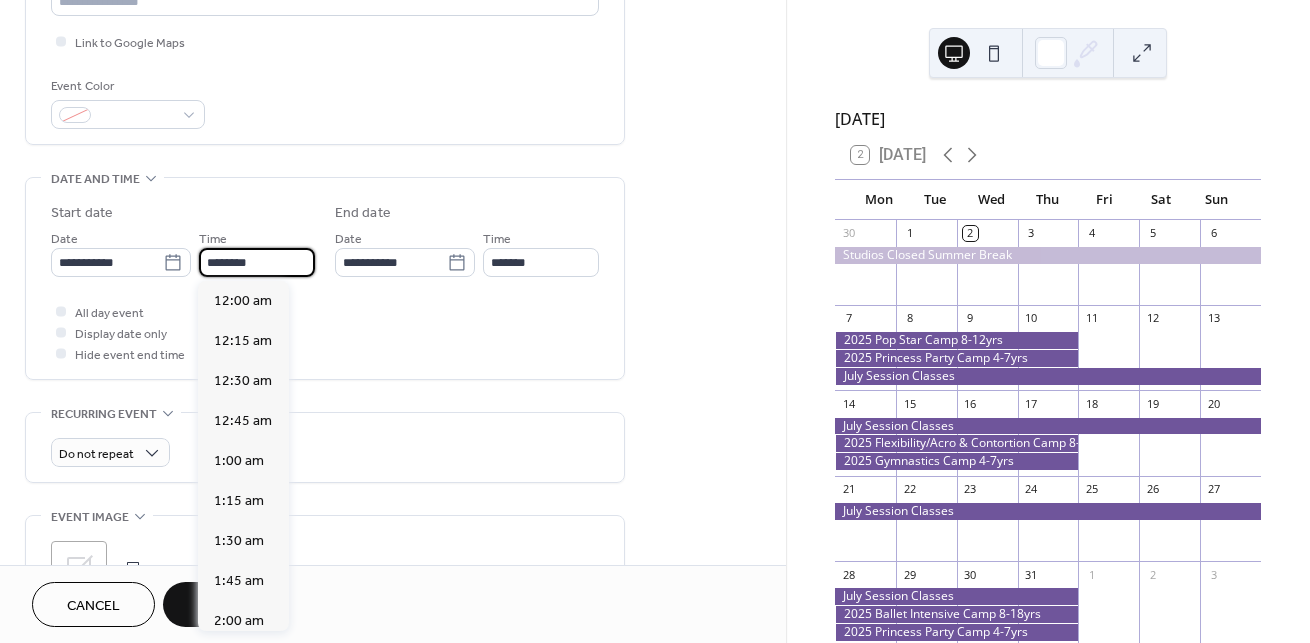click on "********" at bounding box center (257, 262) 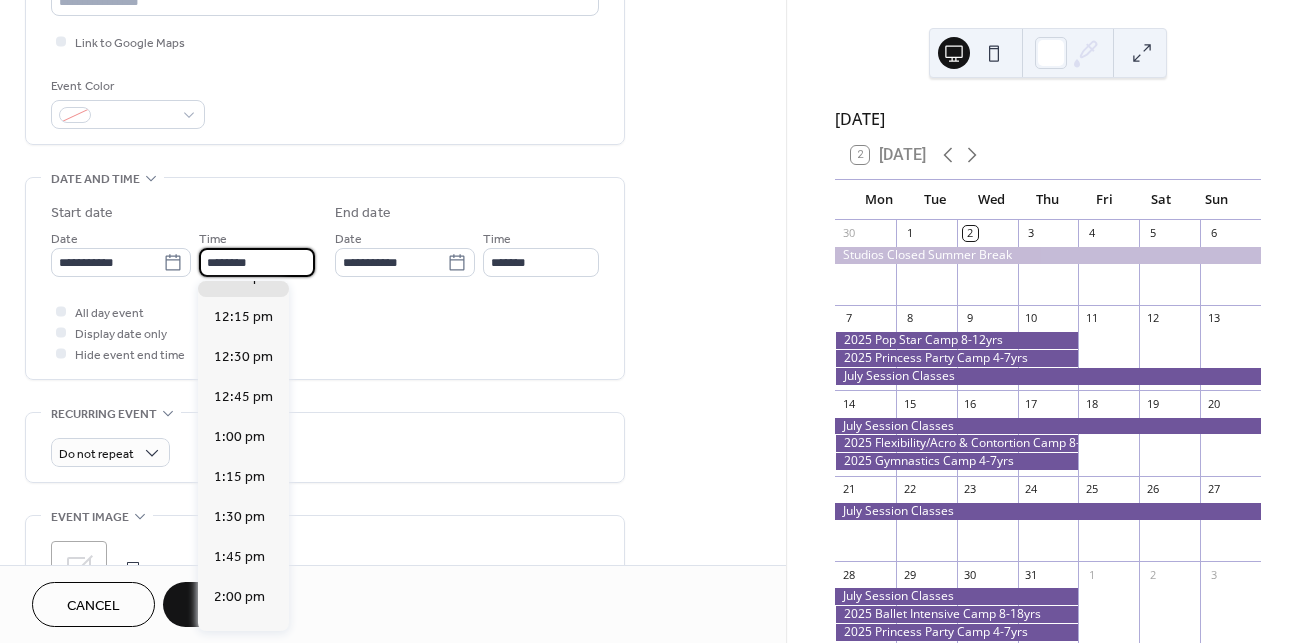 click on "********" at bounding box center (257, 262) 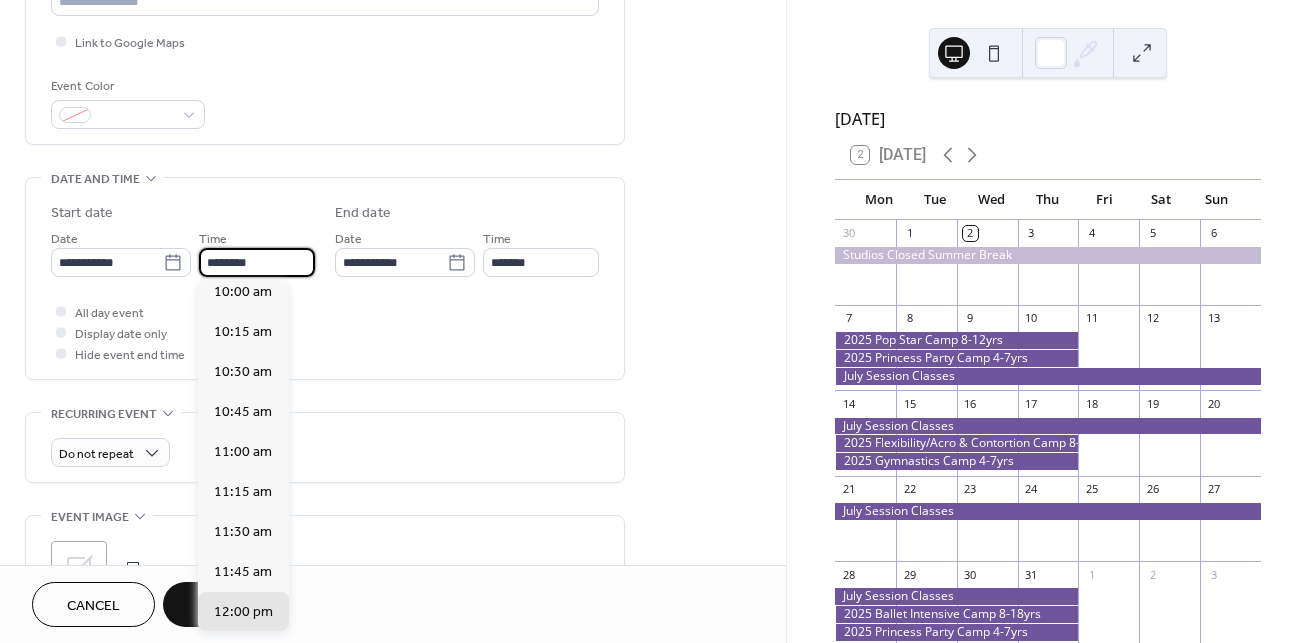 scroll, scrollTop: 1605, scrollLeft: 0, axis: vertical 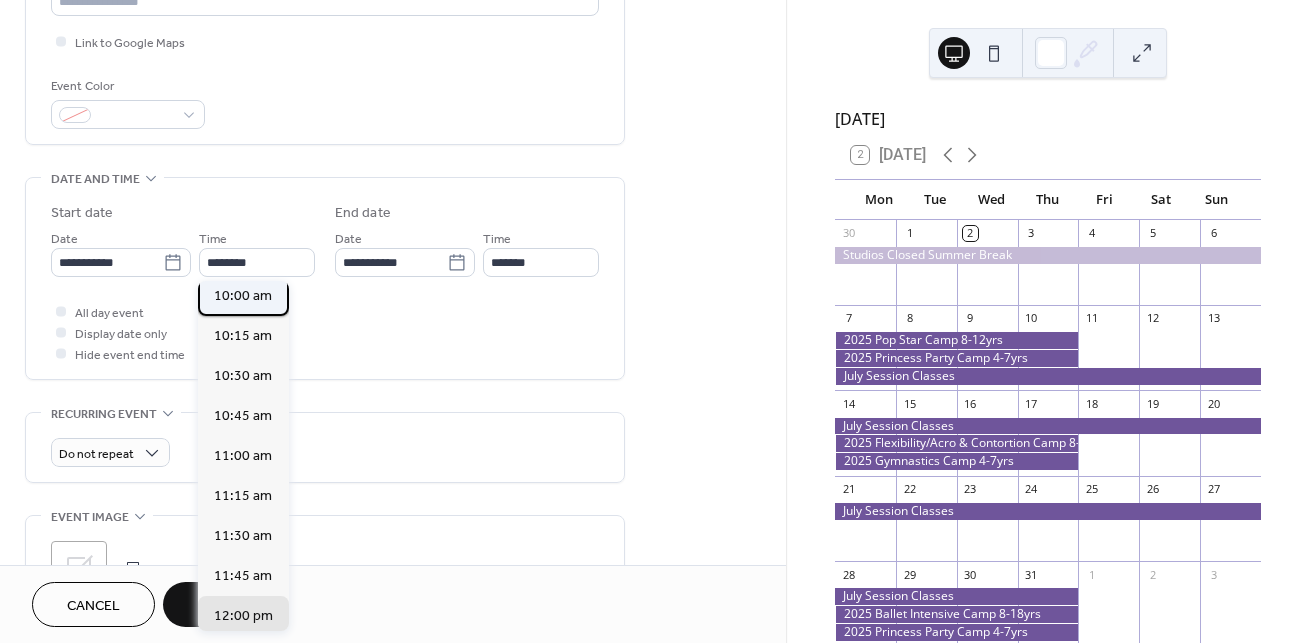 click on "10:00 am" at bounding box center [243, 296] 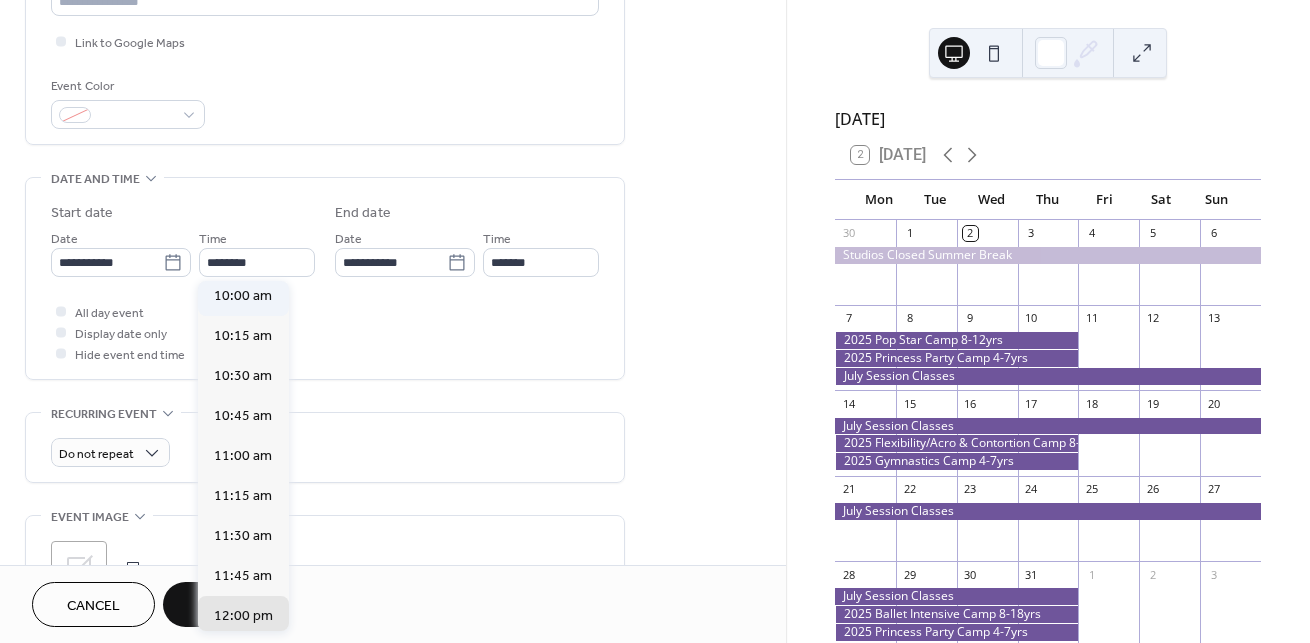 type on "********" 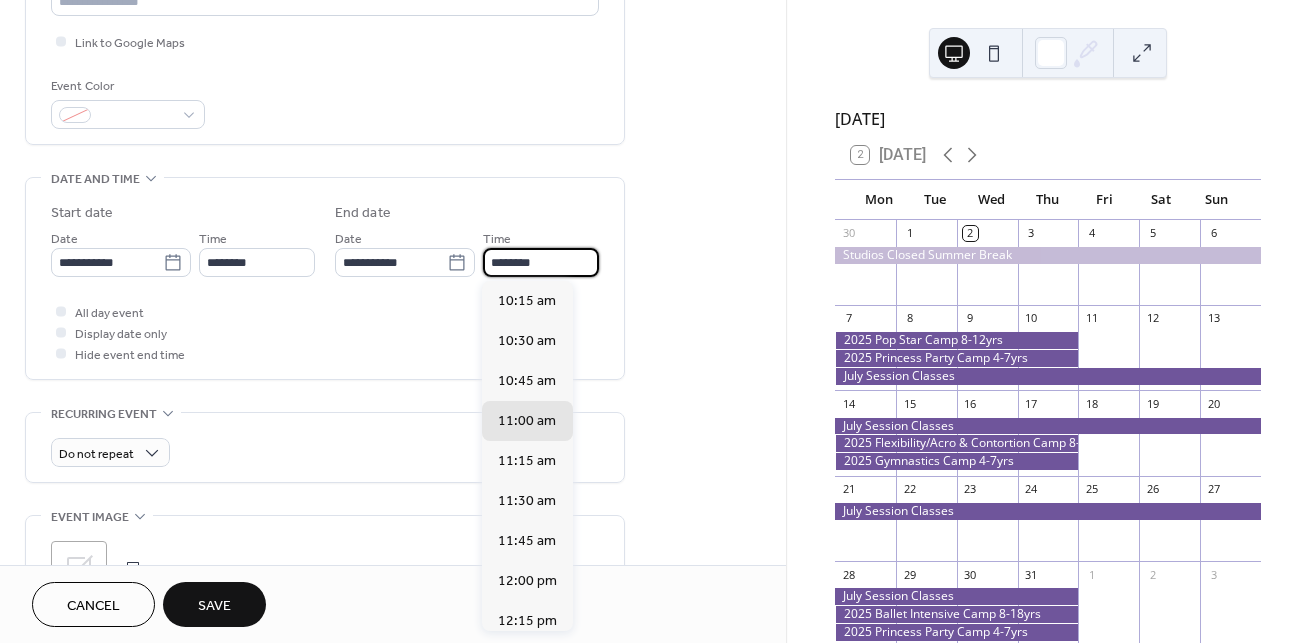 click on "********" at bounding box center (541, 262) 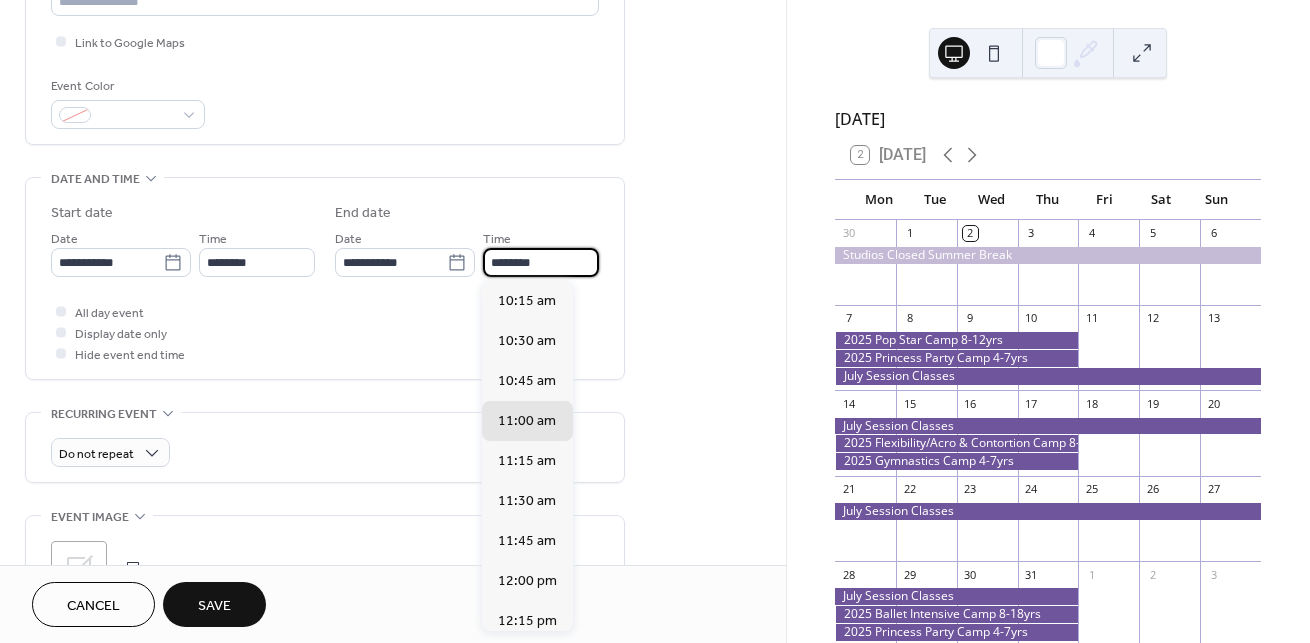 click on "********" at bounding box center (541, 262) 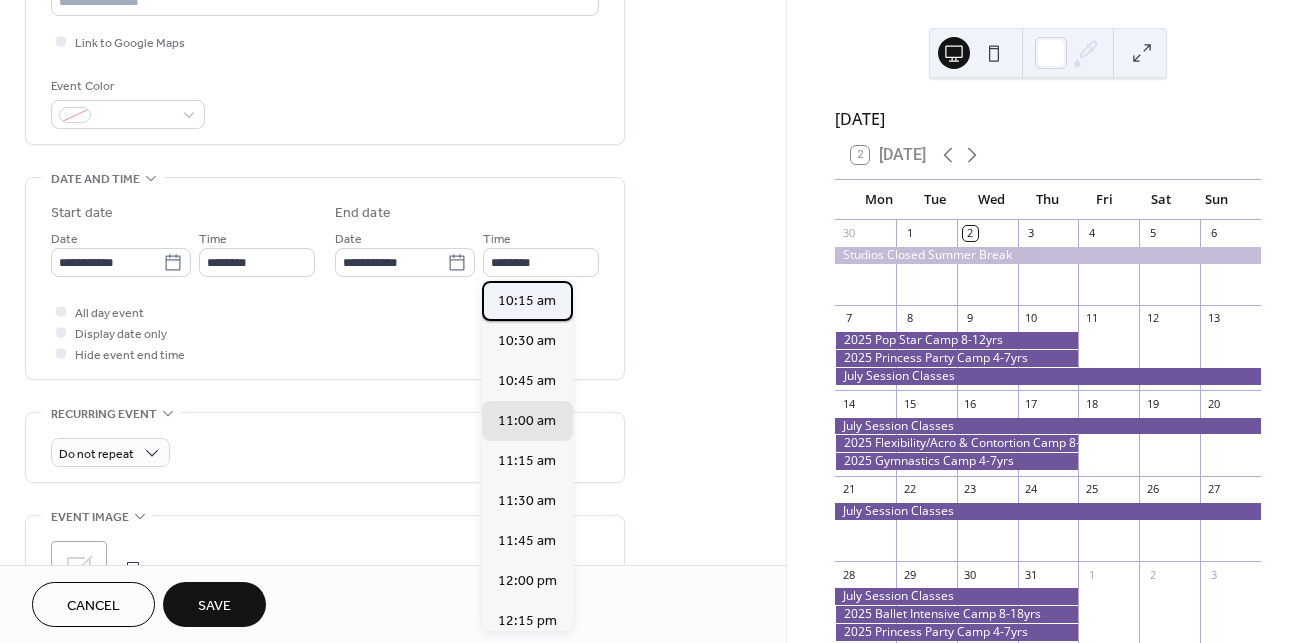 click on "10:15 am" at bounding box center (527, 301) 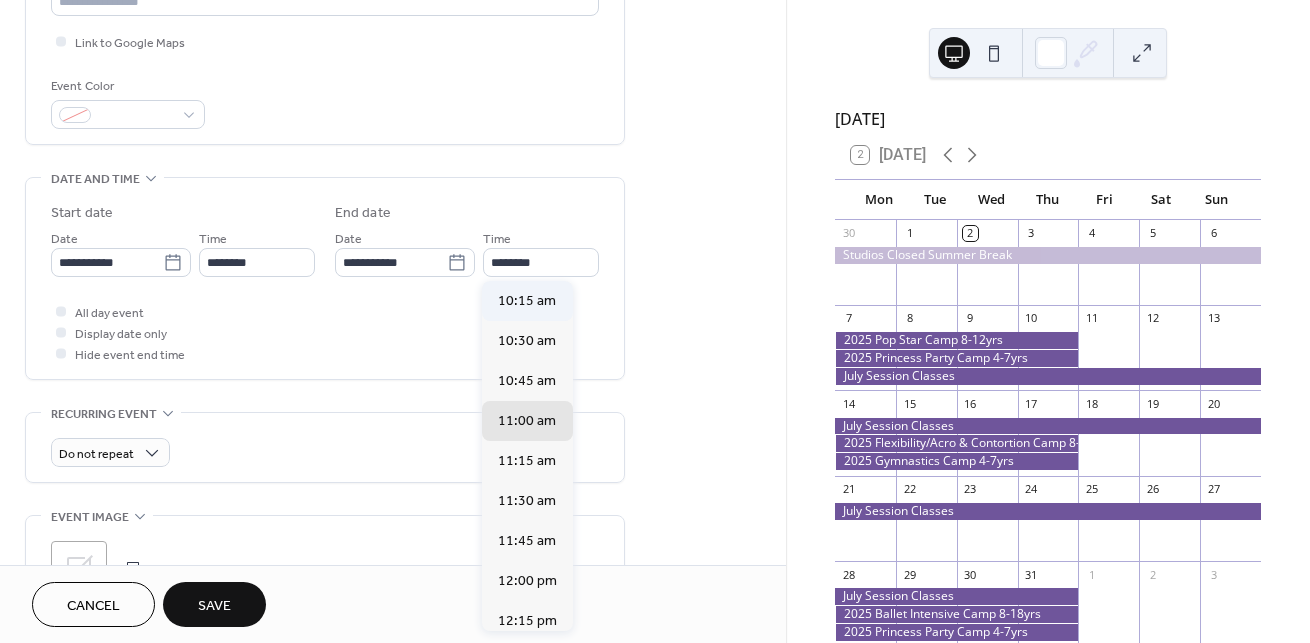type on "********" 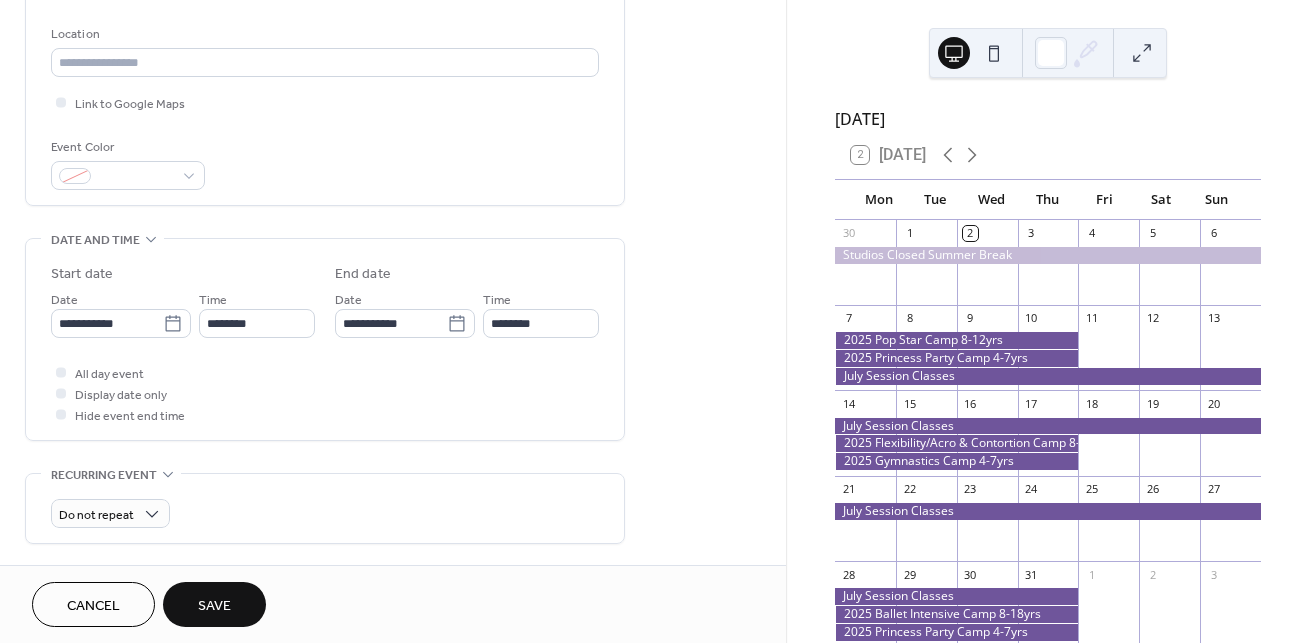 scroll, scrollTop: 396, scrollLeft: 0, axis: vertical 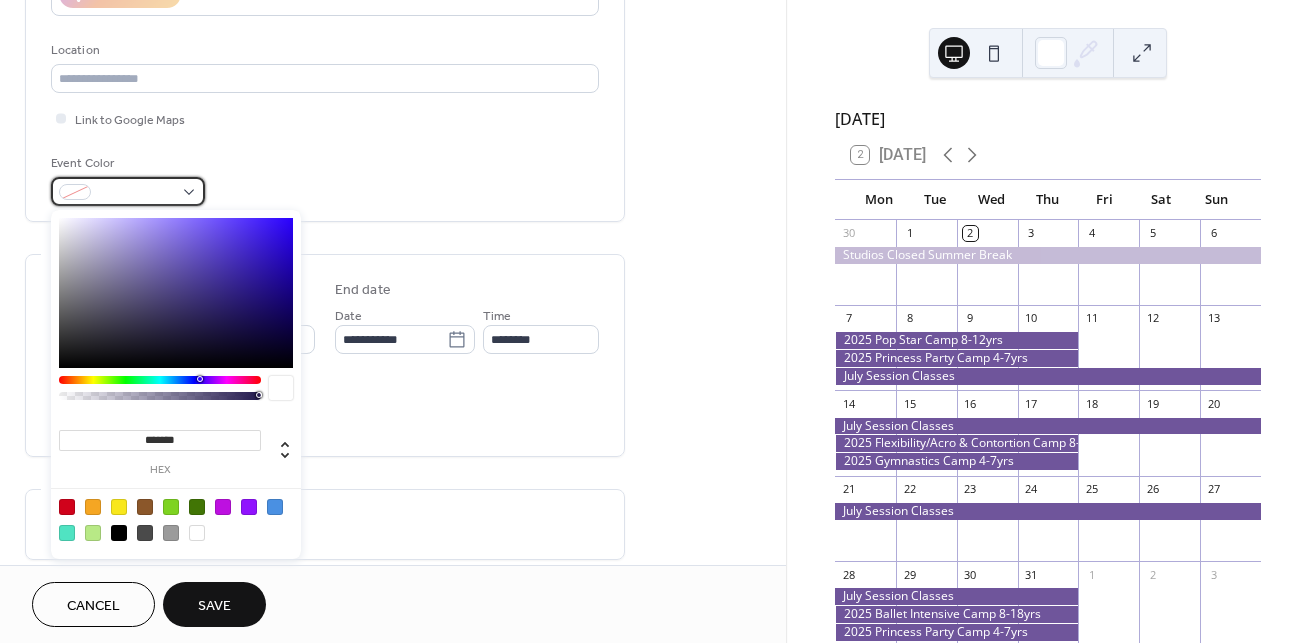 click at bounding box center [136, 193] 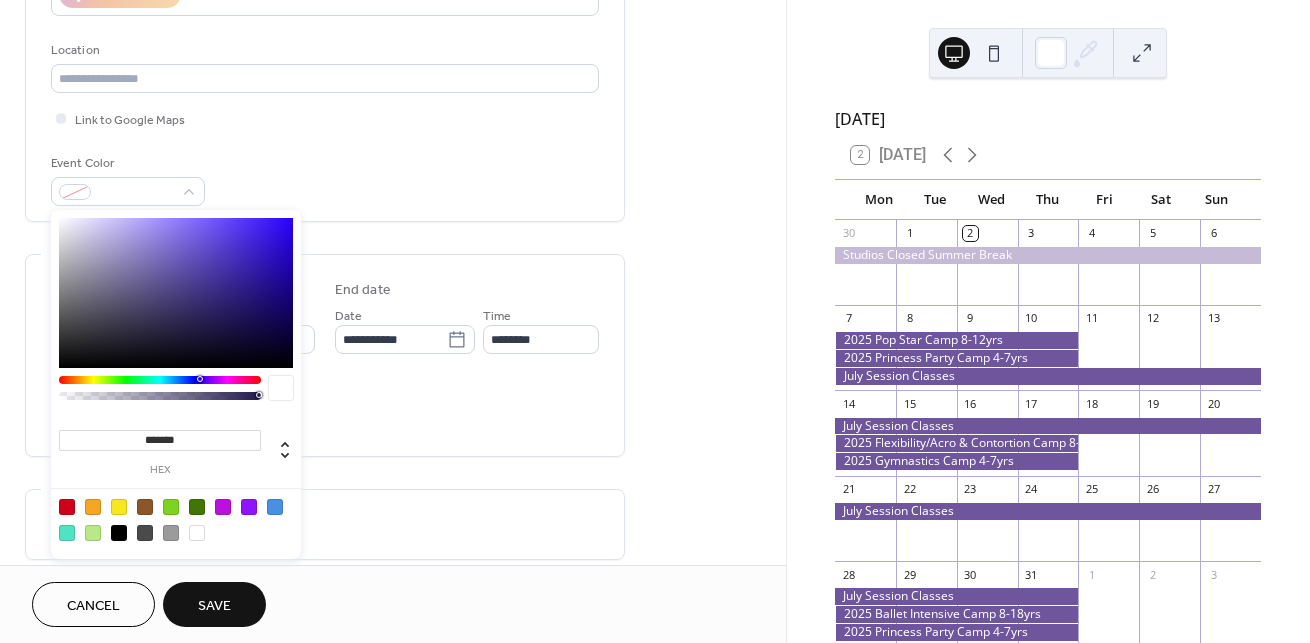 click at bounding box center [249, 507] 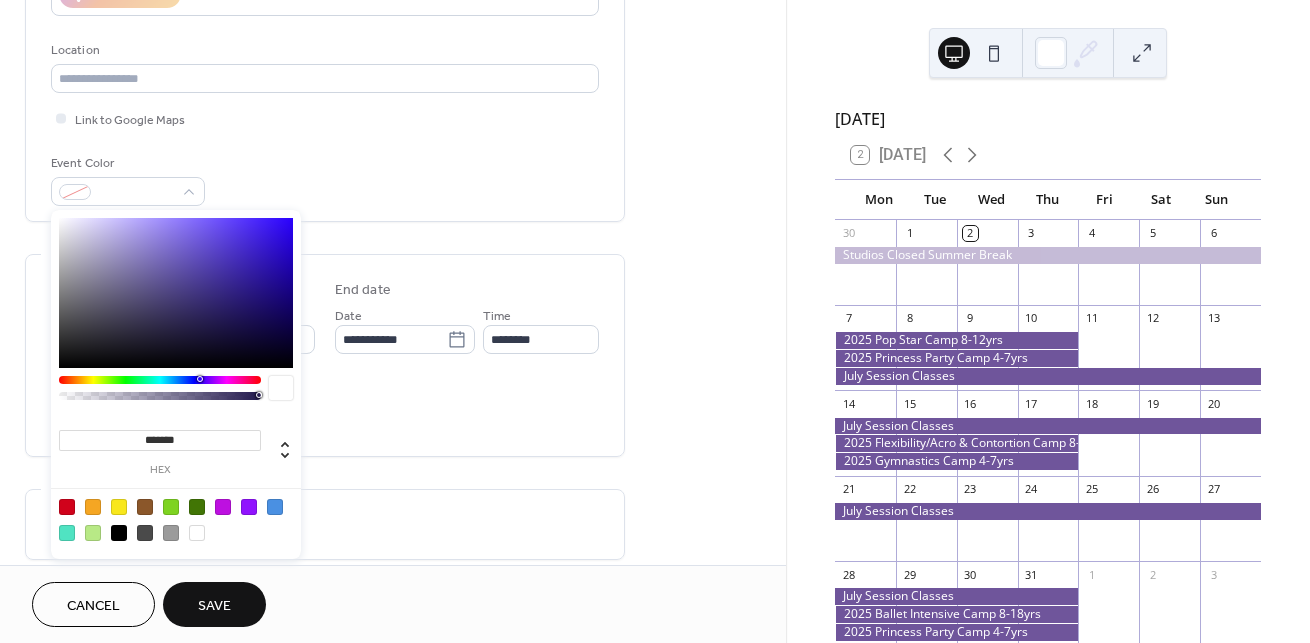 type on "*******" 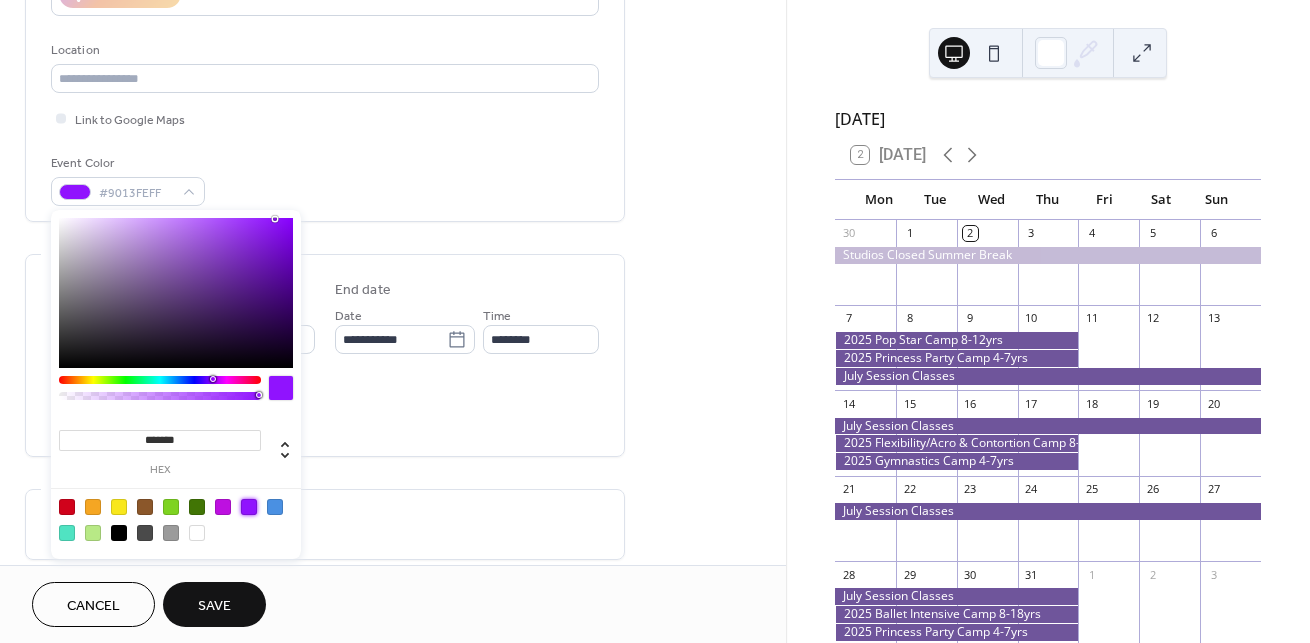 click on "Do not repeat" at bounding box center (325, 529) 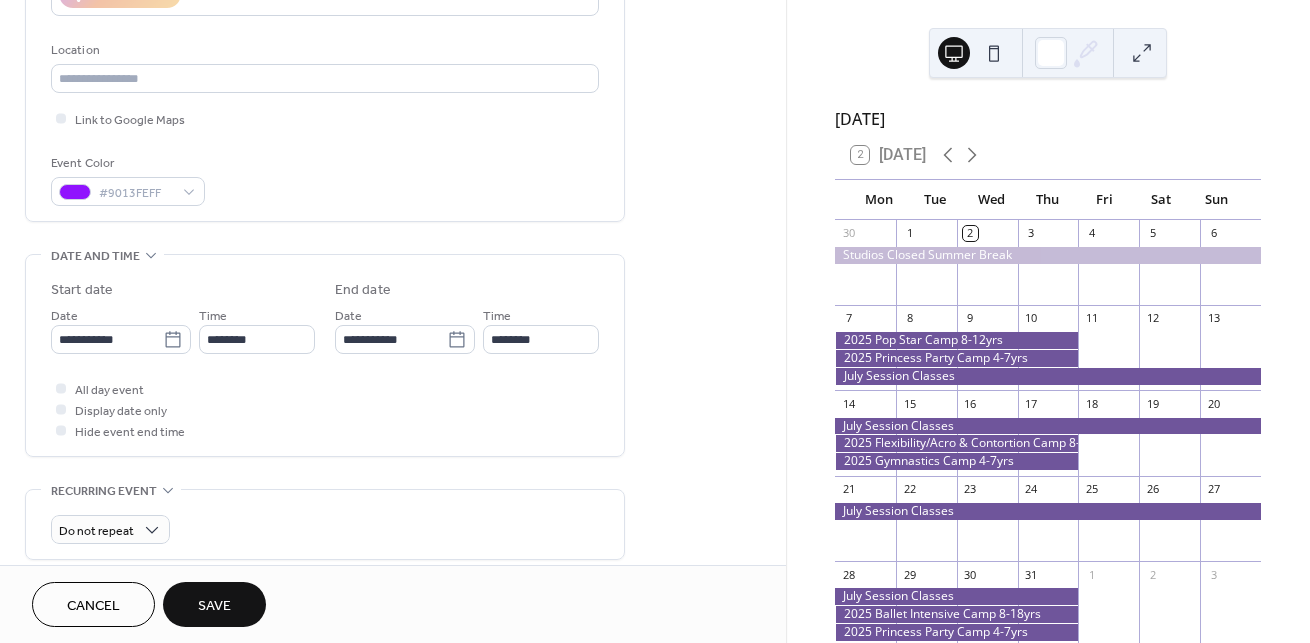 click on "Save" at bounding box center [214, 606] 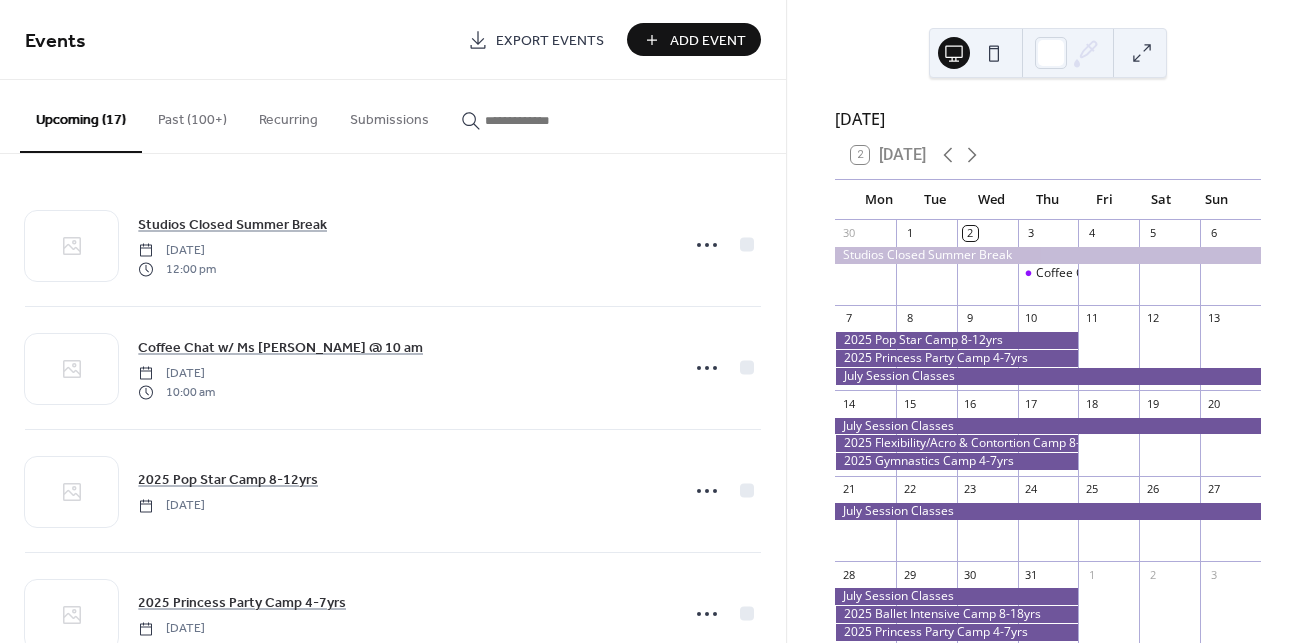 click on "Events Export Events Add Event" at bounding box center [393, 40] 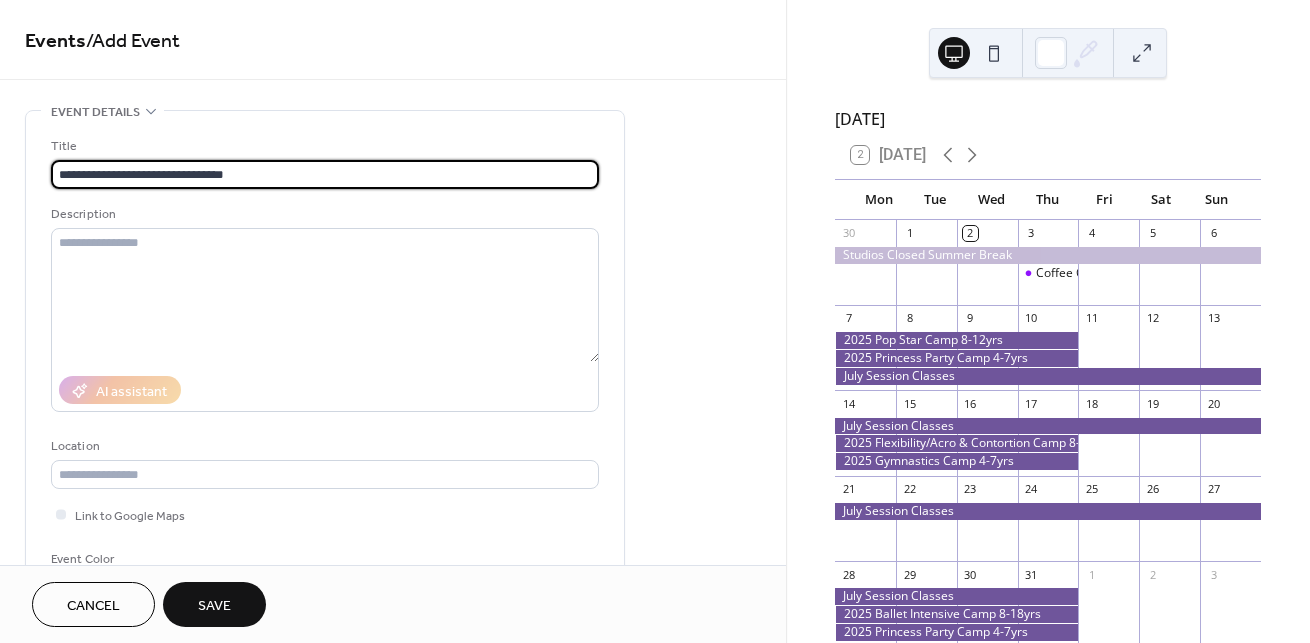click on "**********" at bounding box center [325, 174] 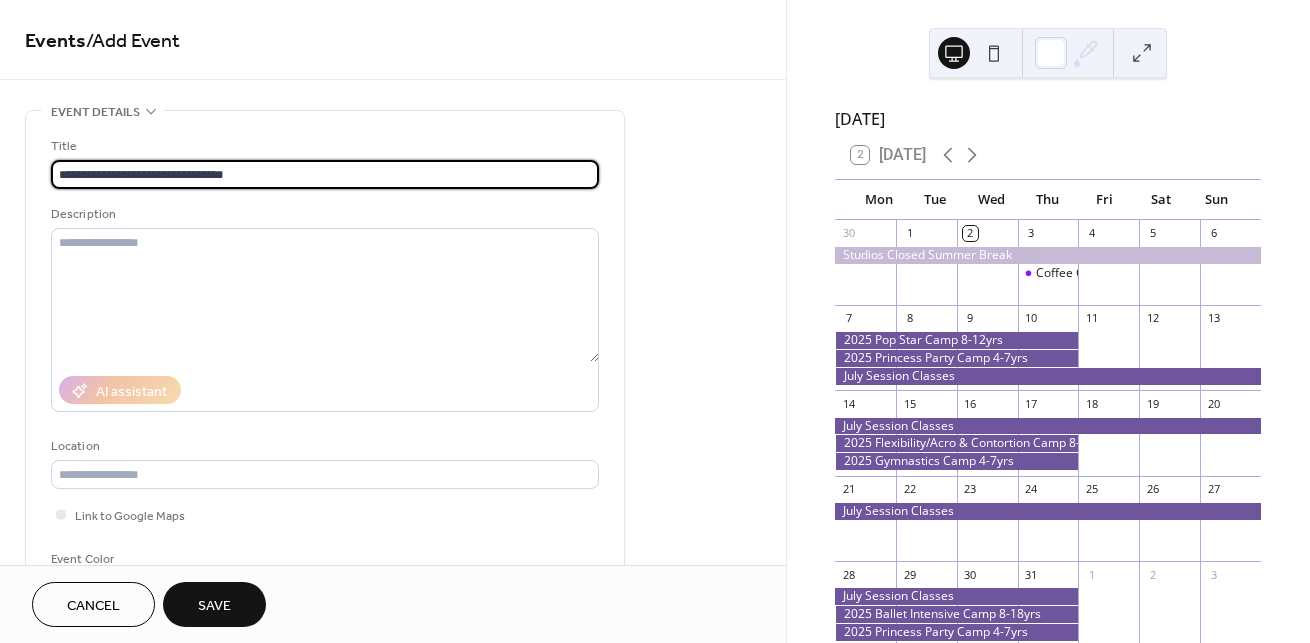 click on "**********" at bounding box center (325, 174) 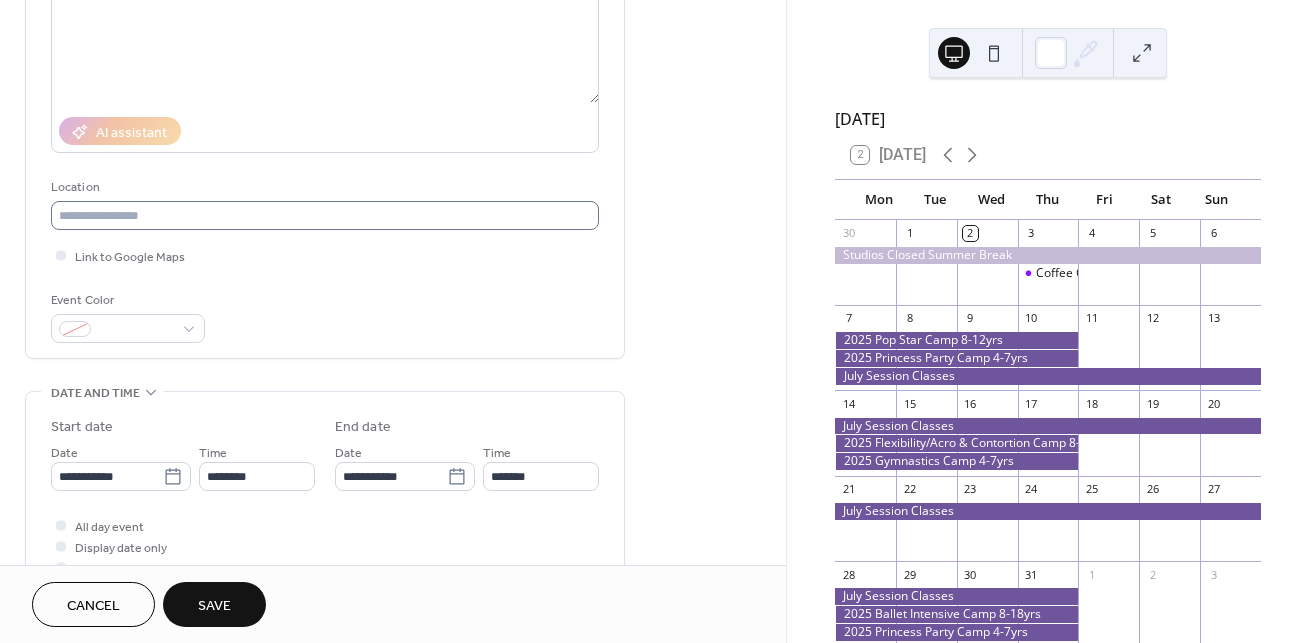 scroll, scrollTop: 309, scrollLeft: 0, axis: vertical 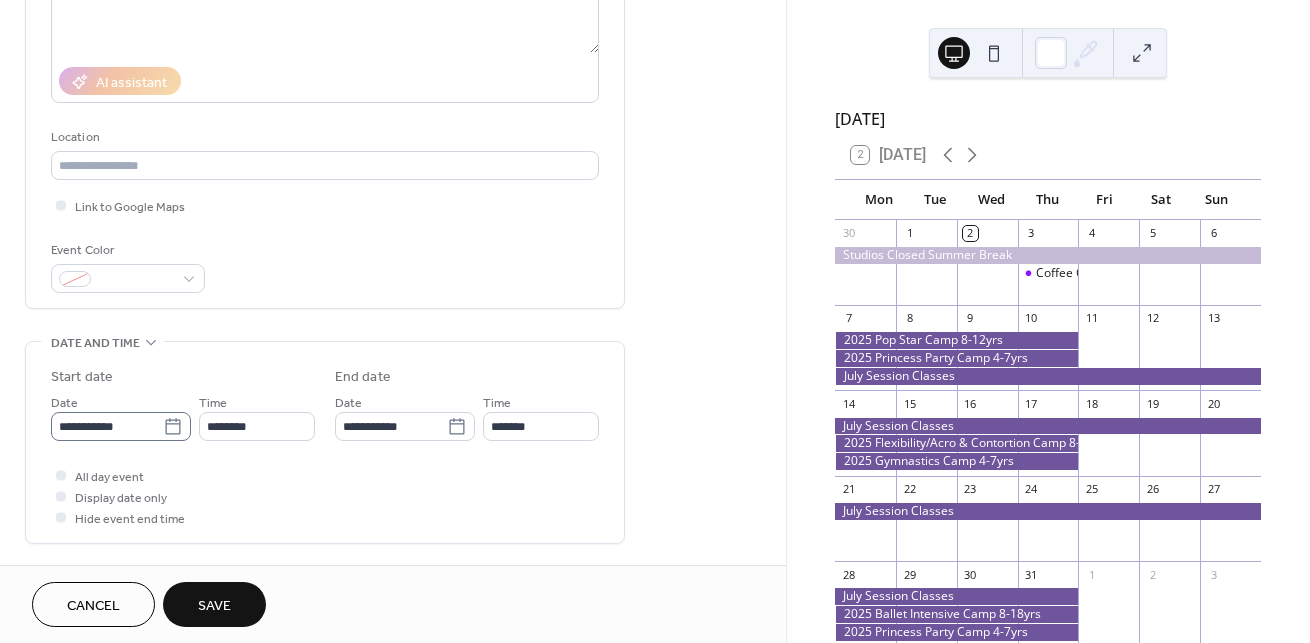 type on "**********" 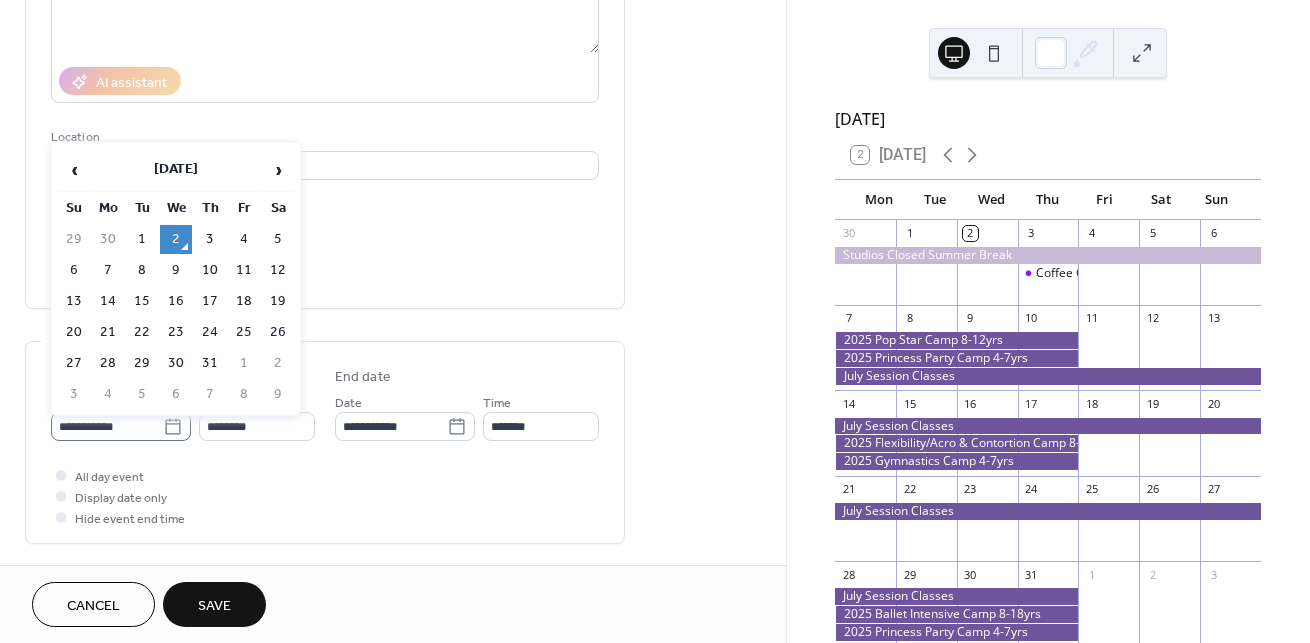 click 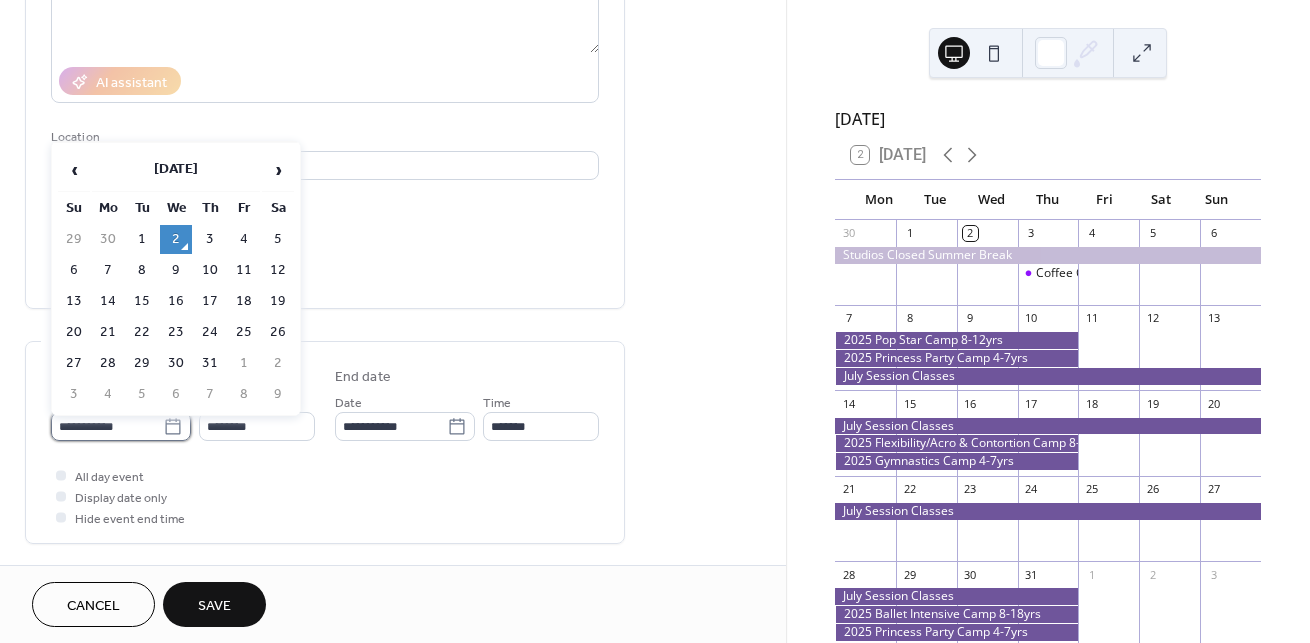 click on "**********" at bounding box center (107, 426) 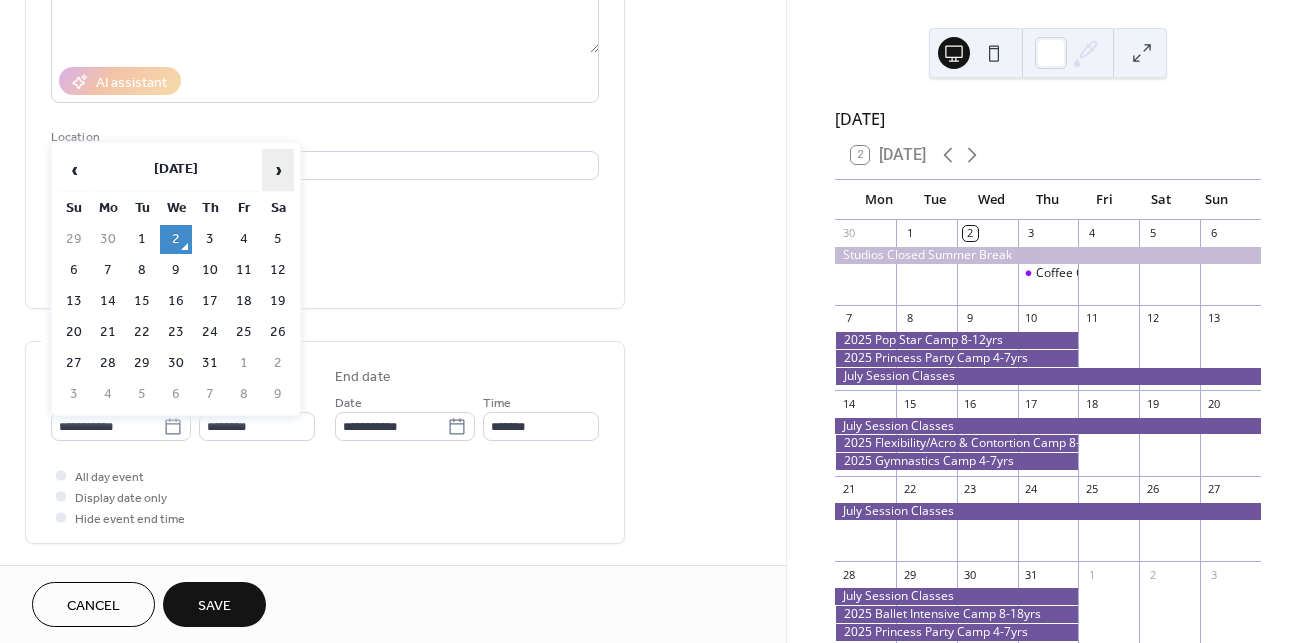 click on "›" at bounding box center [278, 170] 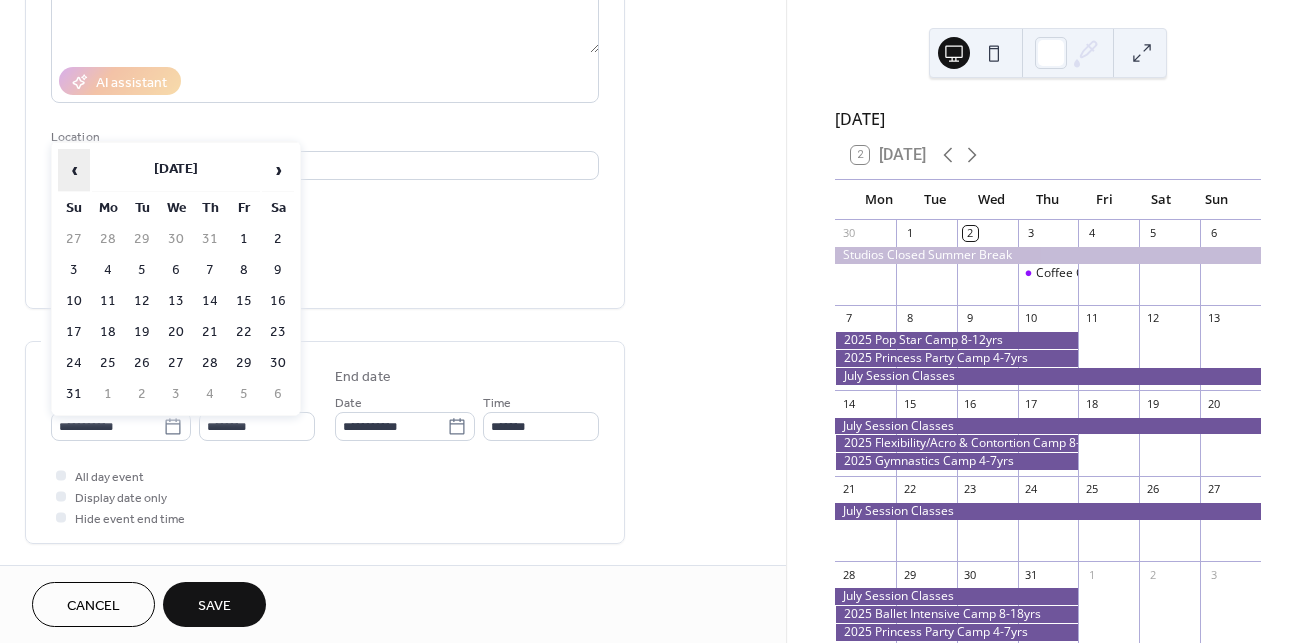 click on "‹" at bounding box center [74, 170] 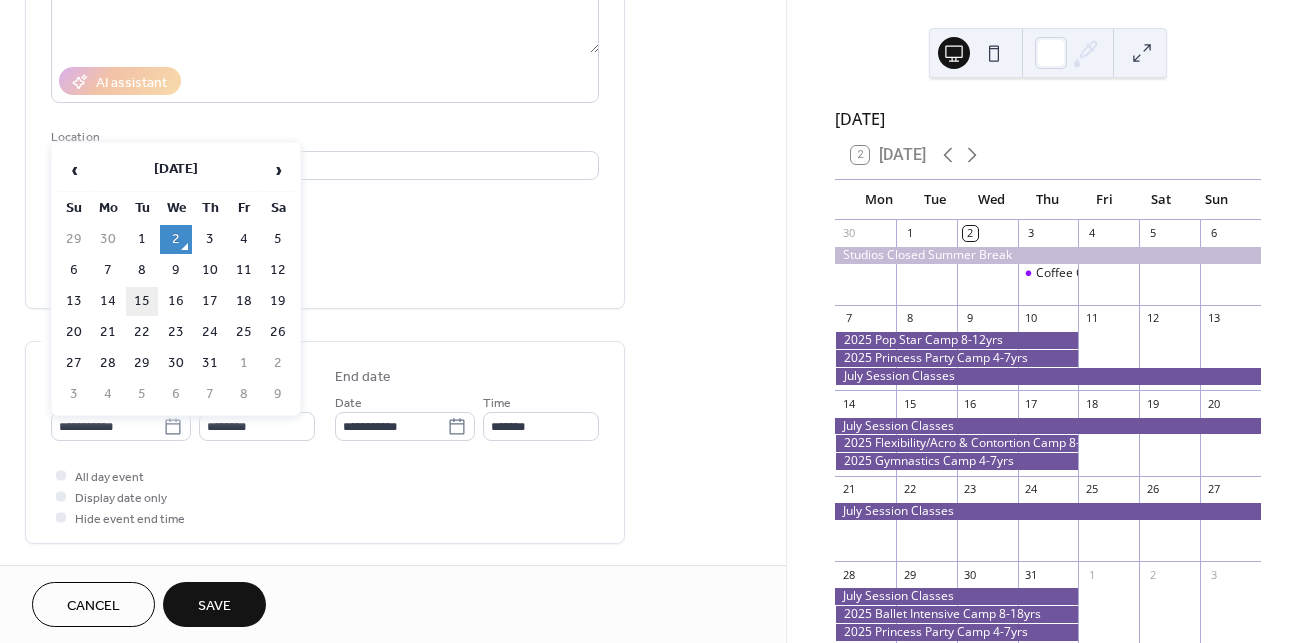 click on "15" at bounding box center (142, 301) 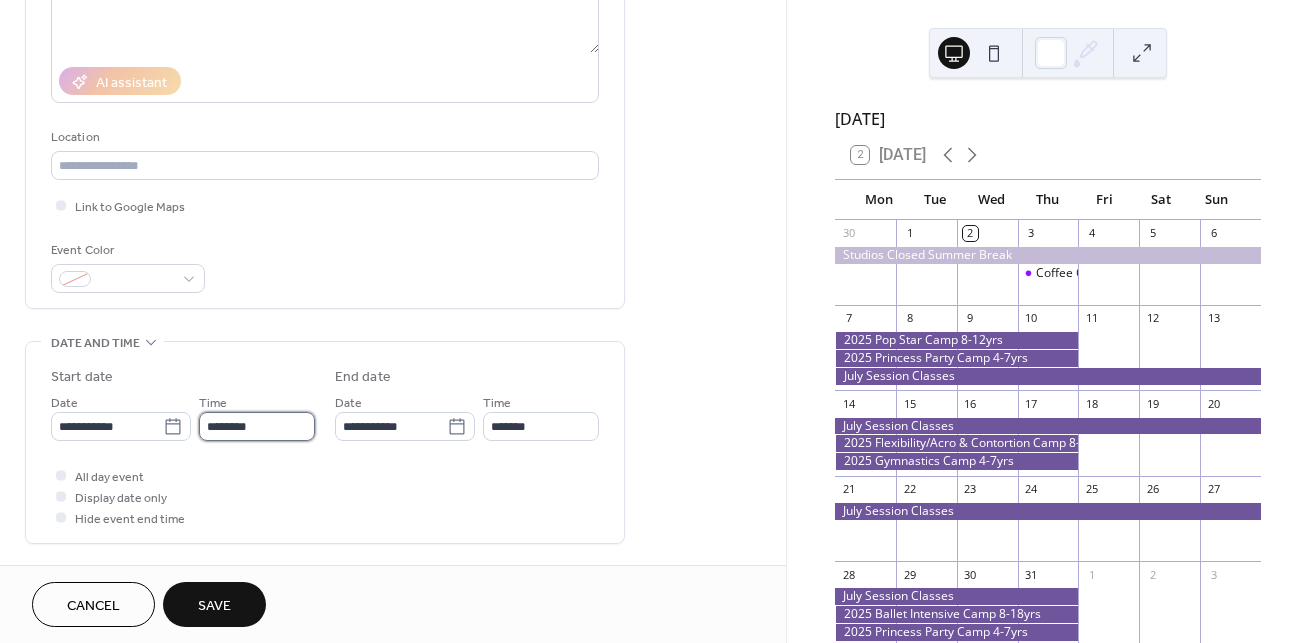 click on "********" at bounding box center [257, 426] 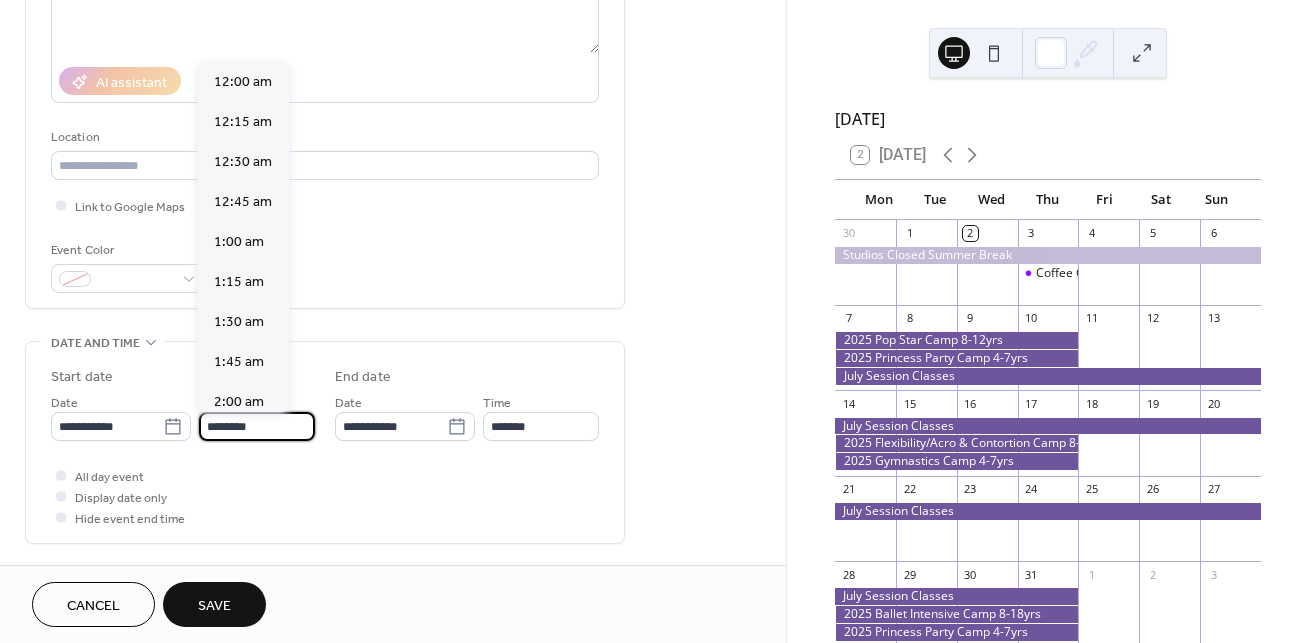 click on "********" at bounding box center (257, 426) 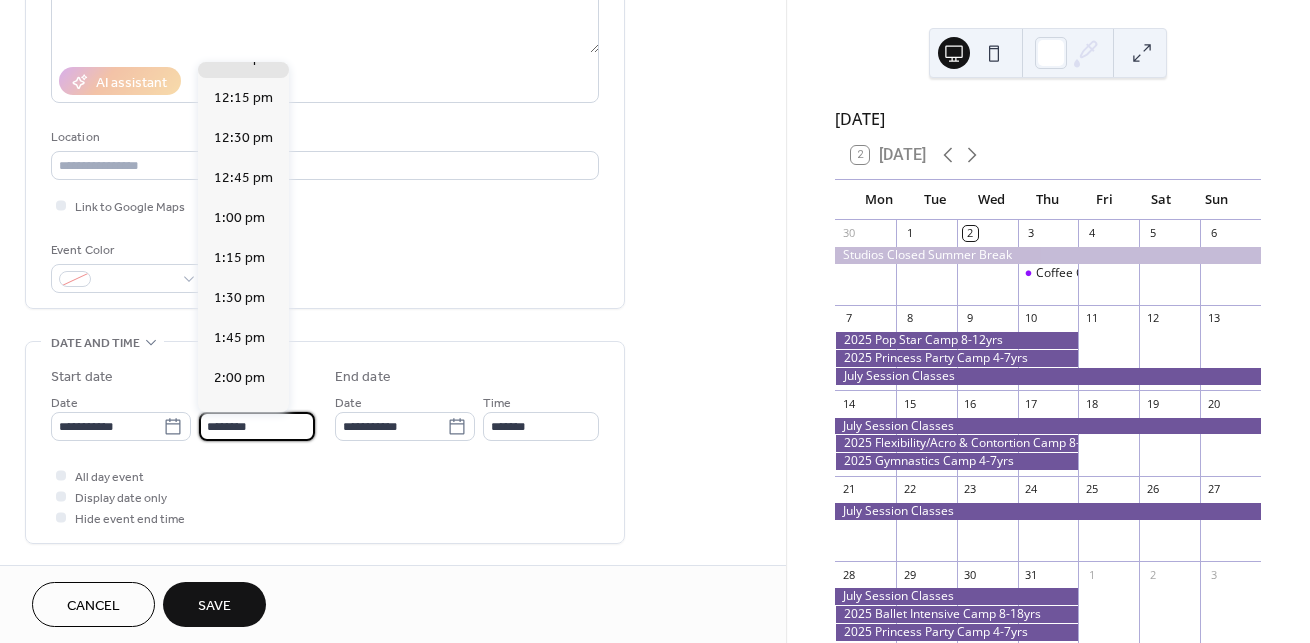 click on "********" at bounding box center (257, 426) 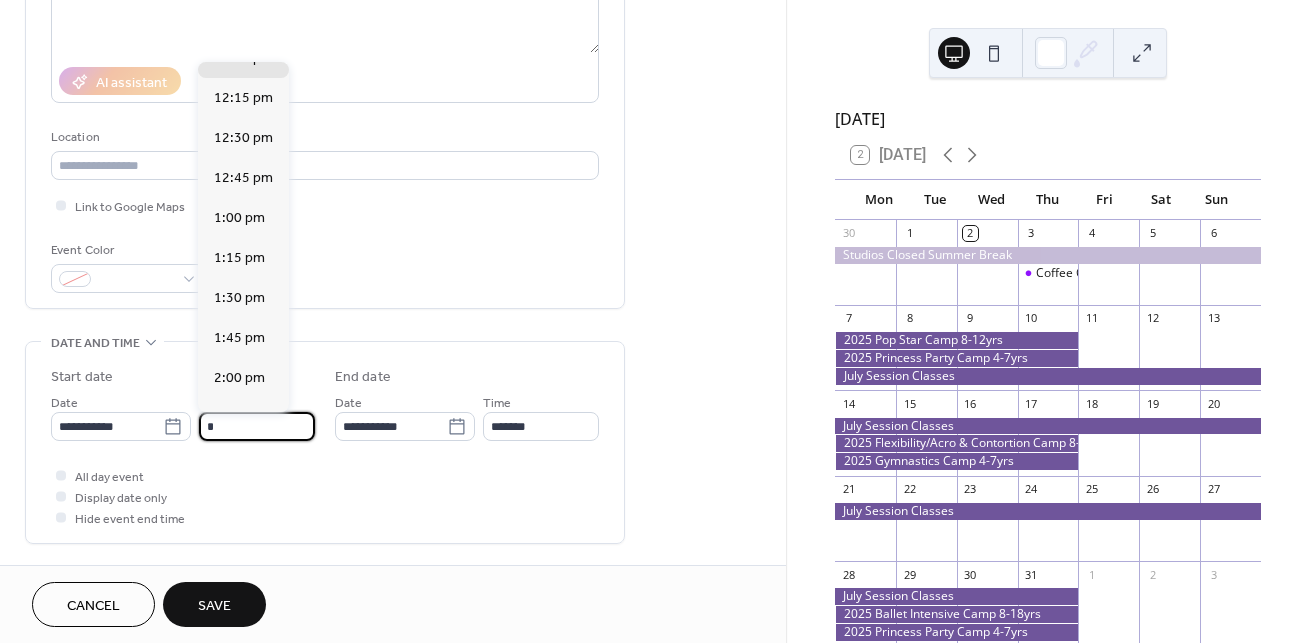 scroll, scrollTop: 810, scrollLeft: 0, axis: vertical 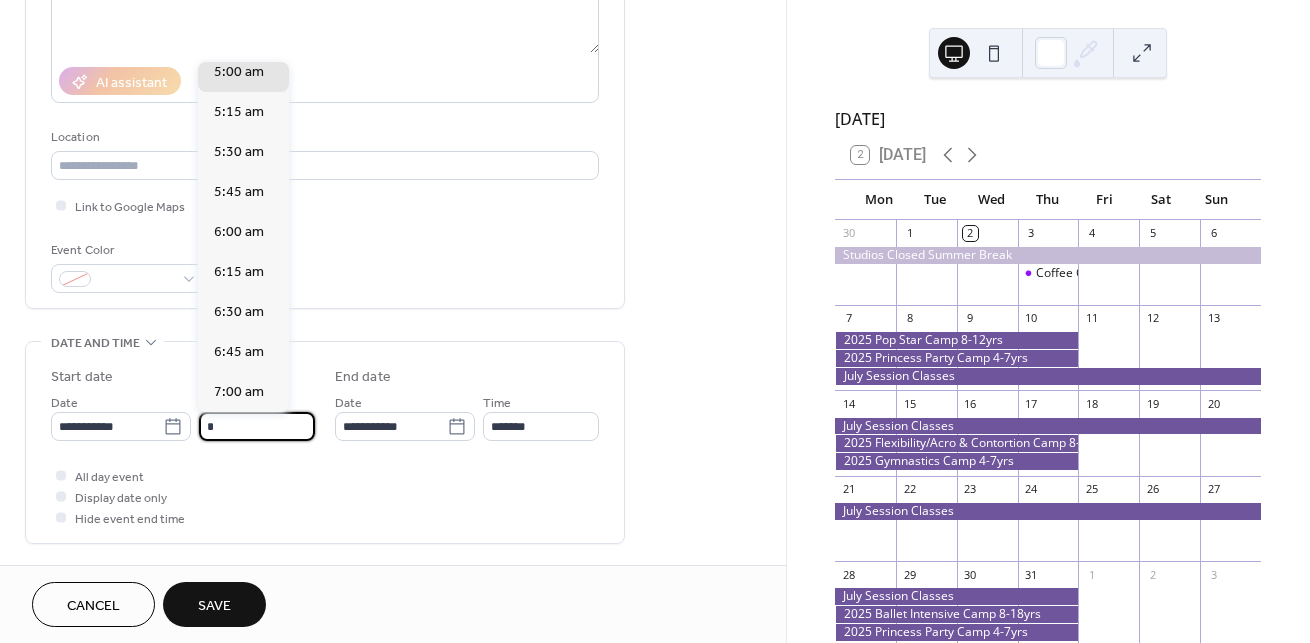 type on "*******" 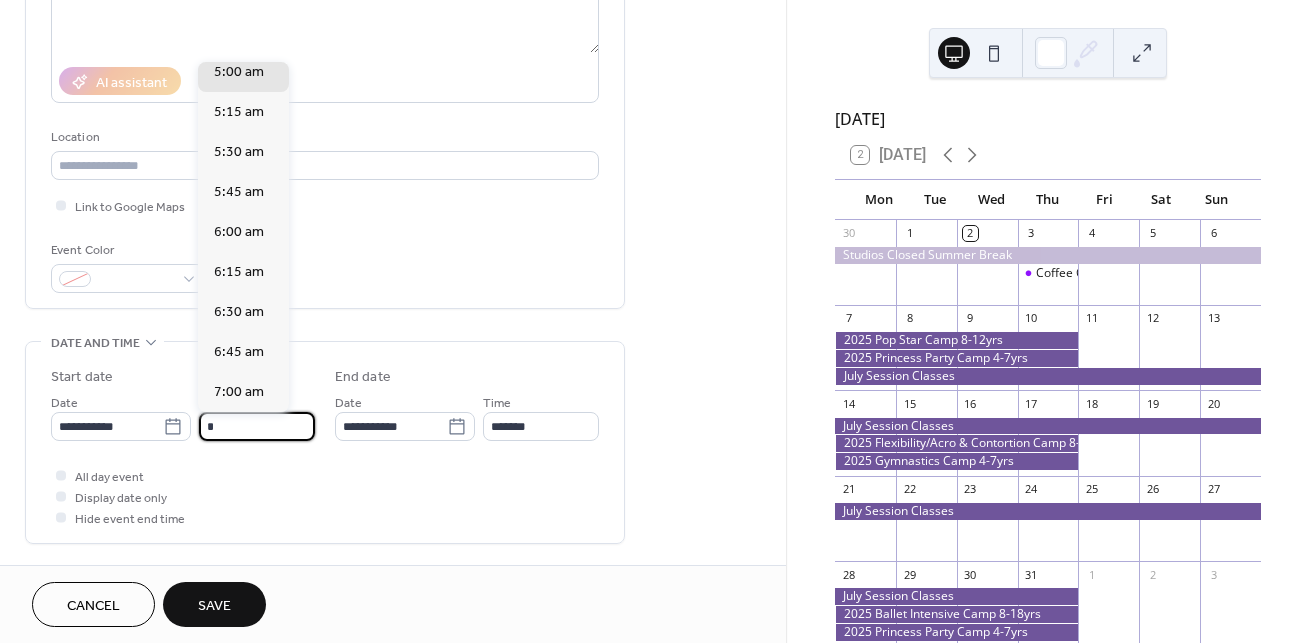 type on "*******" 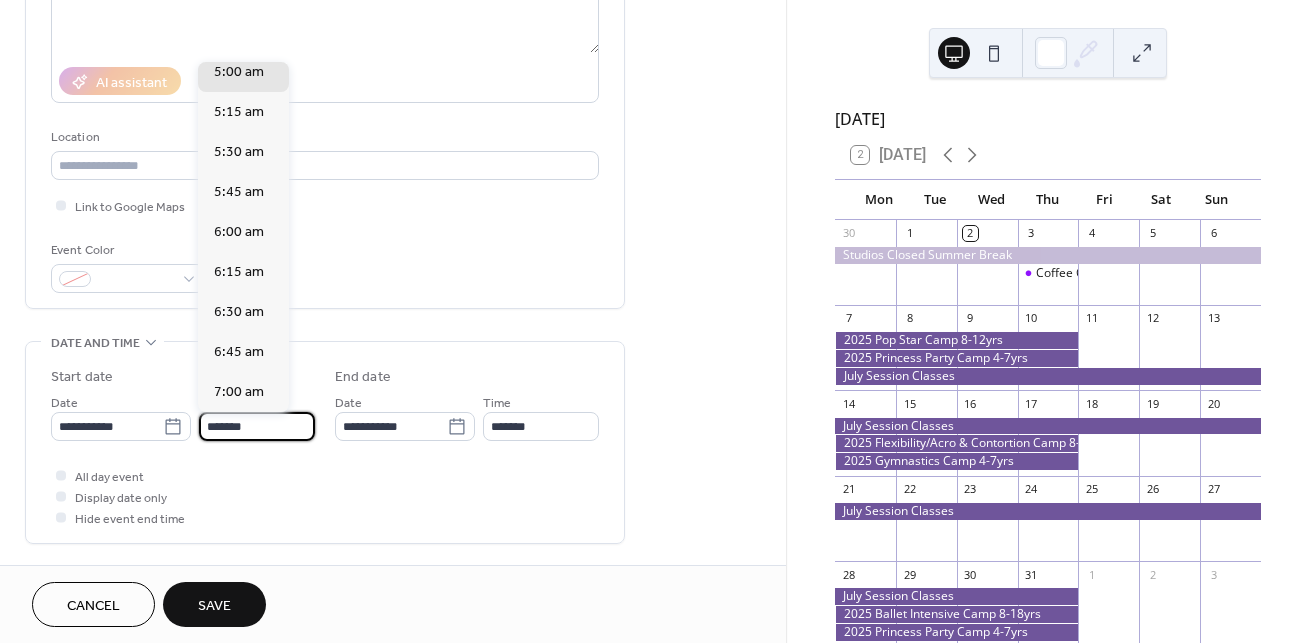 click on "All day event Display date only Hide event end time" at bounding box center (325, 496) 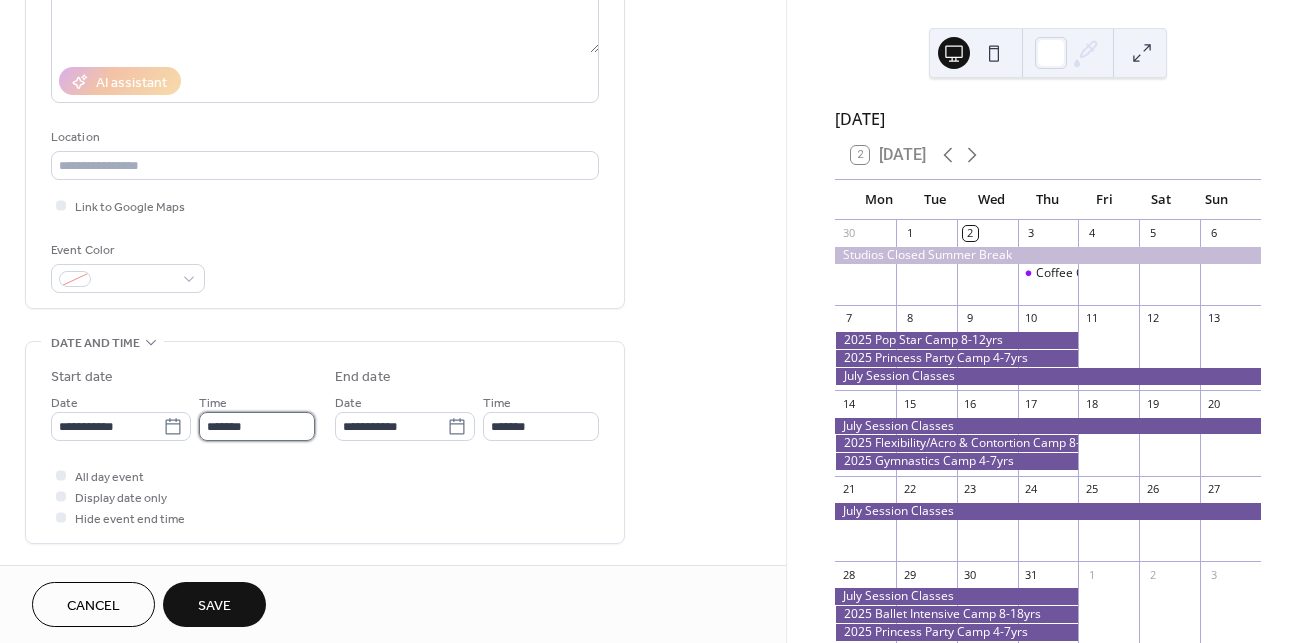 click on "*******" at bounding box center (257, 426) 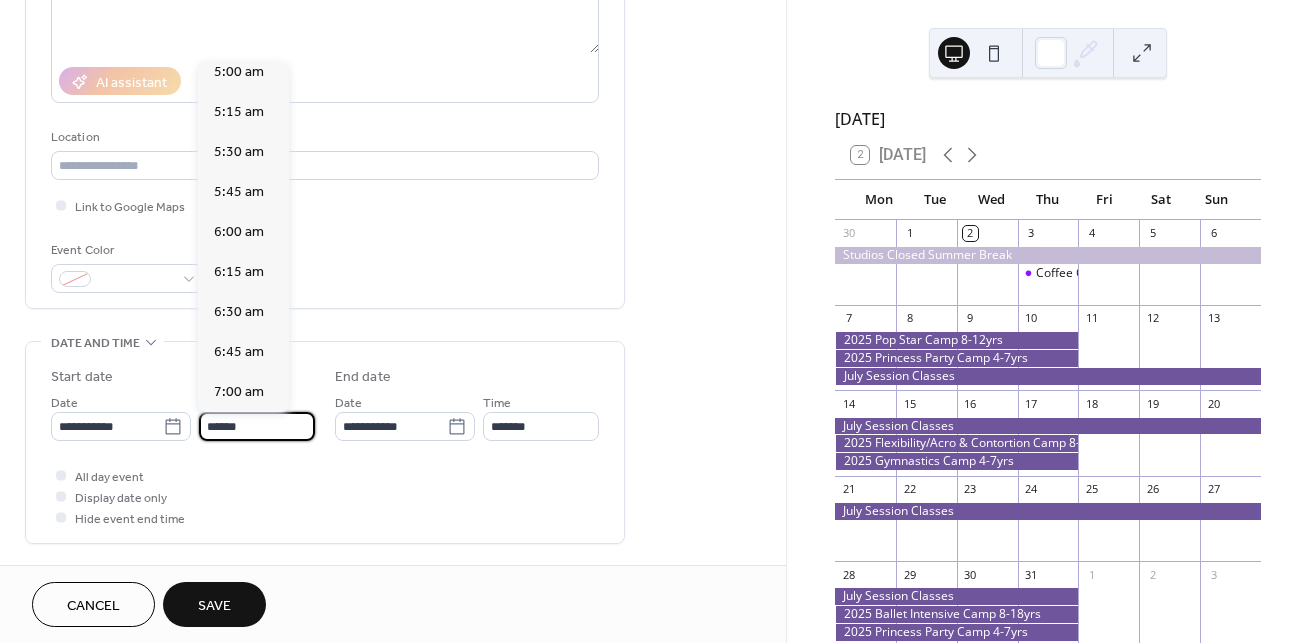 scroll, scrollTop: 2754, scrollLeft: 0, axis: vertical 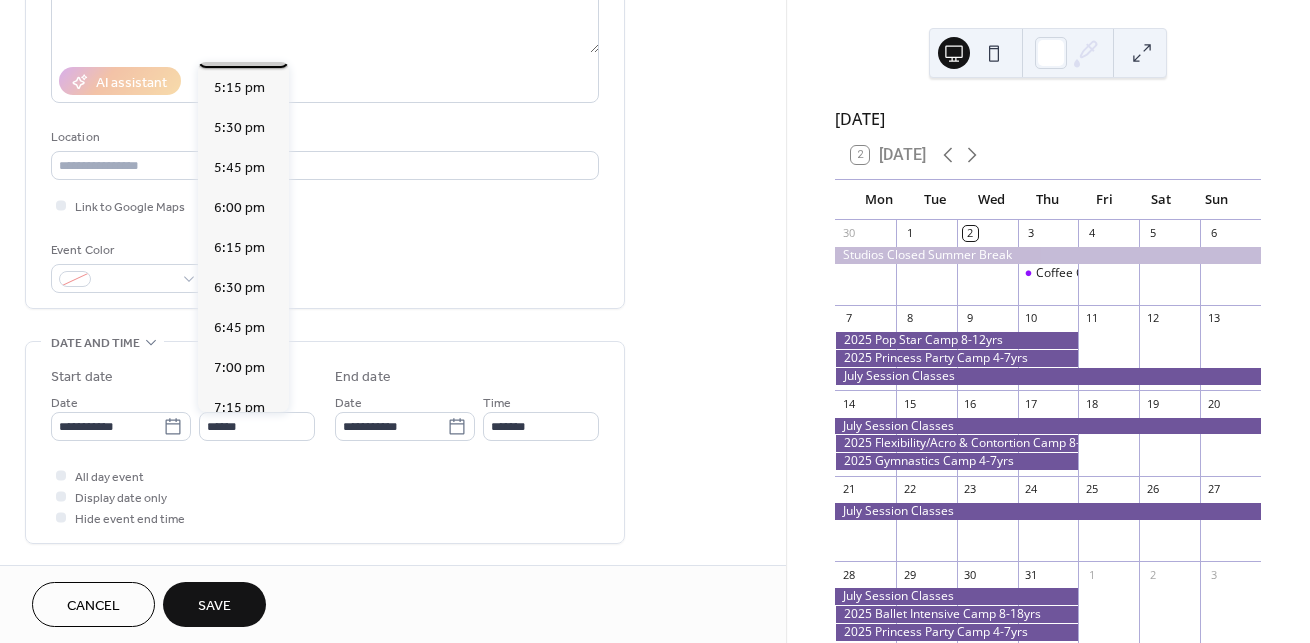click on "5:00 pm" at bounding box center [243, 48] 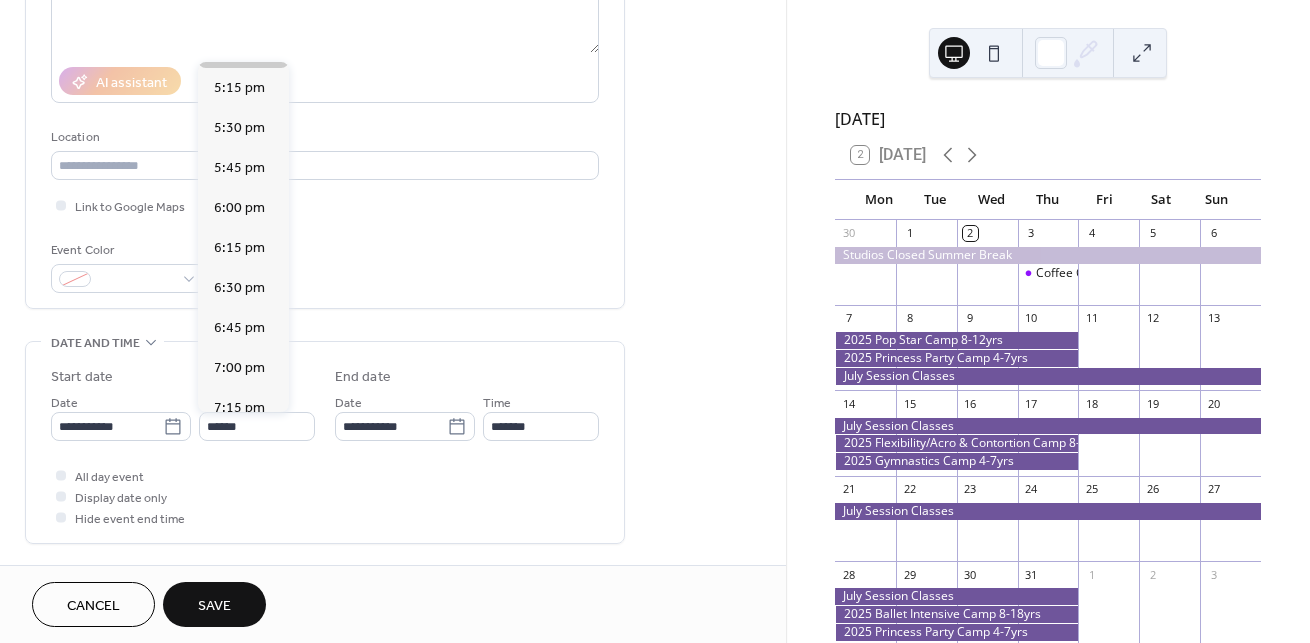 type on "*******" 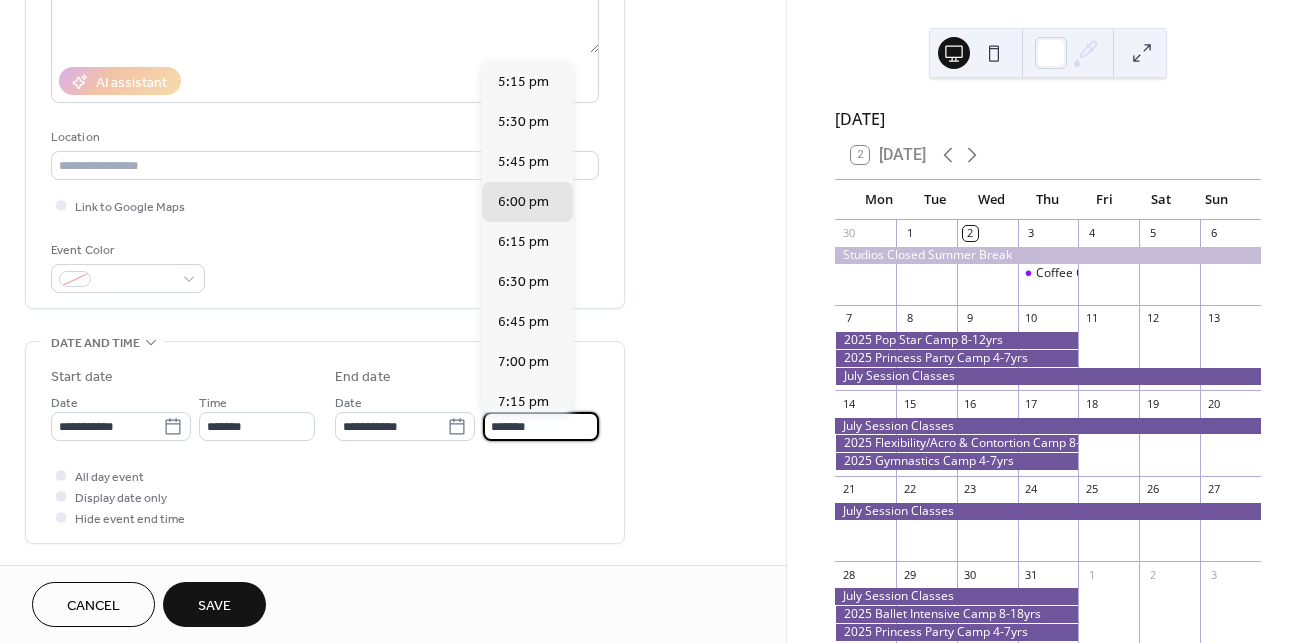 click on "*******" at bounding box center (541, 426) 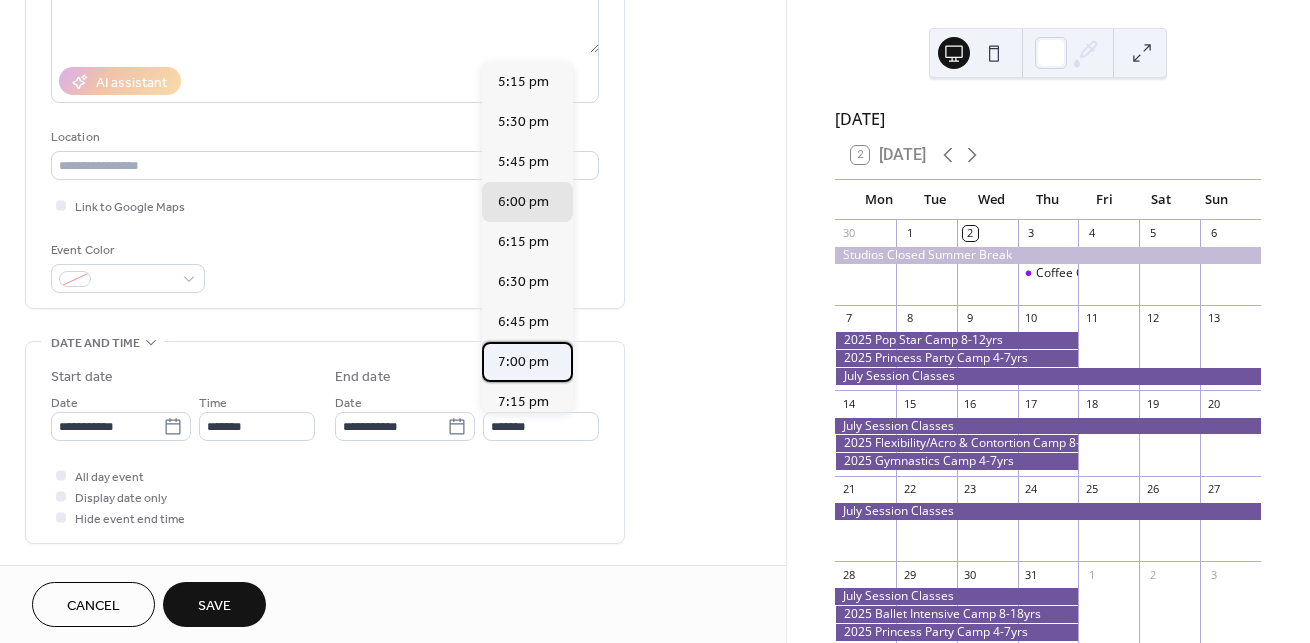 click on "7:00 pm" at bounding box center (523, 362) 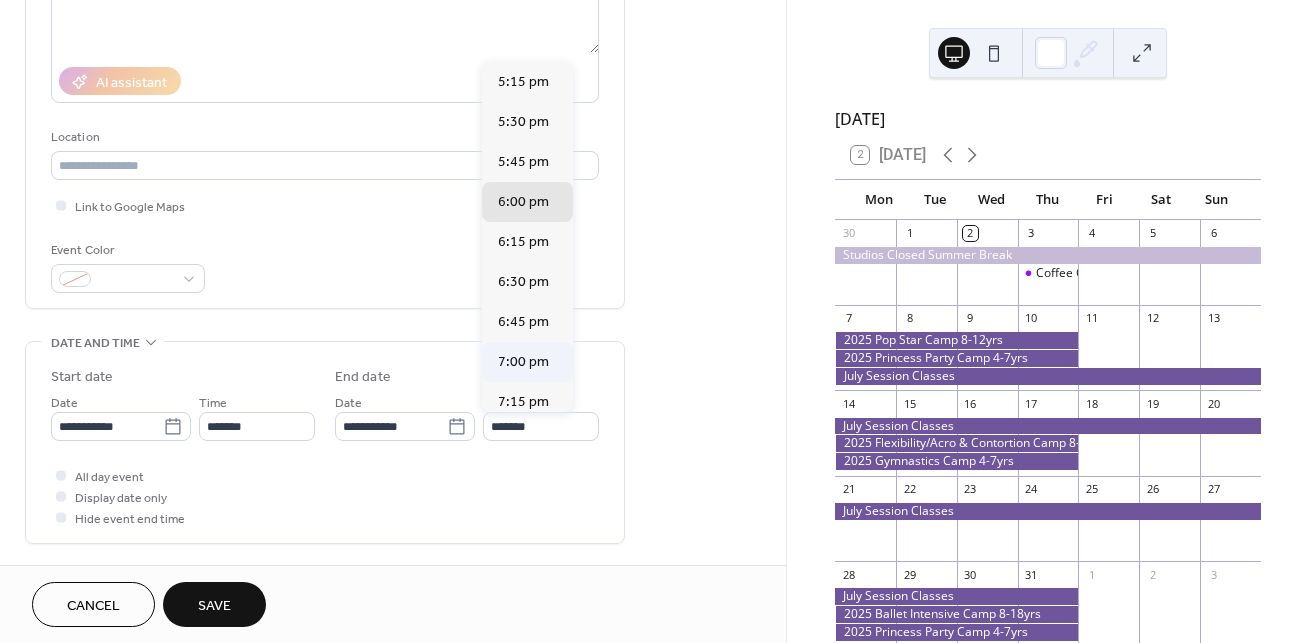 type on "*******" 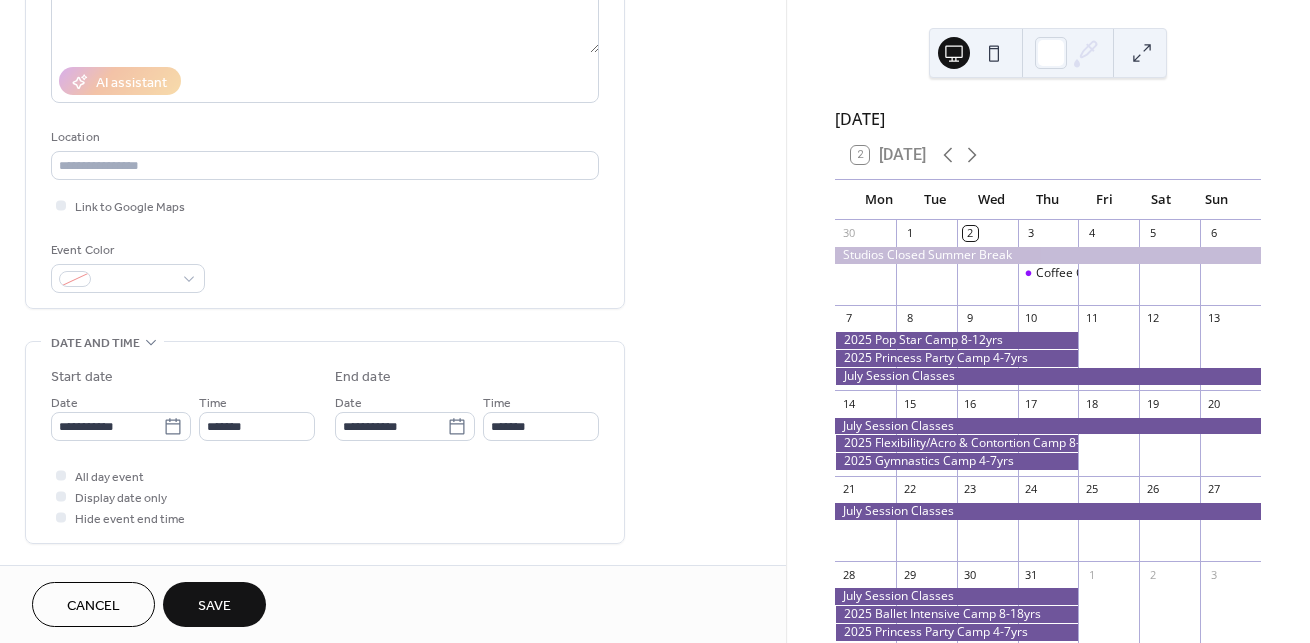 click on "**********" at bounding box center (325, 447) 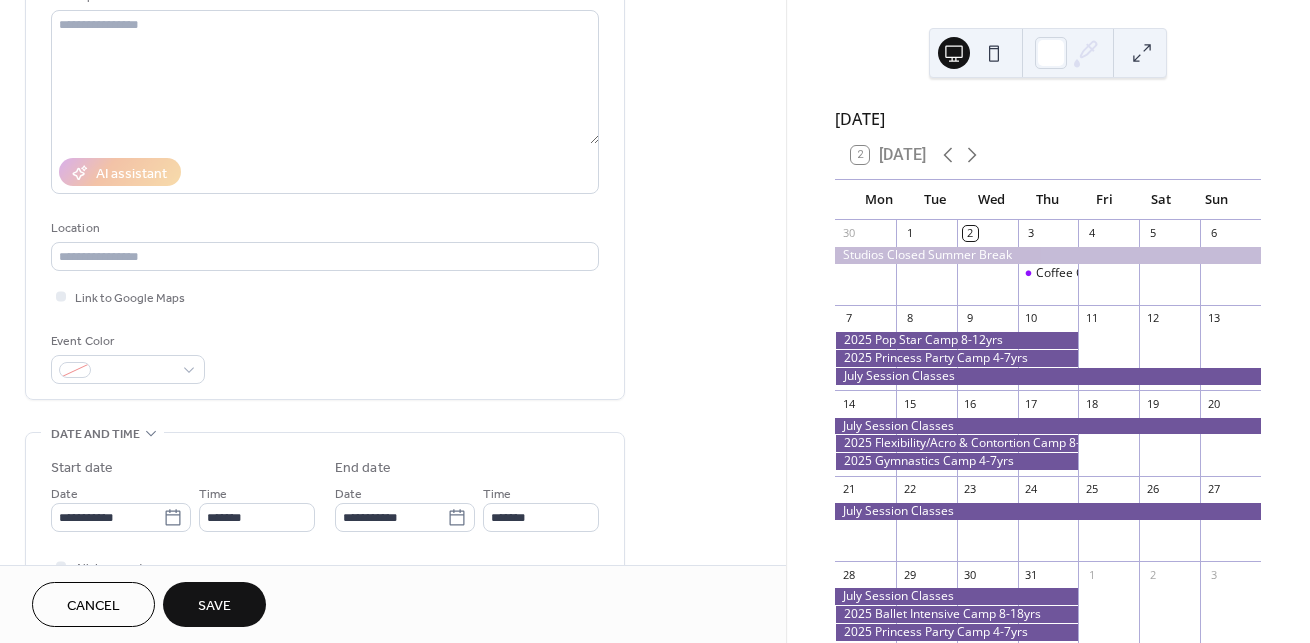 scroll, scrollTop: 210, scrollLeft: 0, axis: vertical 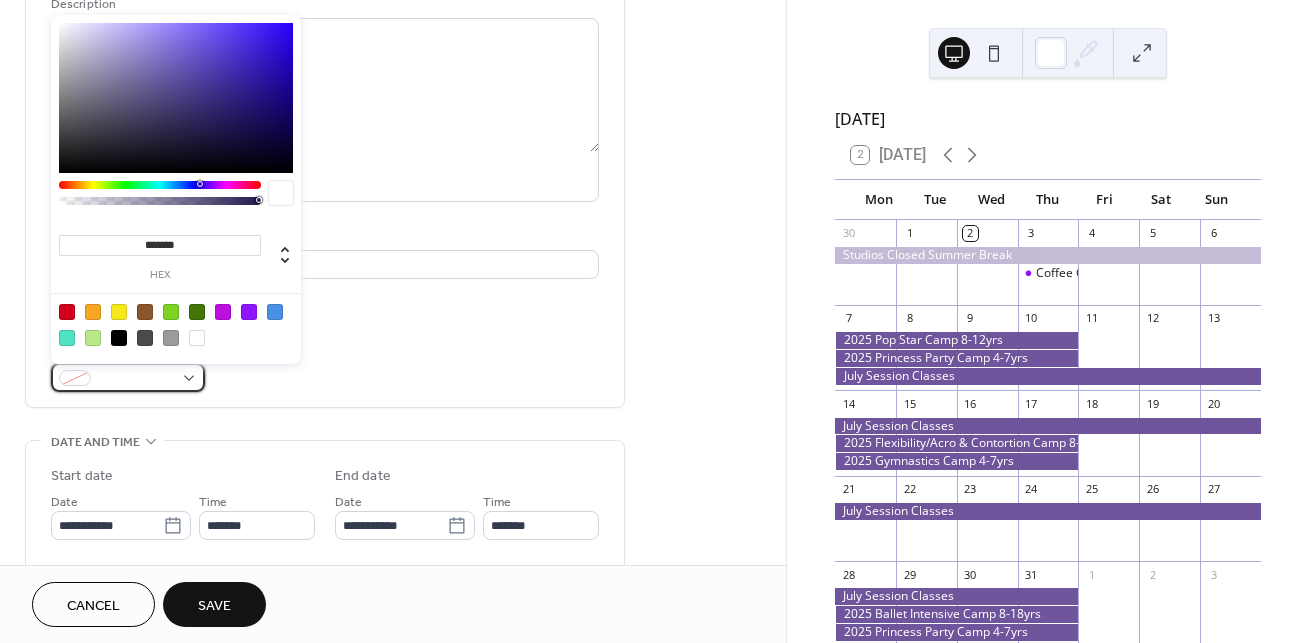 click at bounding box center (75, 378) 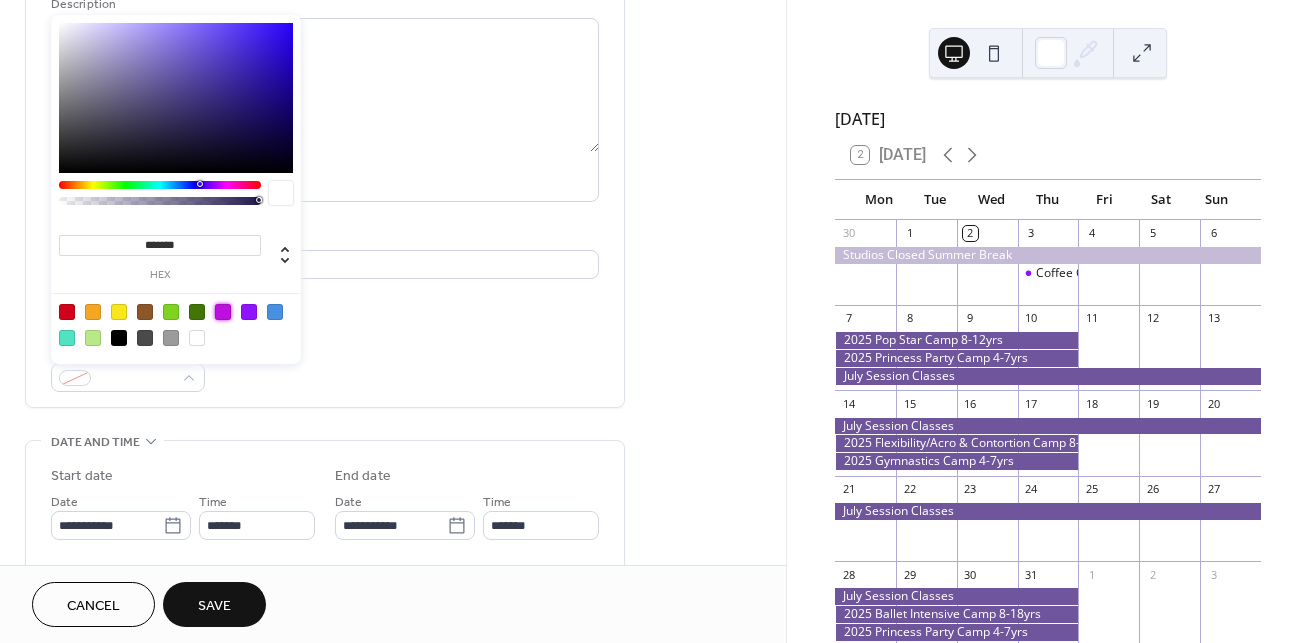 click at bounding box center [223, 312] 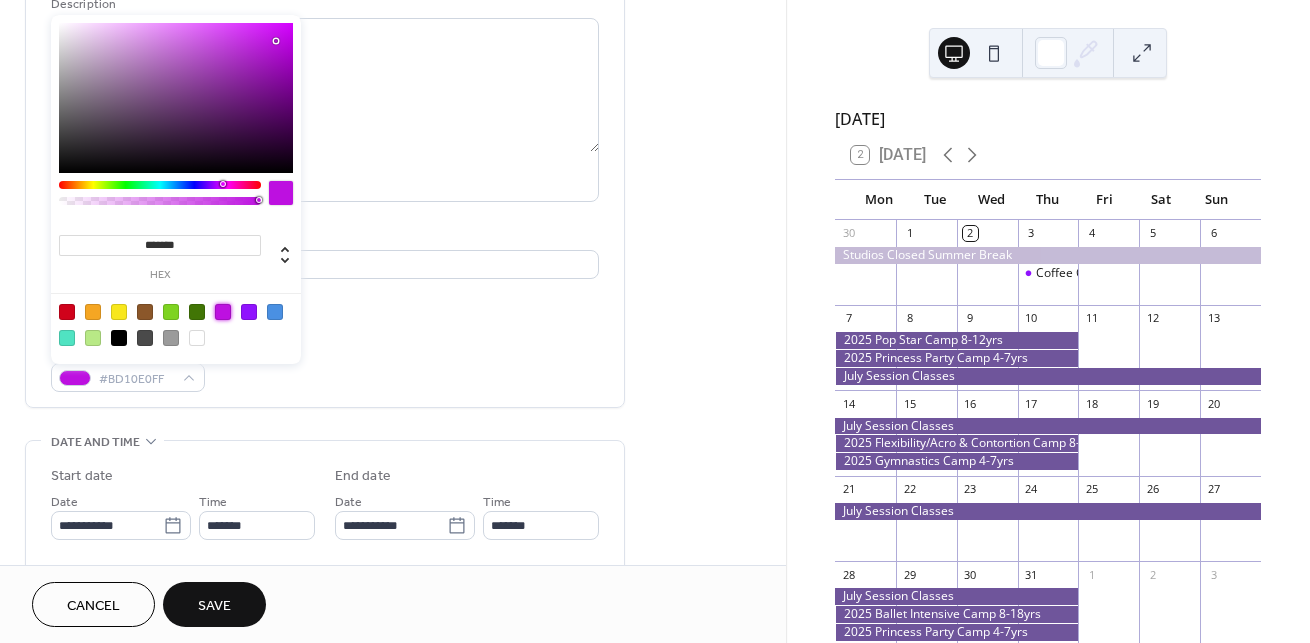 click on "******* hex" at bounding box center [160, 256] 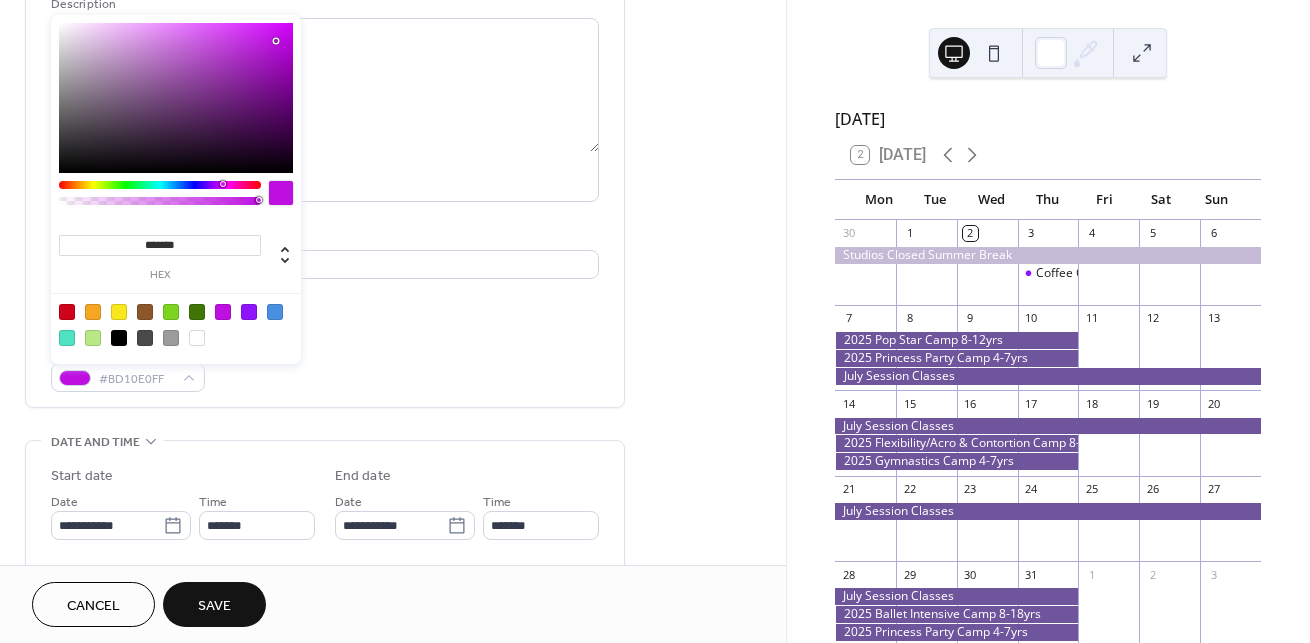 click on "*******" at bounding box center (160, 245) 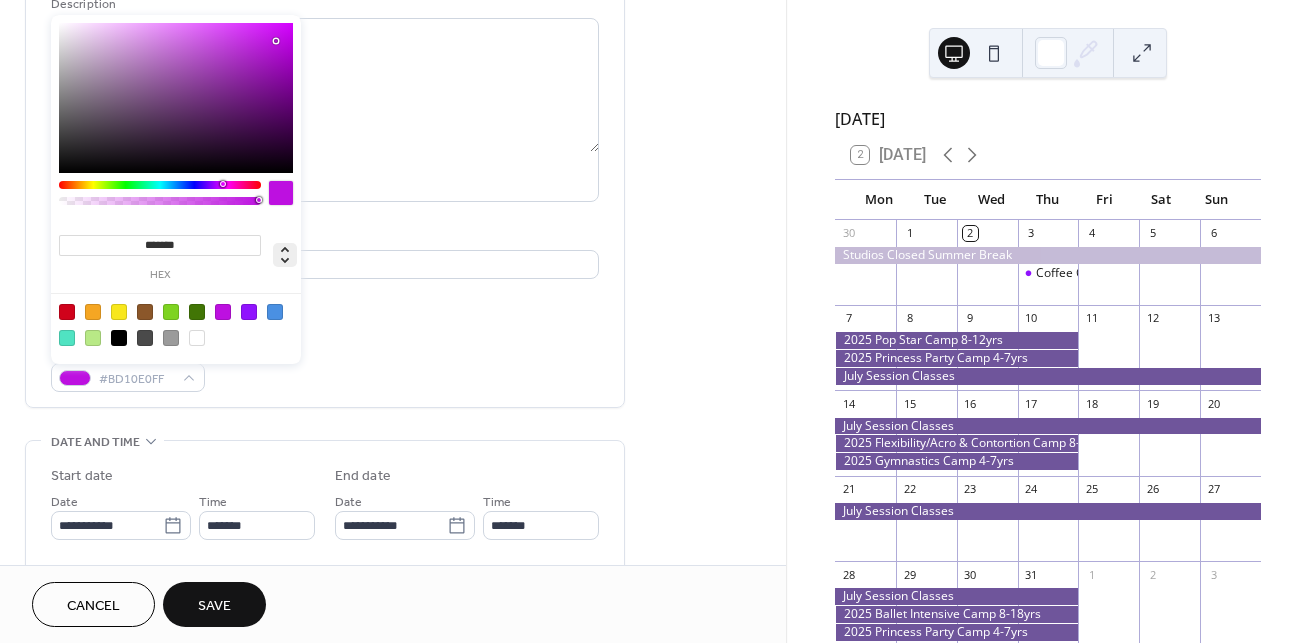 click 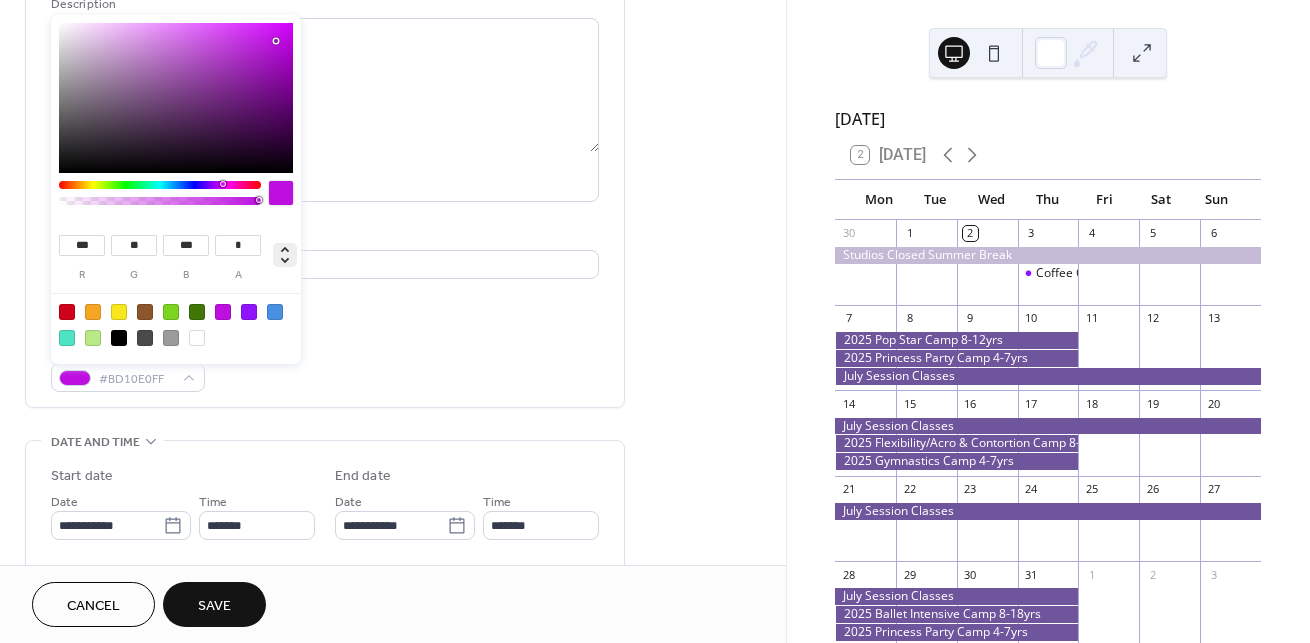 click 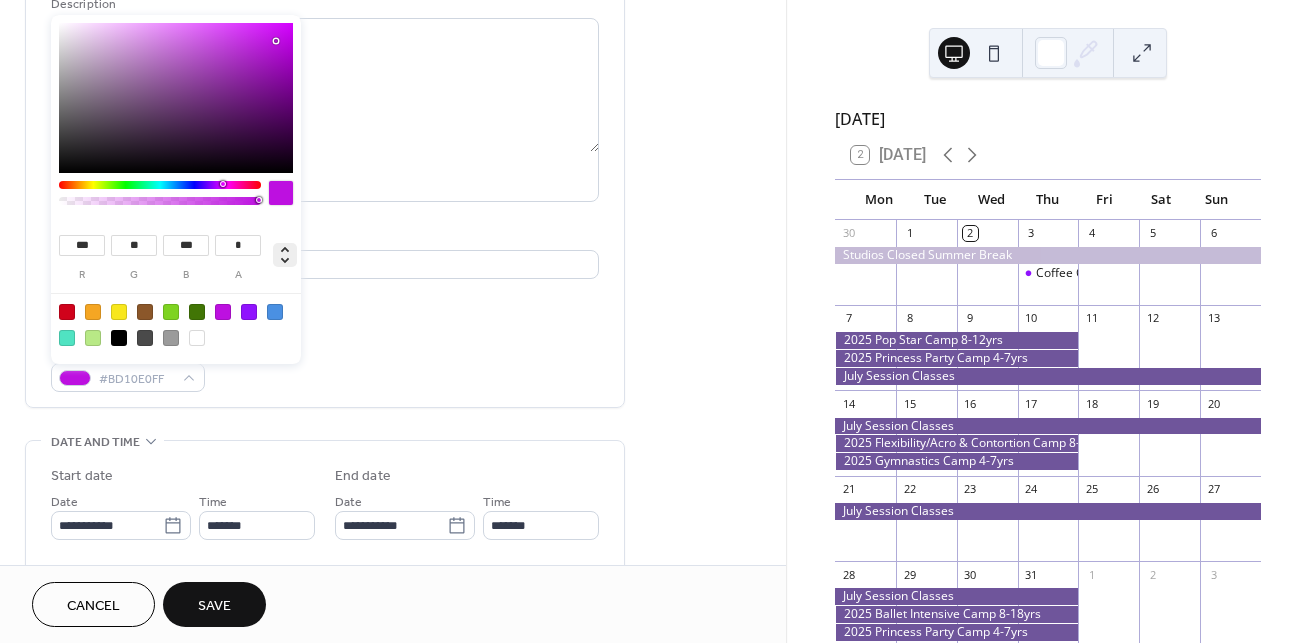 type on "***" 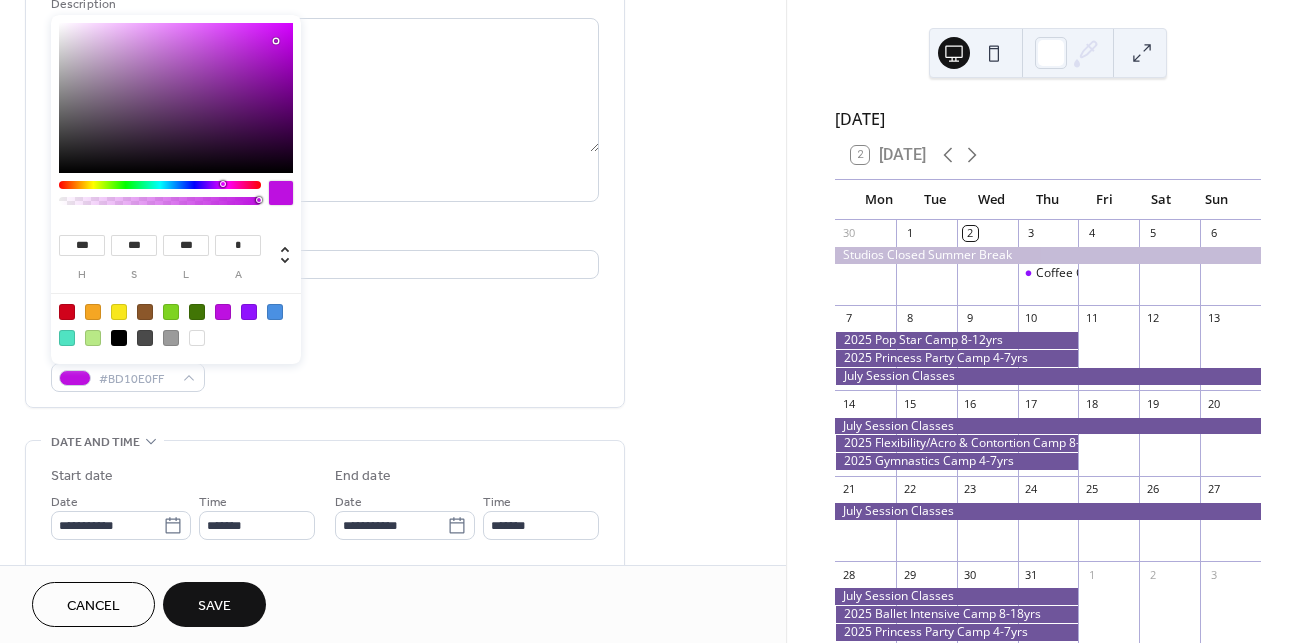 click on "Save" at bounding box center [214, 604] 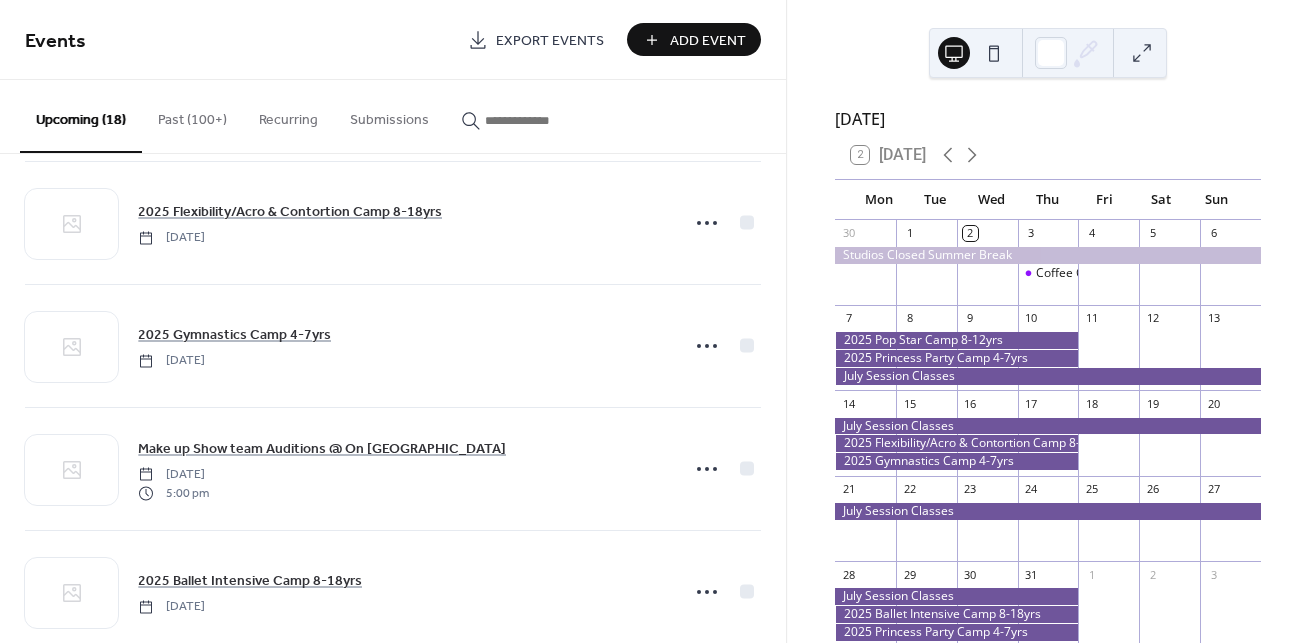 scroll, scrollTop: 640, scrollLeft: 0, axis: vertical 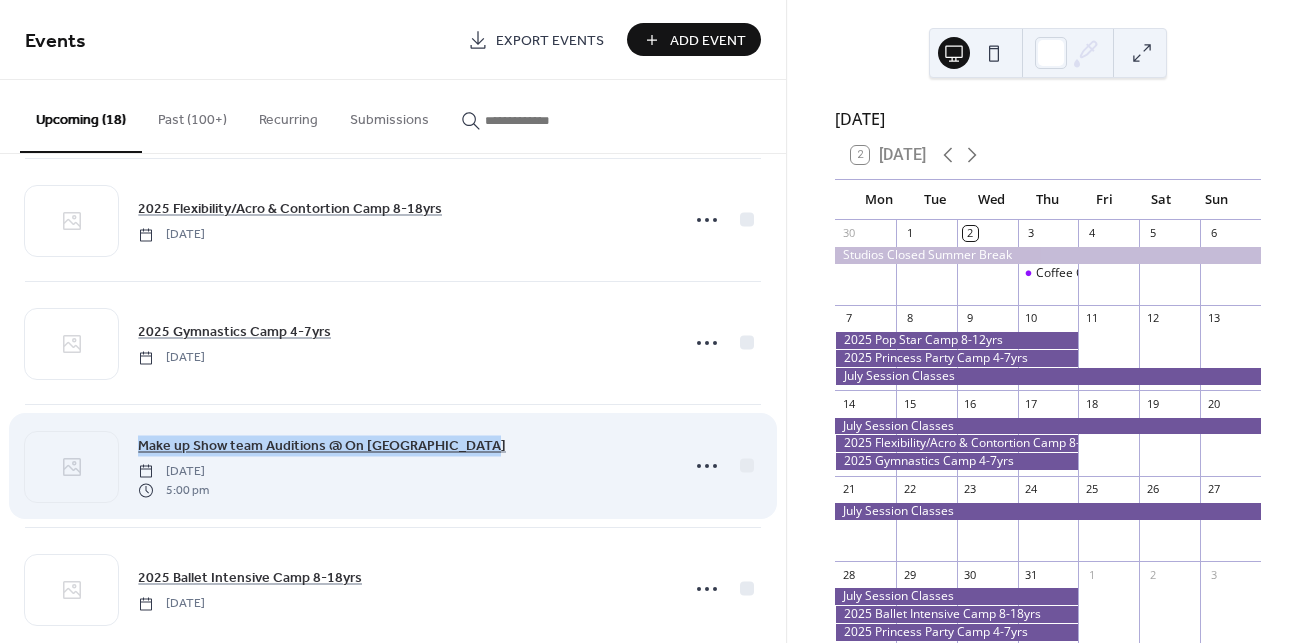drag, startPoint x: 485, startPoint y: 447, endPoint x: 127, endPoint y: 436, distance: 358.16895 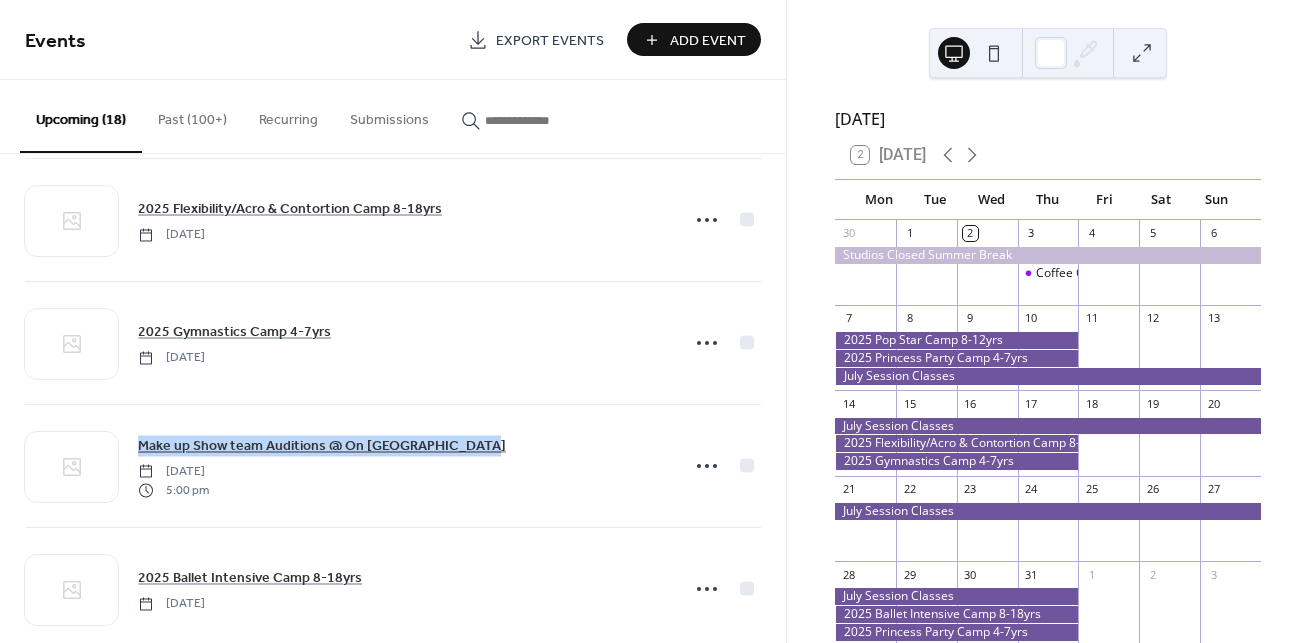 click on "Add Event" at bounding box center (708, 41) 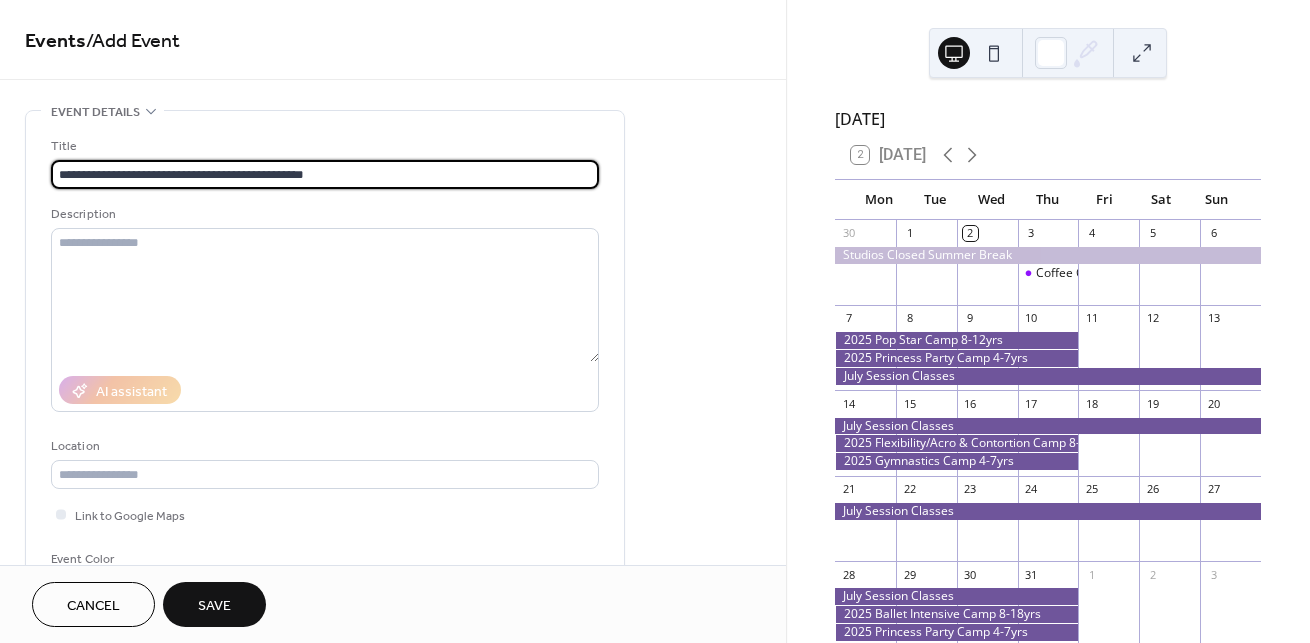 scroll, scrollTop: 1, scrollLeft: 0, axis: vertical 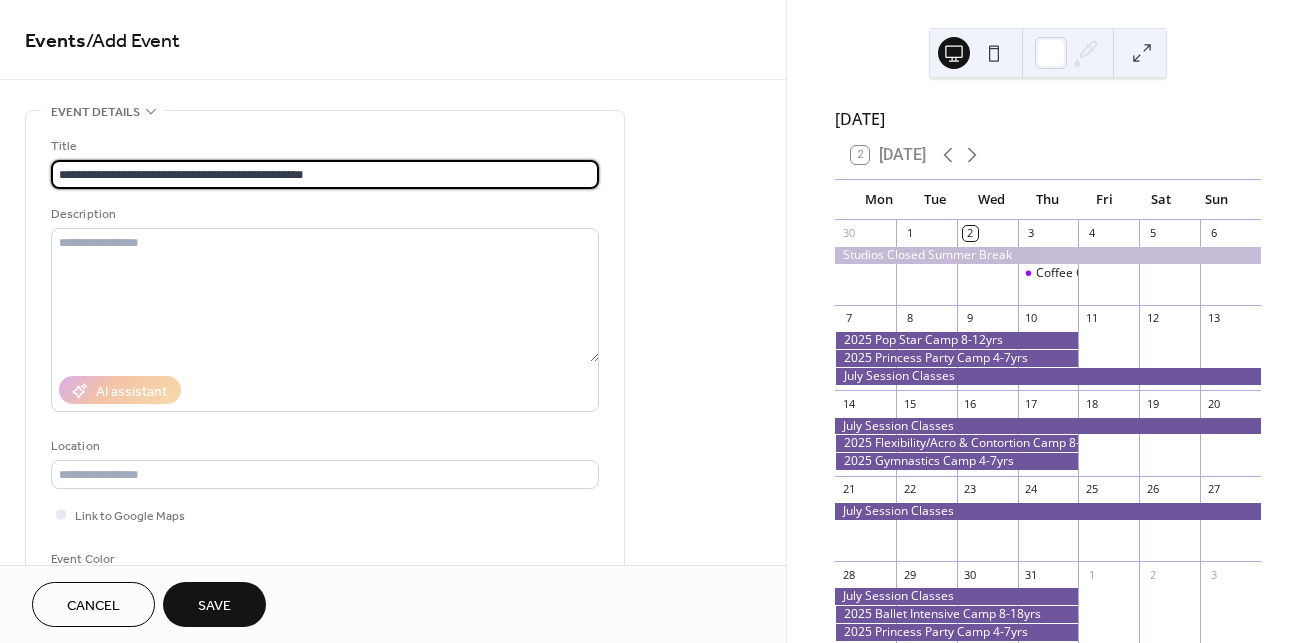 drag, startPoint x: 134, startPoint y: 174, endPoint x: 214, endPoint y: 178, distance: 80.09994 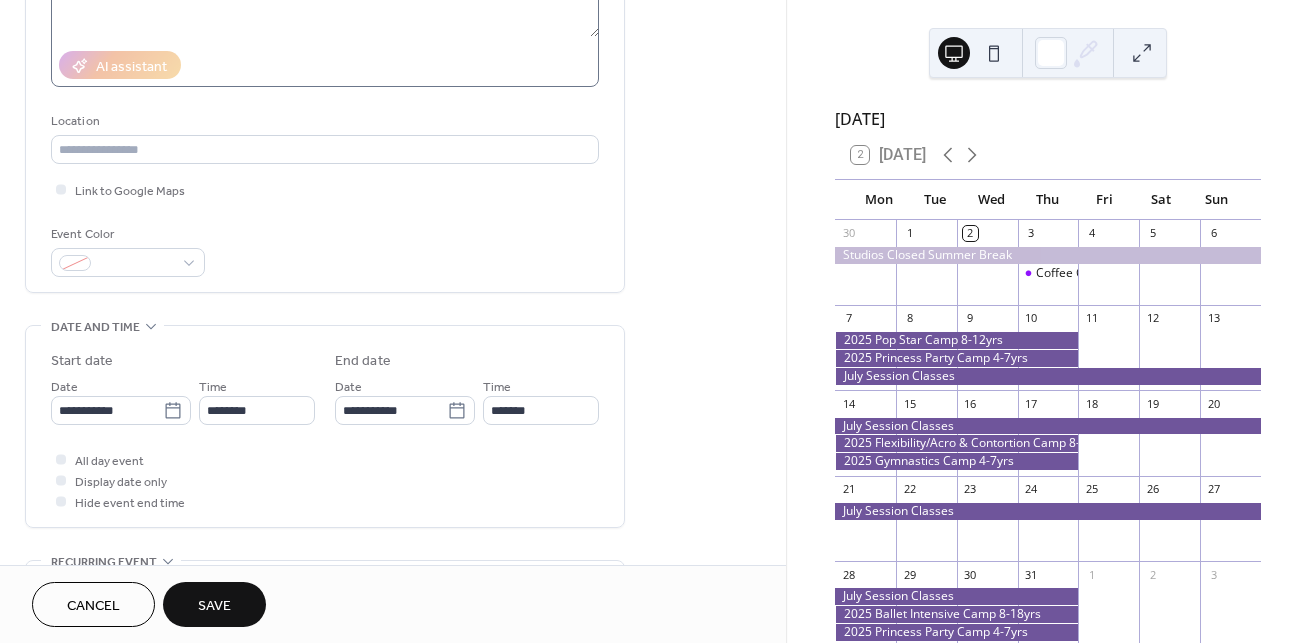 scroll, scrollTop: 357, scrollLeft: 0, axis: vertical 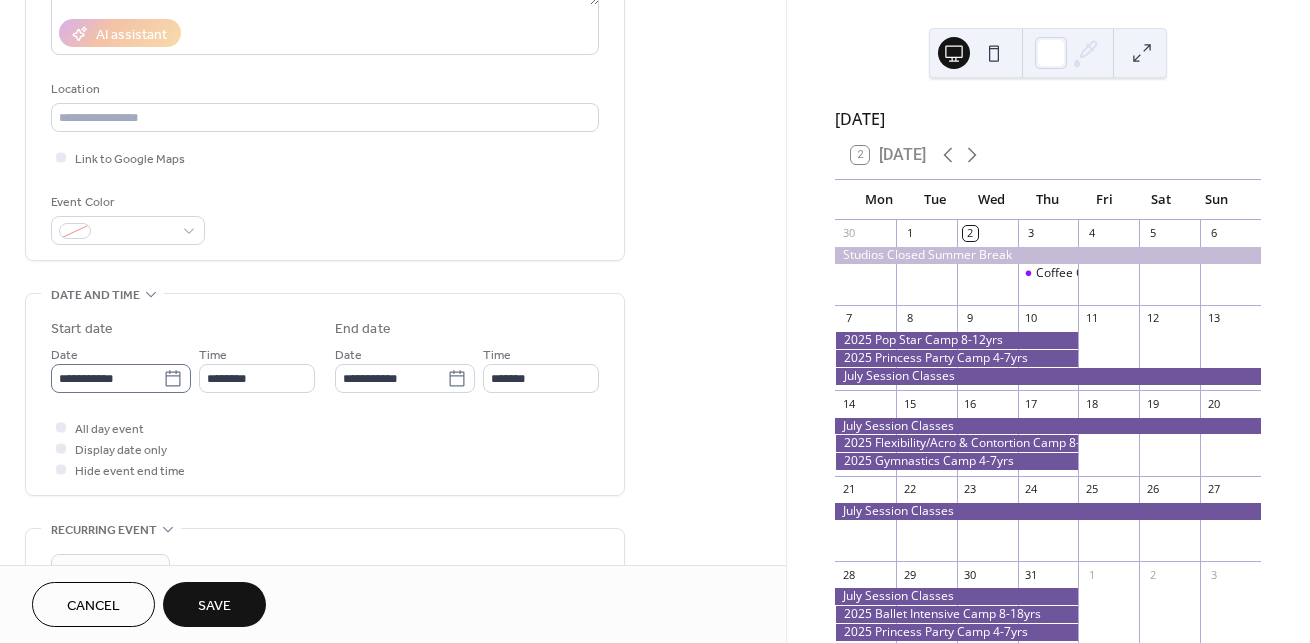 type on "**********" 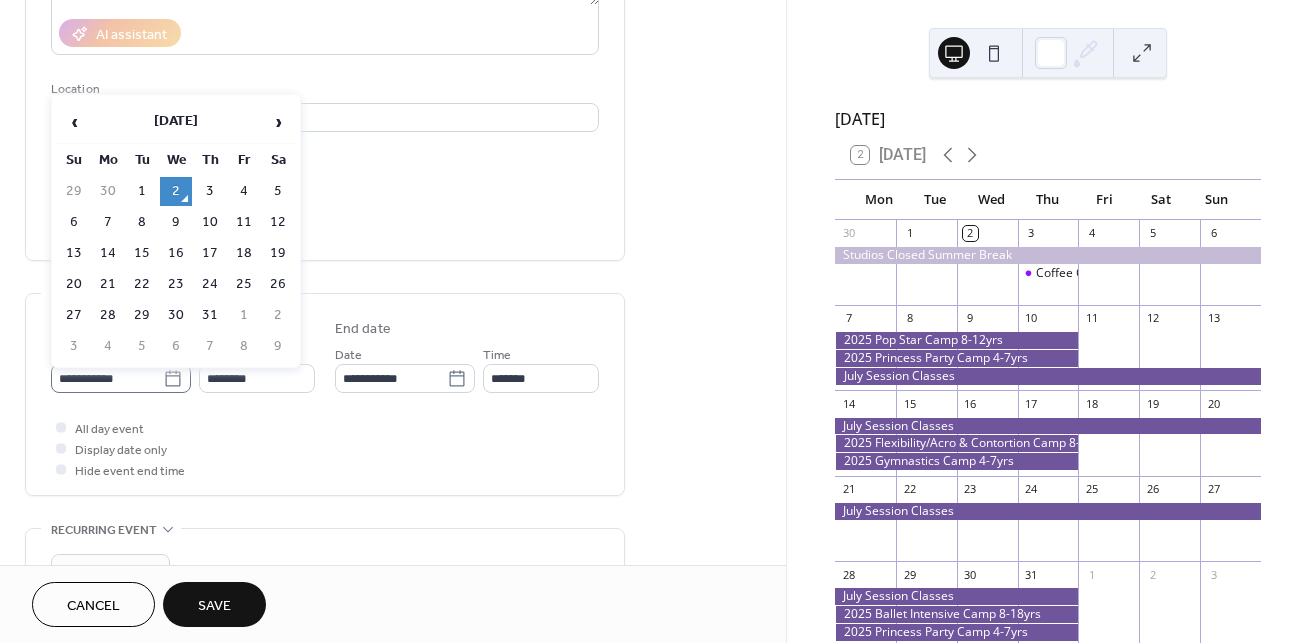 scroll, scrollTop: 0, scrollLeft: 0, axis: both 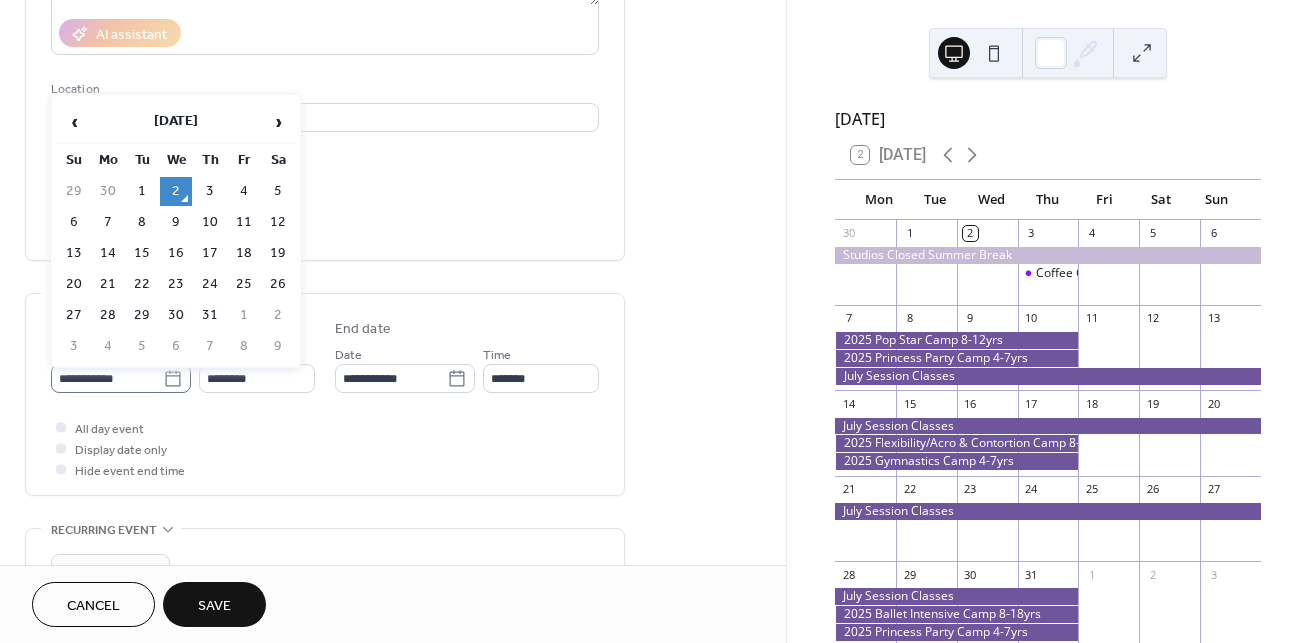 click 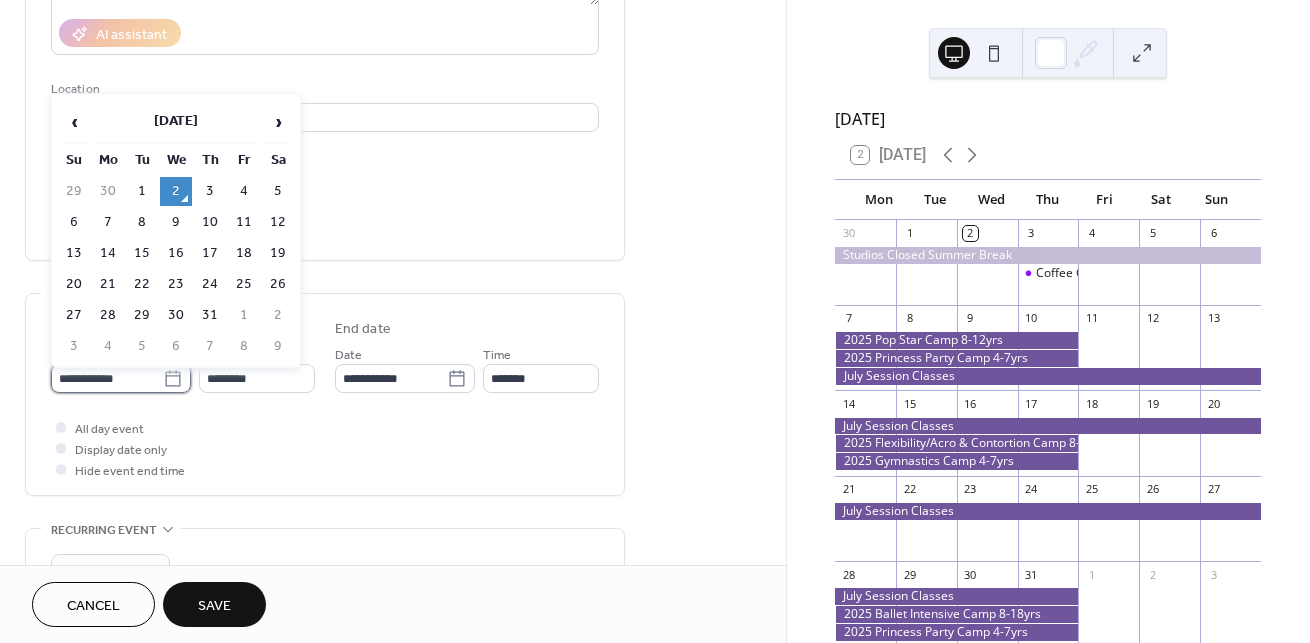 click on "**********" at bounding box center [107, 378] 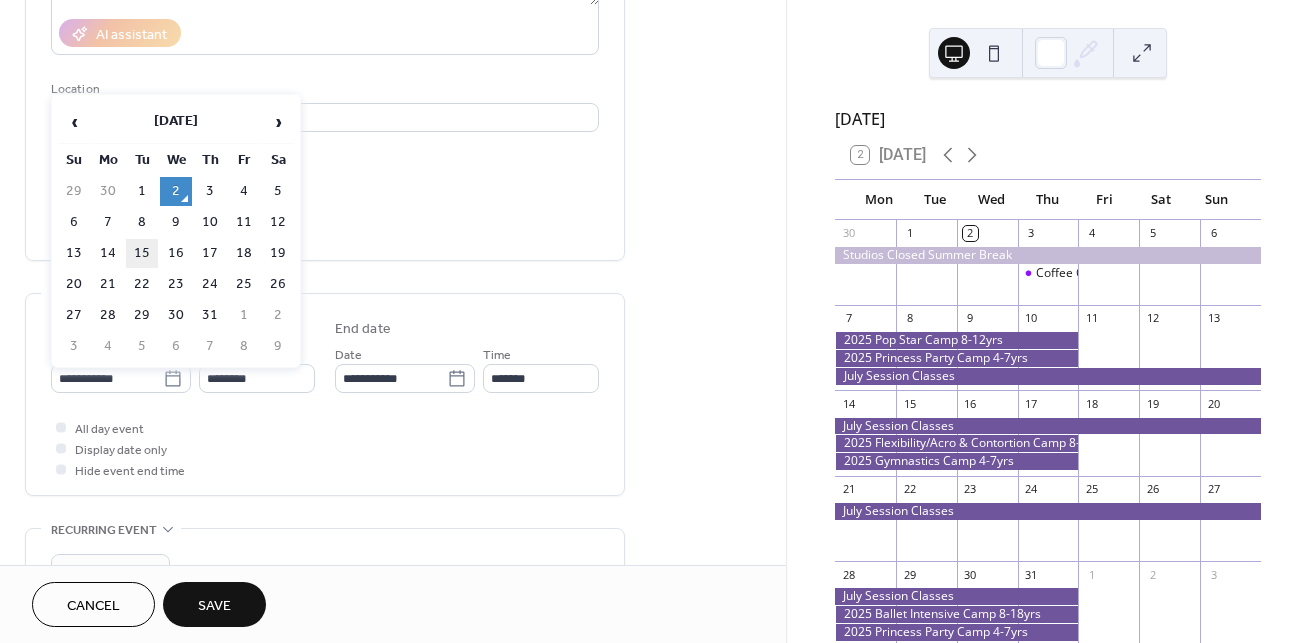 click on "15" at bounding box center [142, 253] 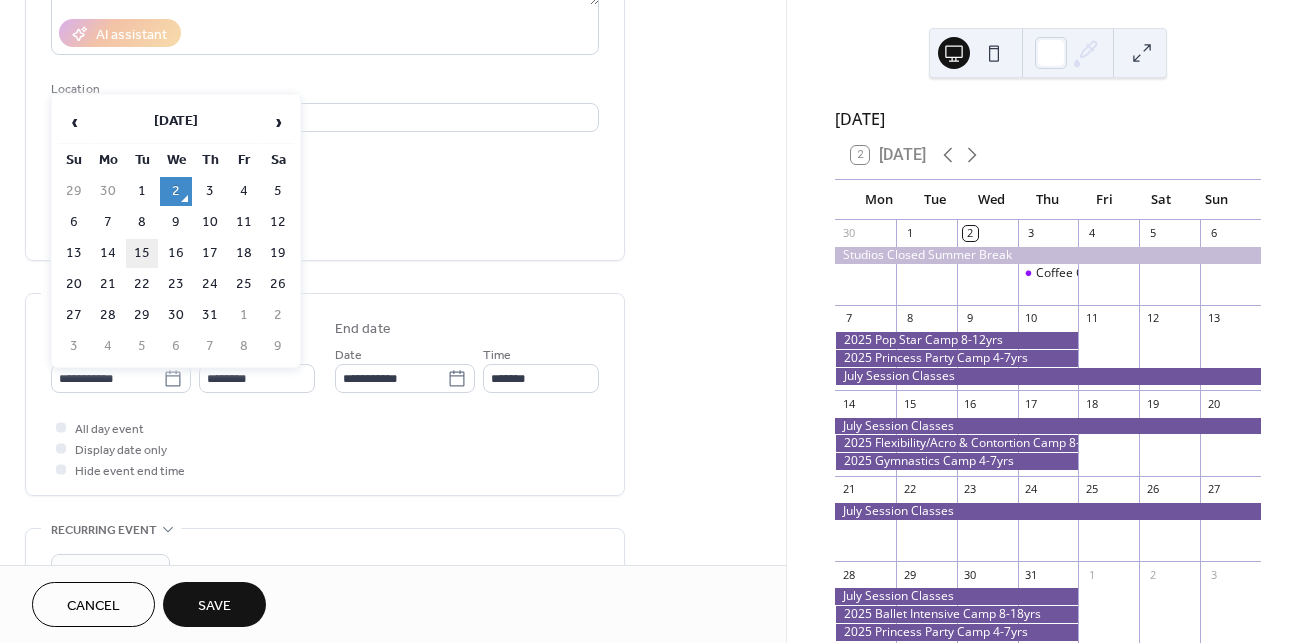 type on "**********" 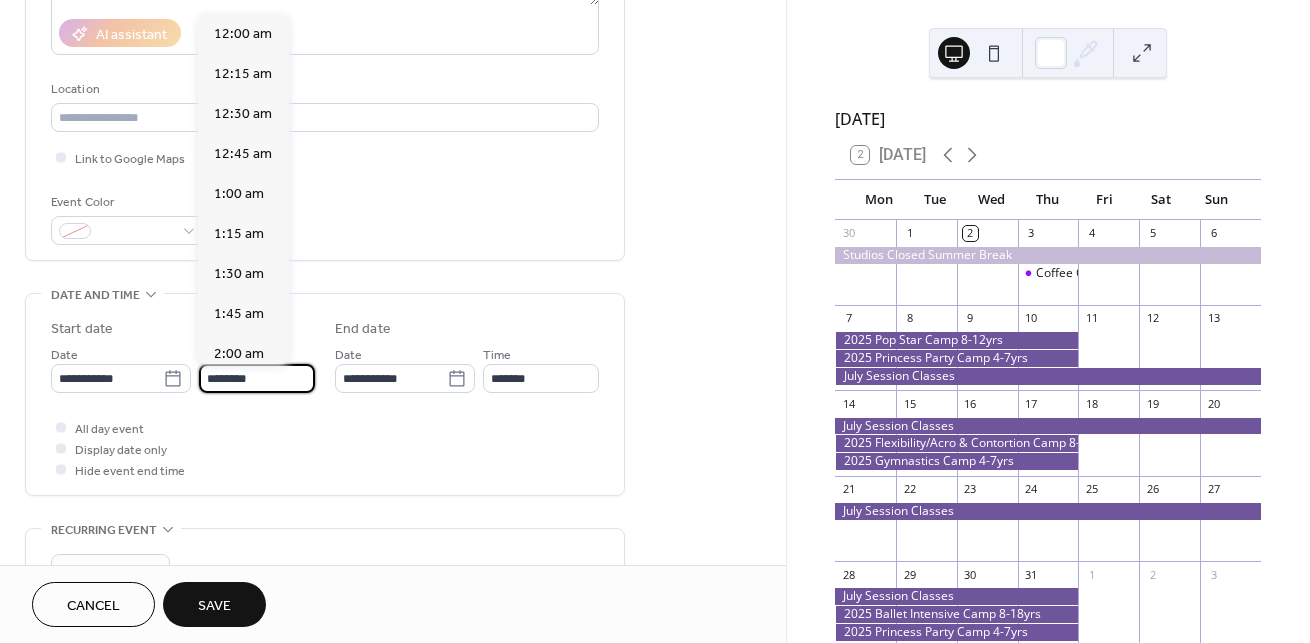 click on "********" at bounding box center [257, 378] 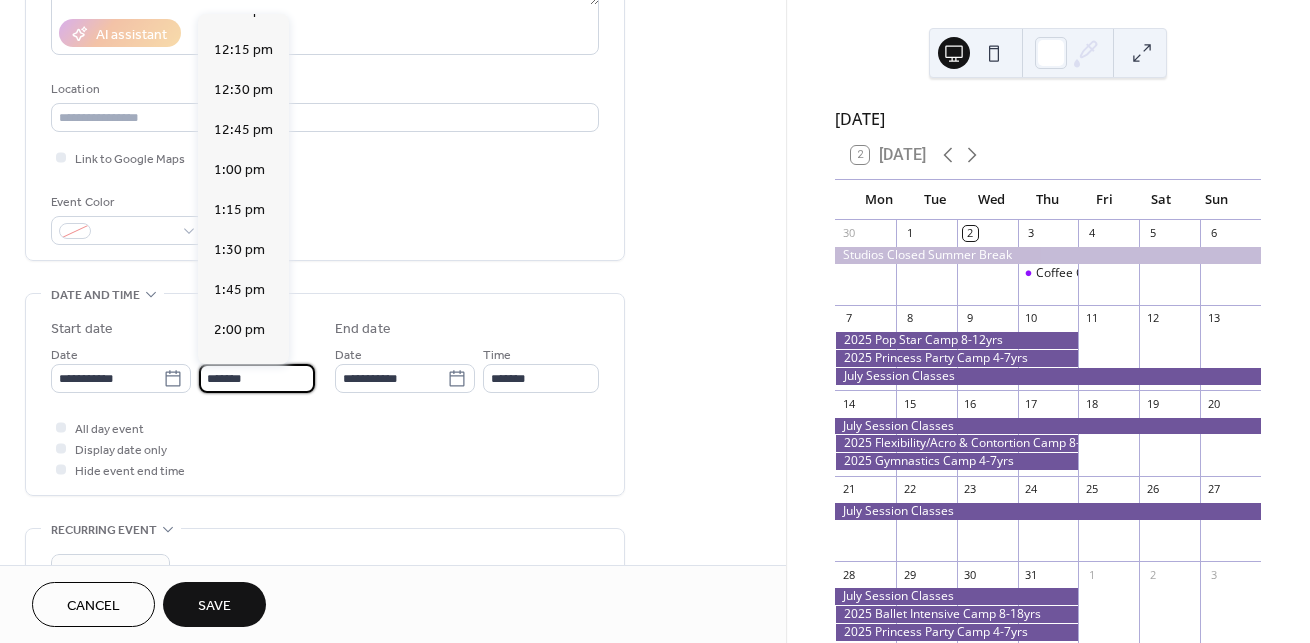 scroll, scrollTop: 2592, scrollLeft: 0, axis: vertical 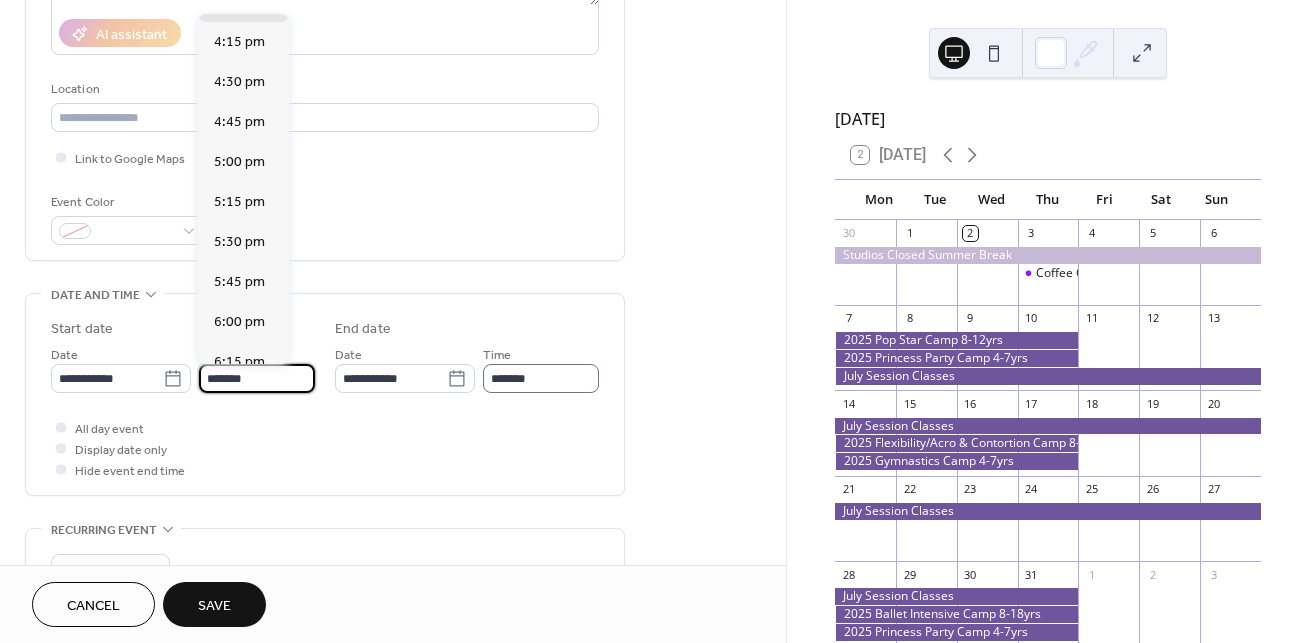 type on "*******" 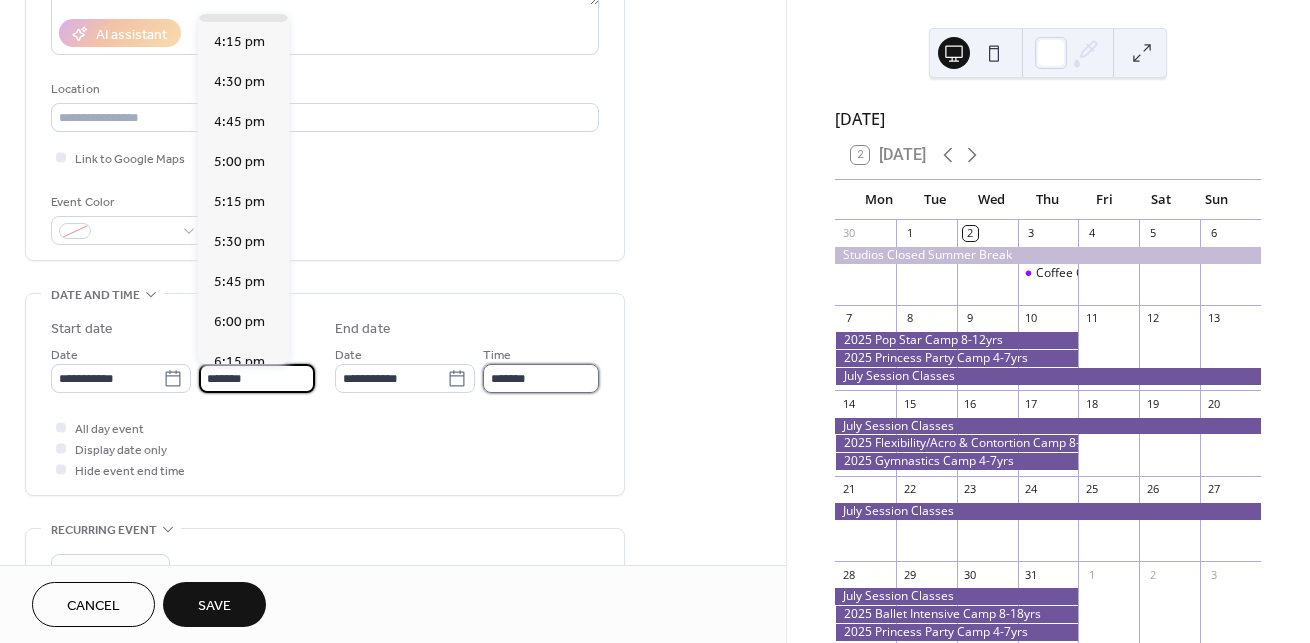 click on "*******" at bounding box center (541, 378) 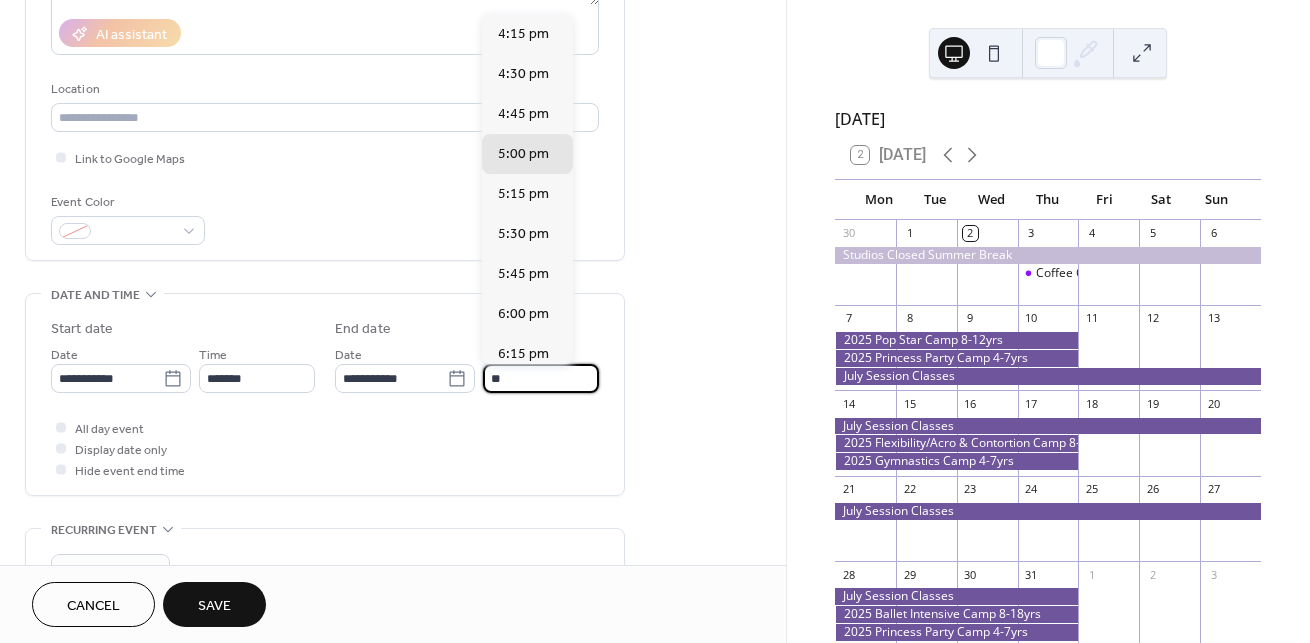 type on "*" 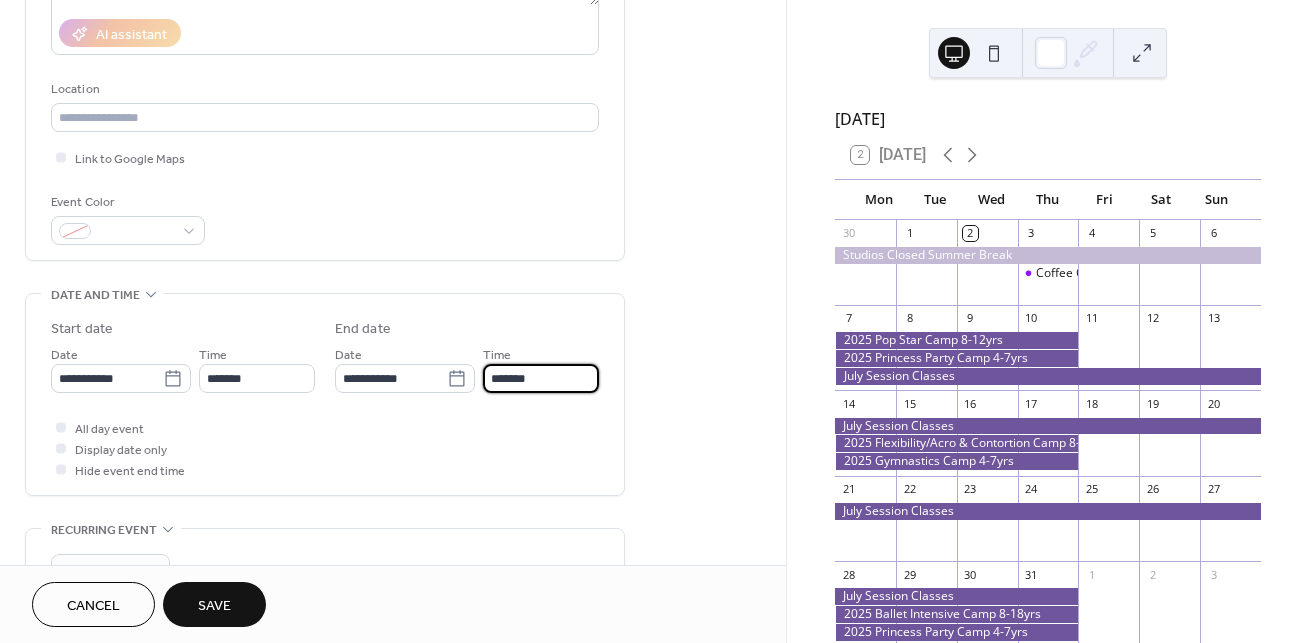 type on "*******" 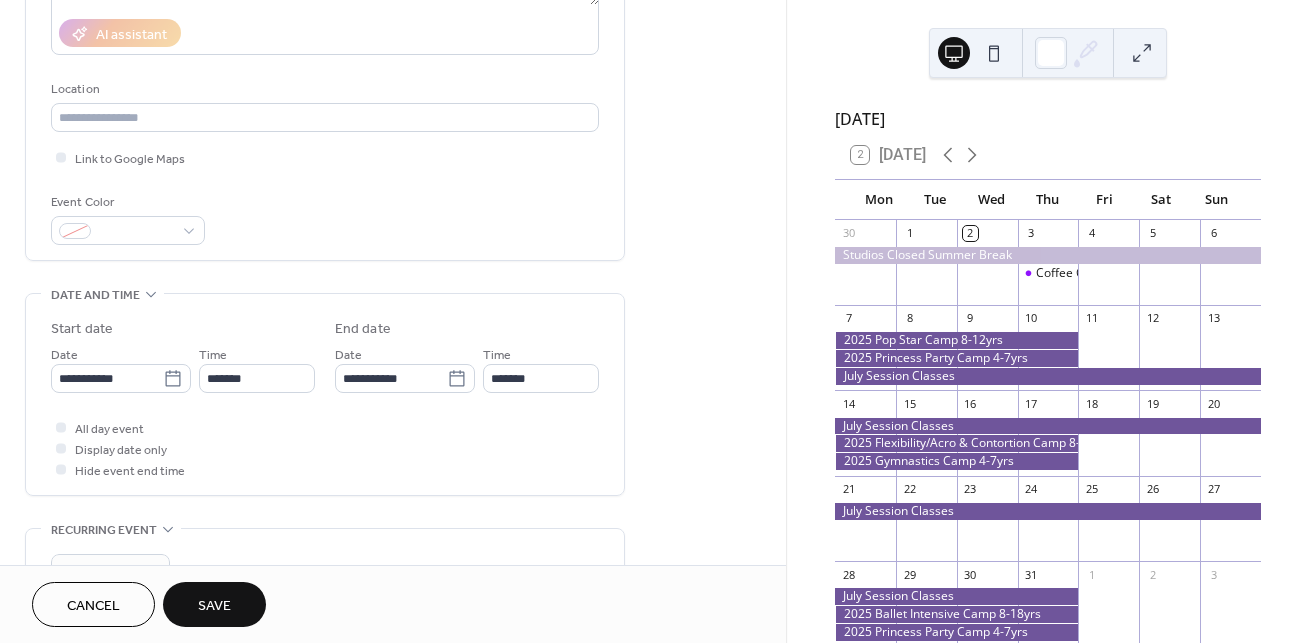 click on "**********" at bounding box center [325, 352] 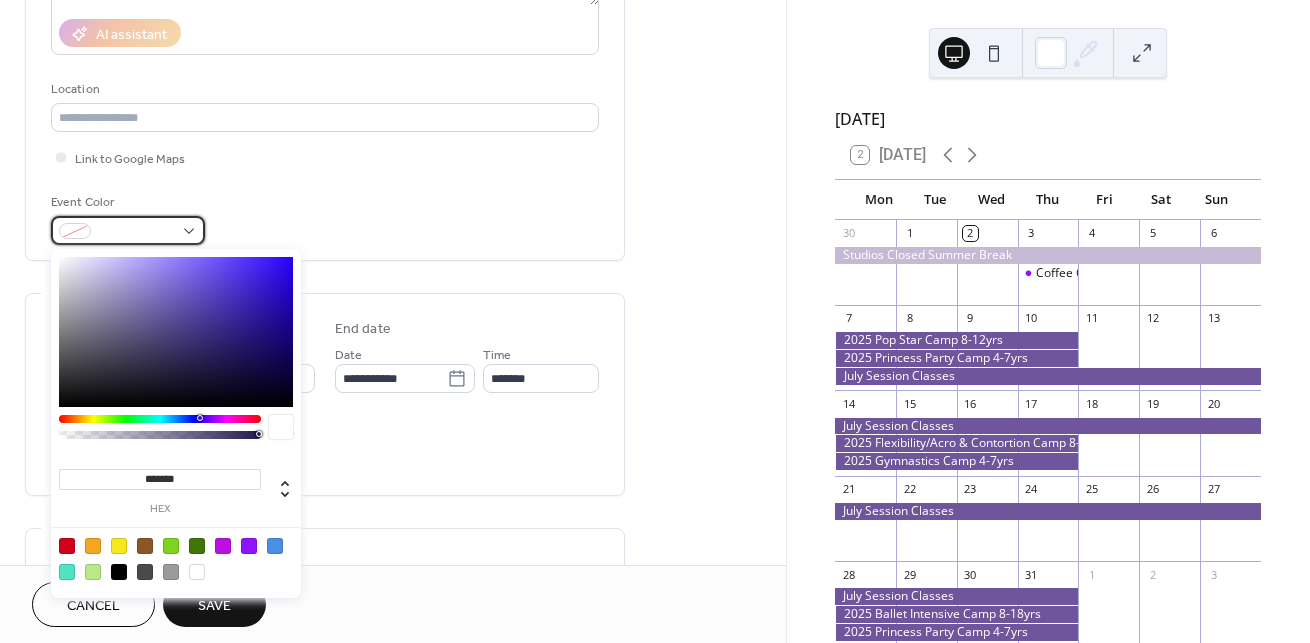 click at bounding box center [128, 230] 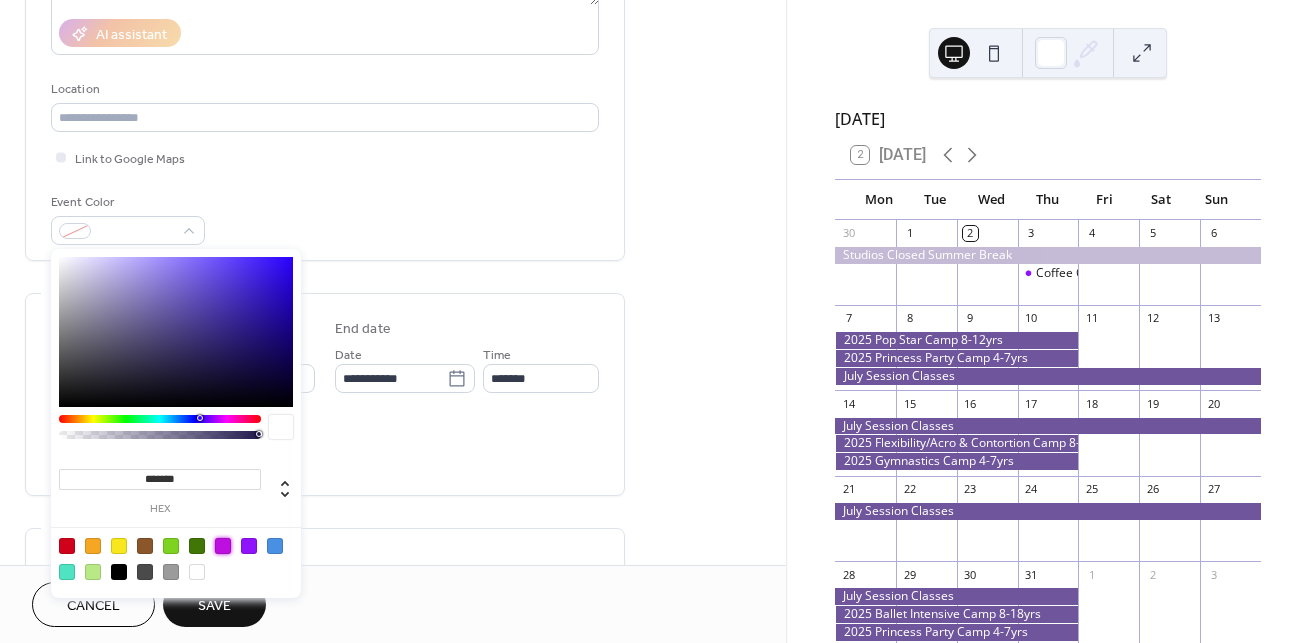 click at bounding box center [223, 546] 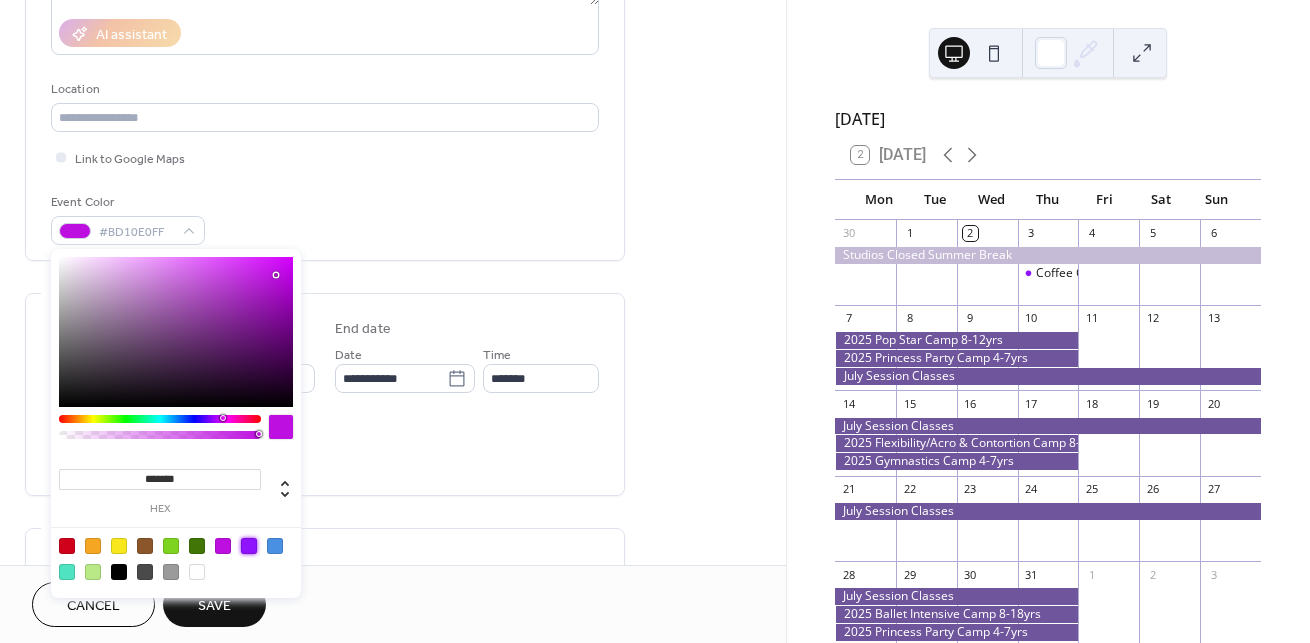 click at bounding box center [249, 546] 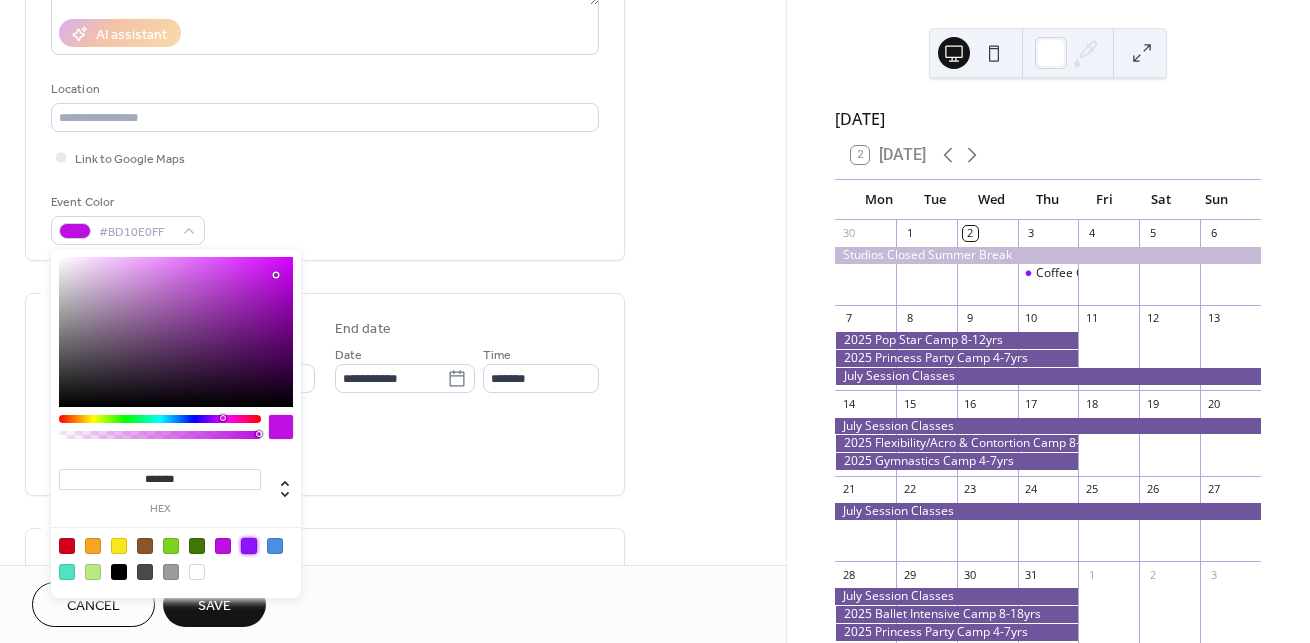 type on "*******" 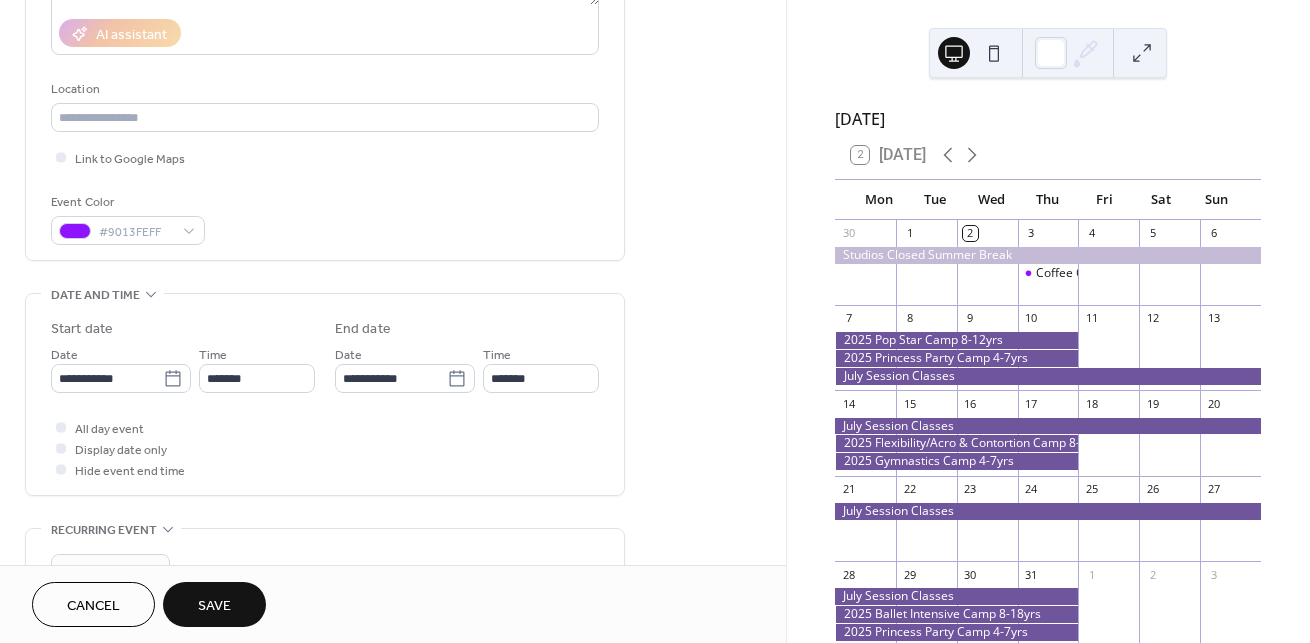 click on "All day event Display date only Hide event end time" at bounding box center (325, 448) 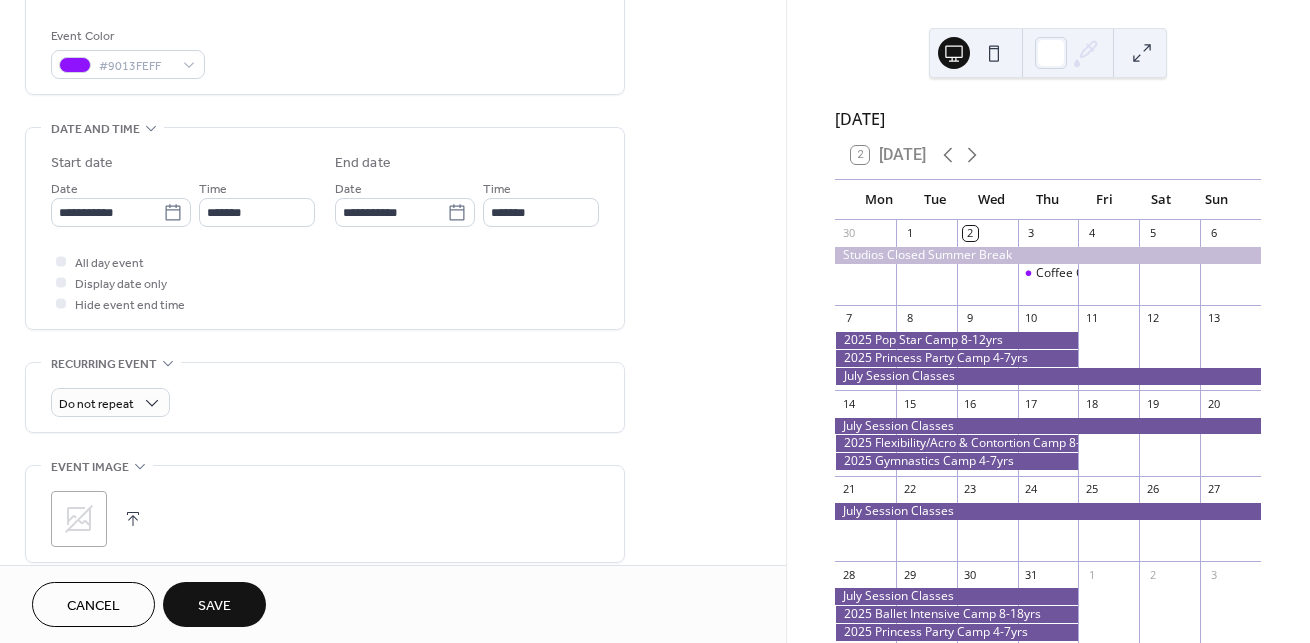scroll, scrollTop: 571, scrollLeft: 0, axis: vertical 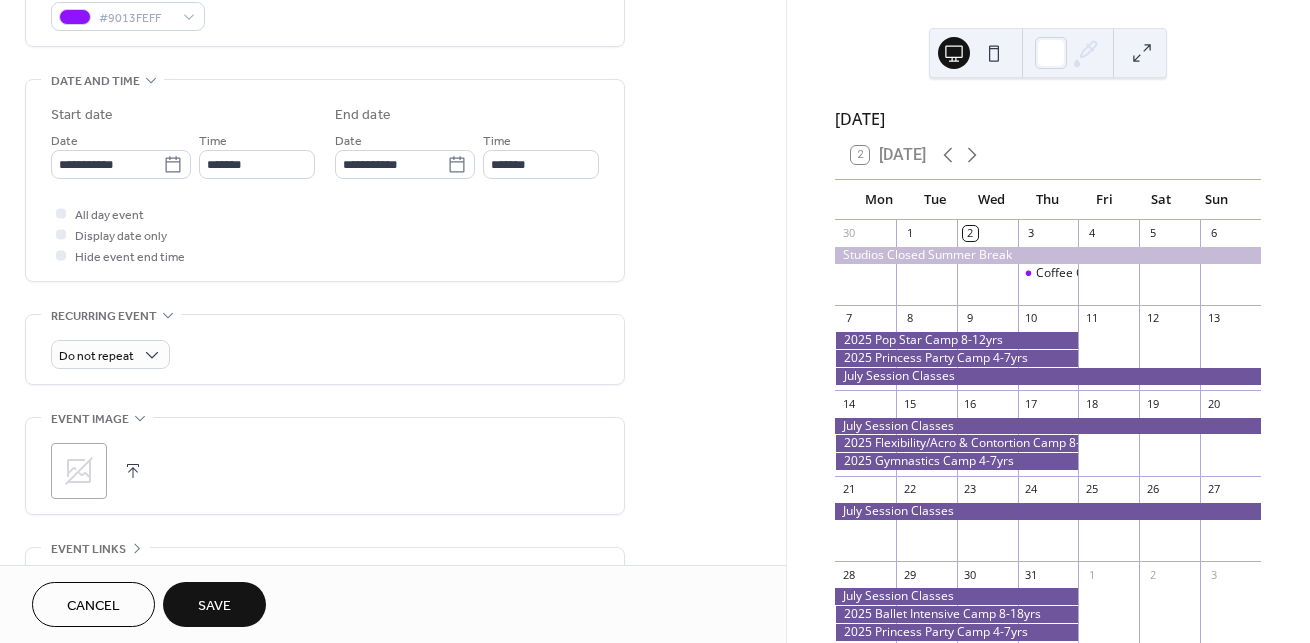 click on "Save" at bounding box center (214, 604) 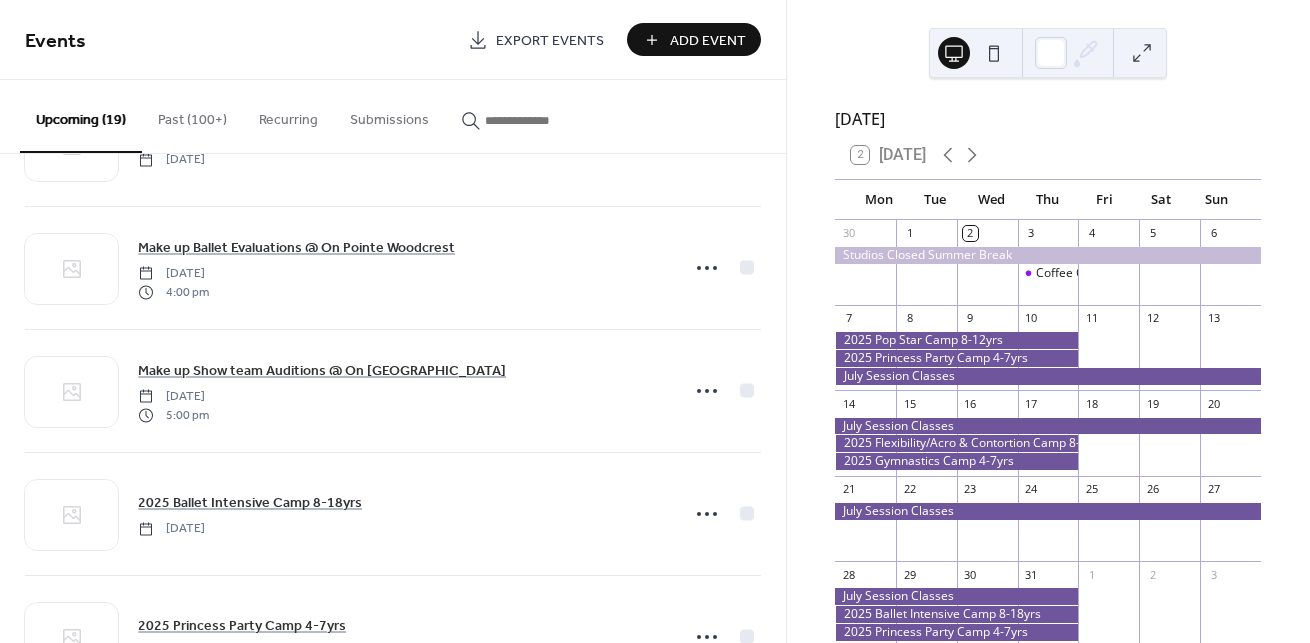 scroll, scrollTop: 840, scrollLeft: 0, axis: vertical 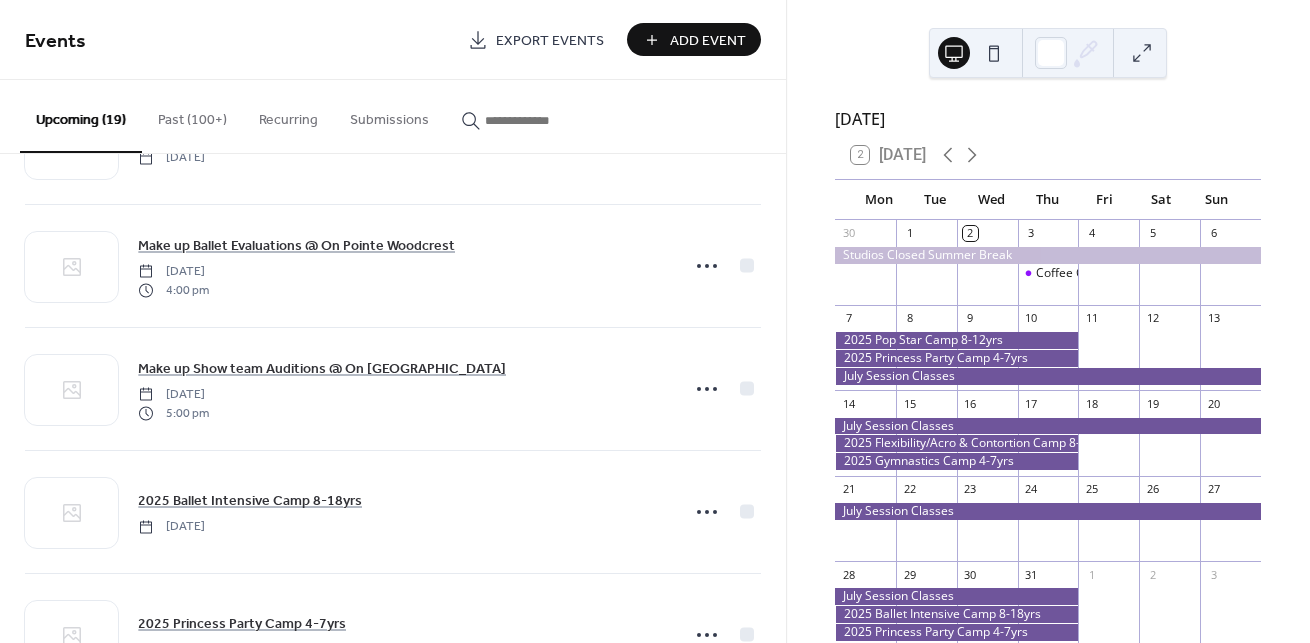 click on "Add Event" at bounding box center [694, 39] 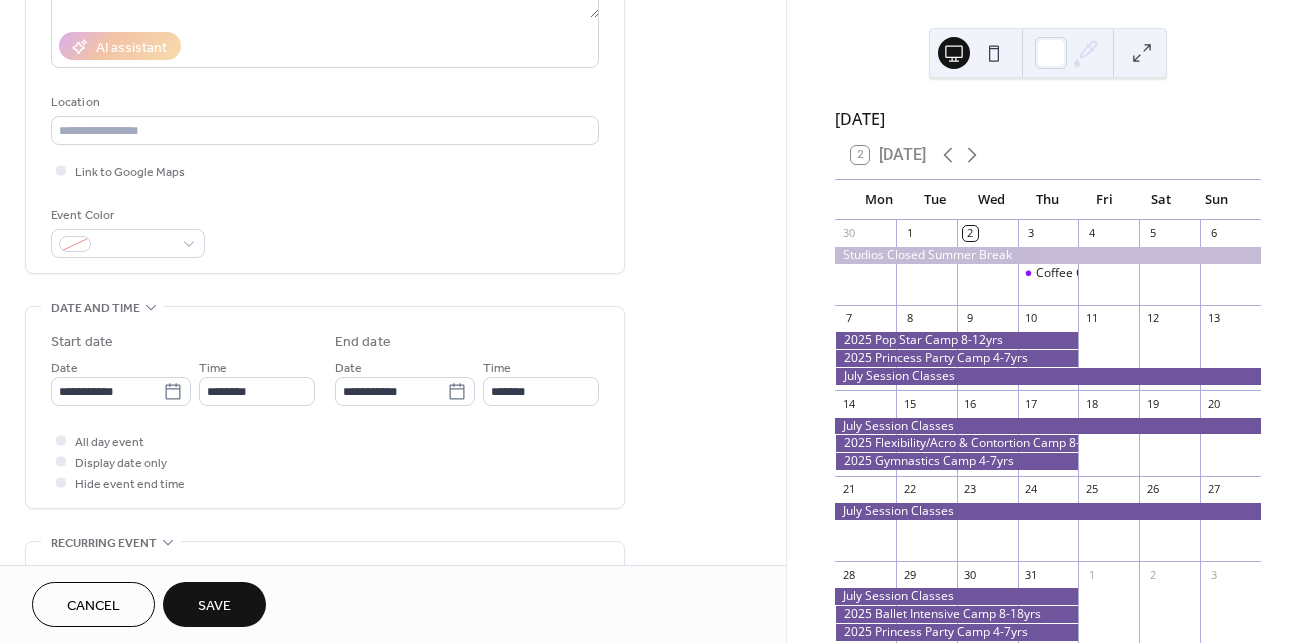 scroll, scrollTop: 432, scrollLeft: 0, axis: vertical 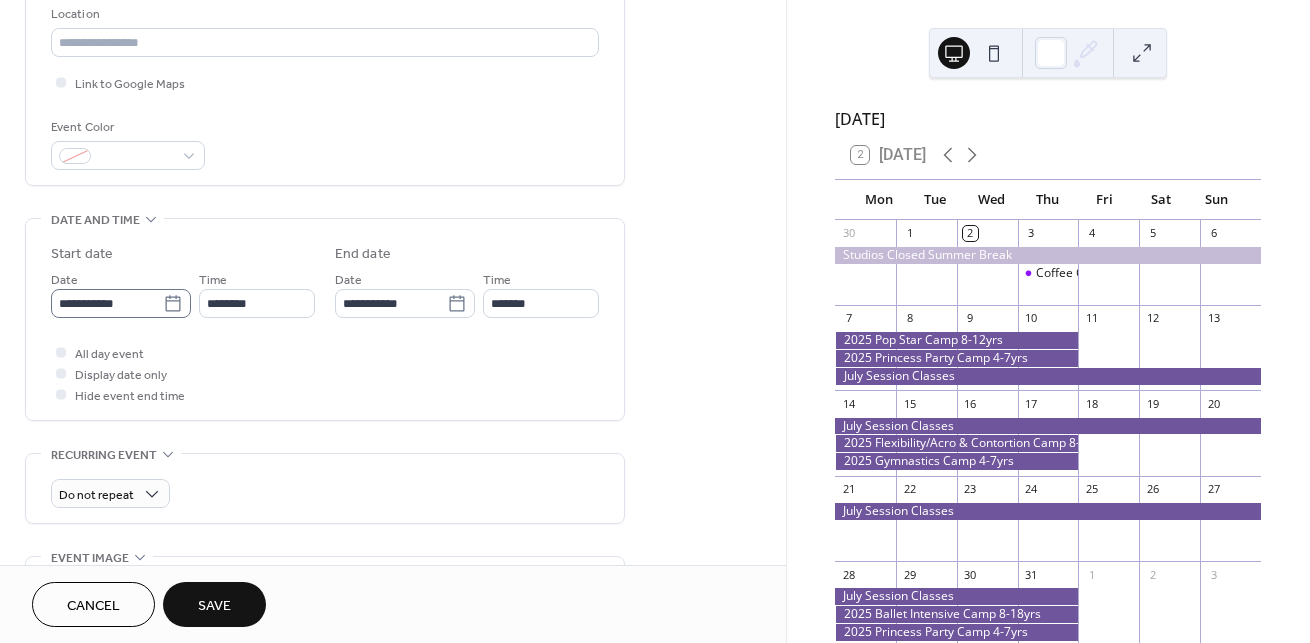 type on "**********" 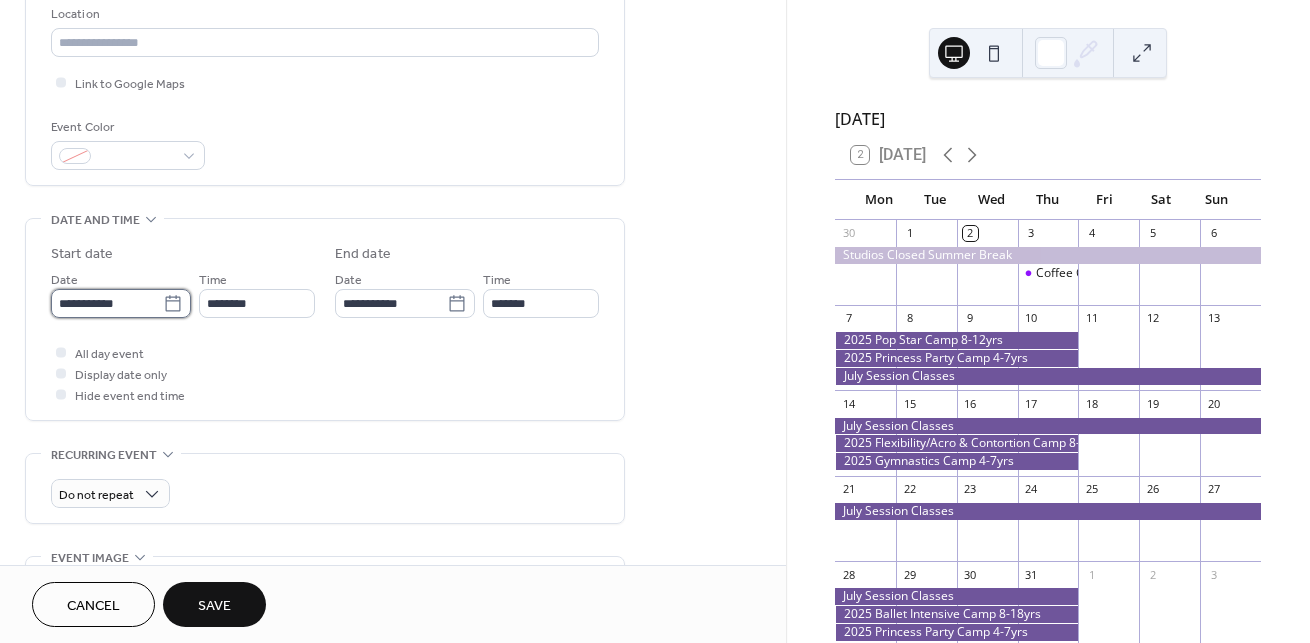 click on "**********" at bounding box center (107, 303) 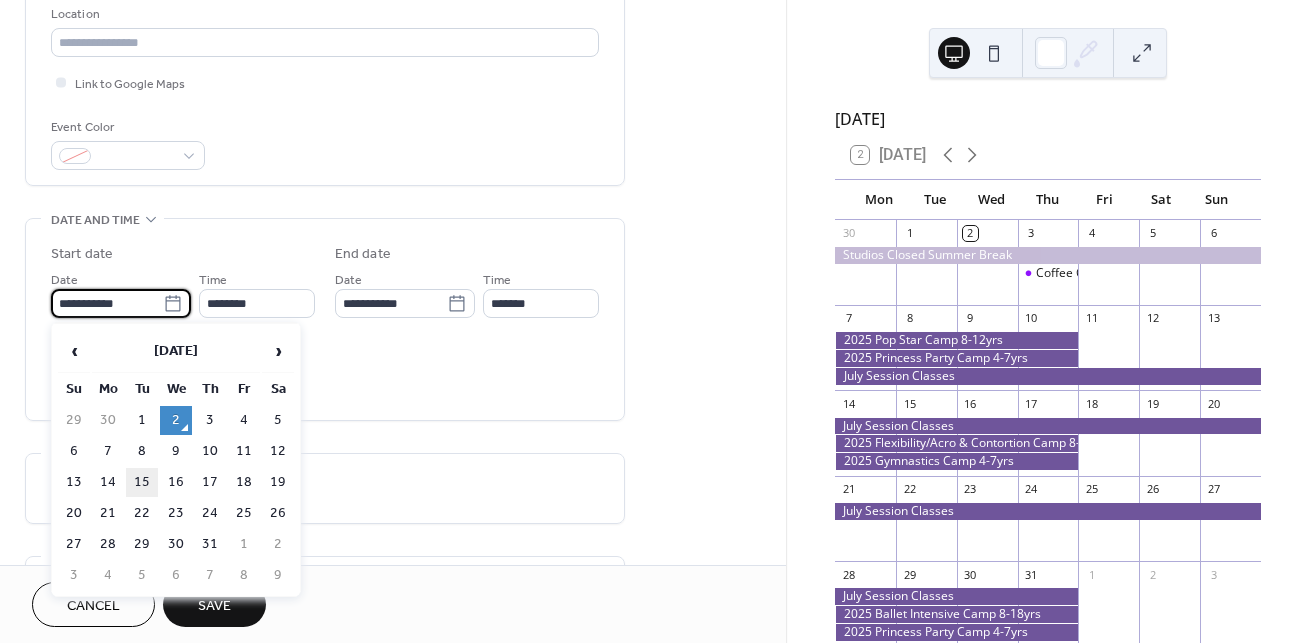 click on "15" at bounding box center [142, 482] 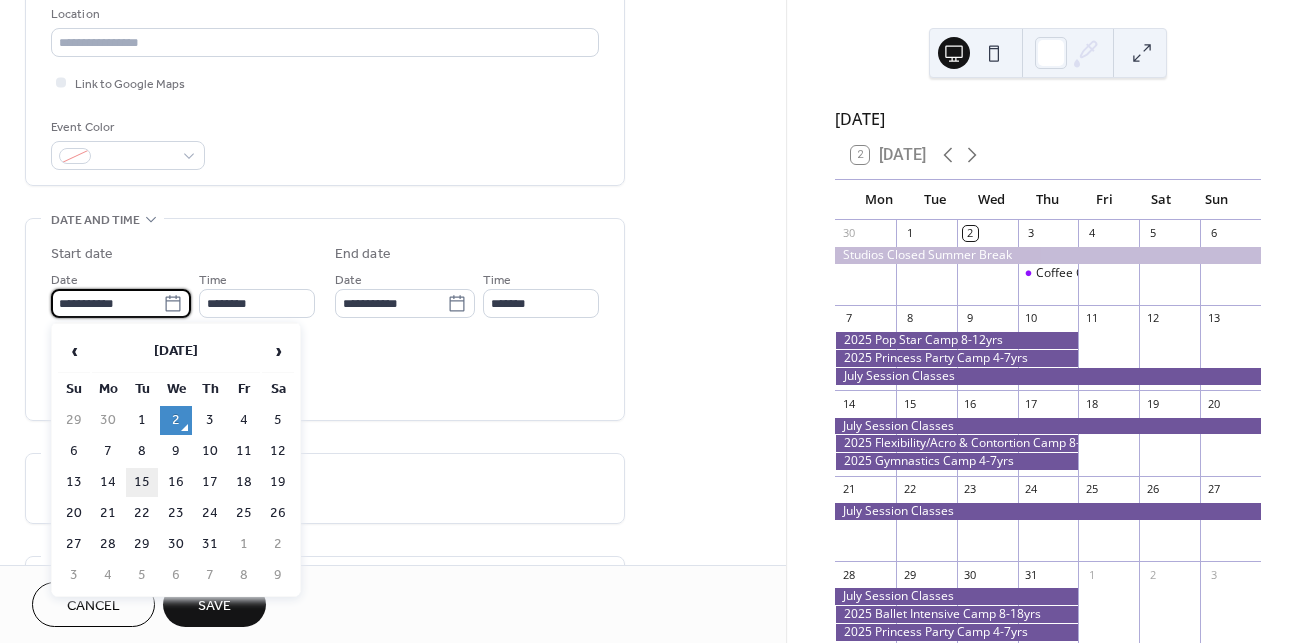 type on "**********" 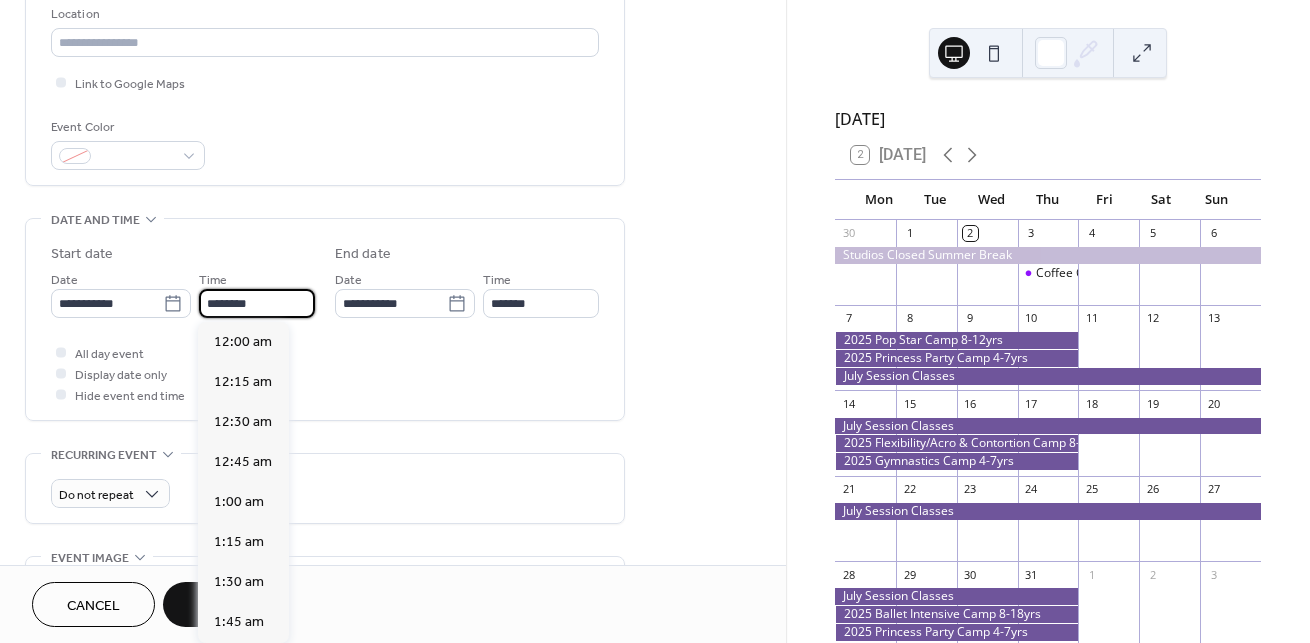 click on "********" at bounding box center (257, 303) 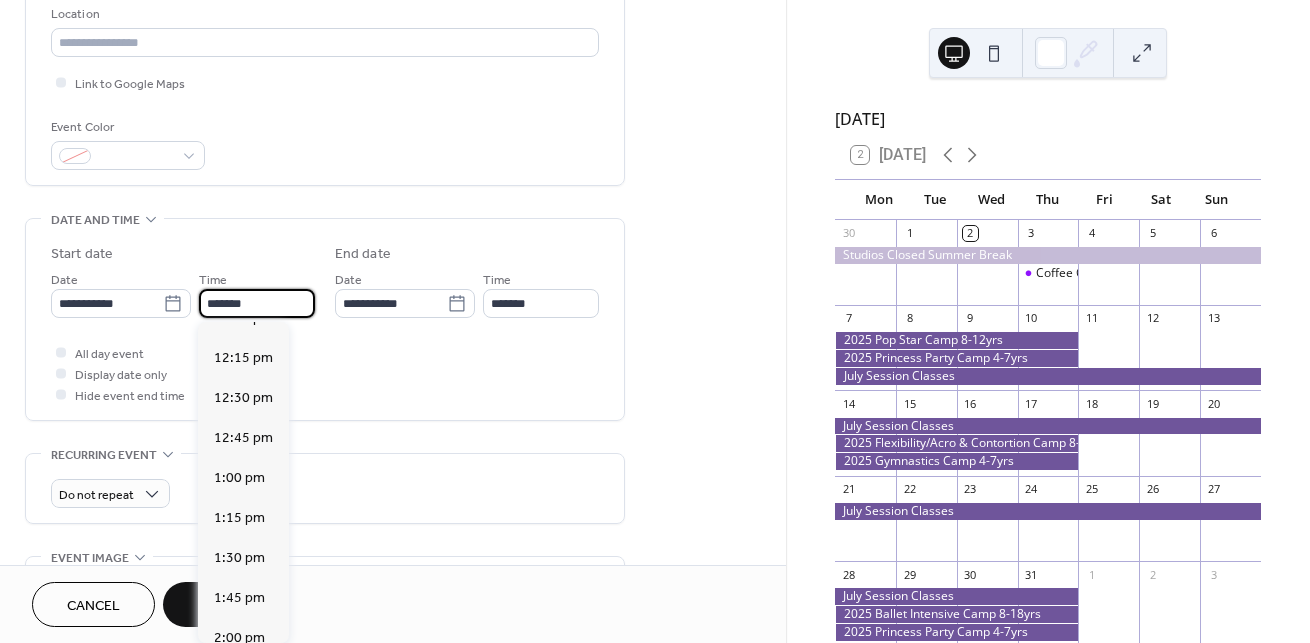 scroll, scrollTop: 2754, scrollLeft: 0, axis: vertical 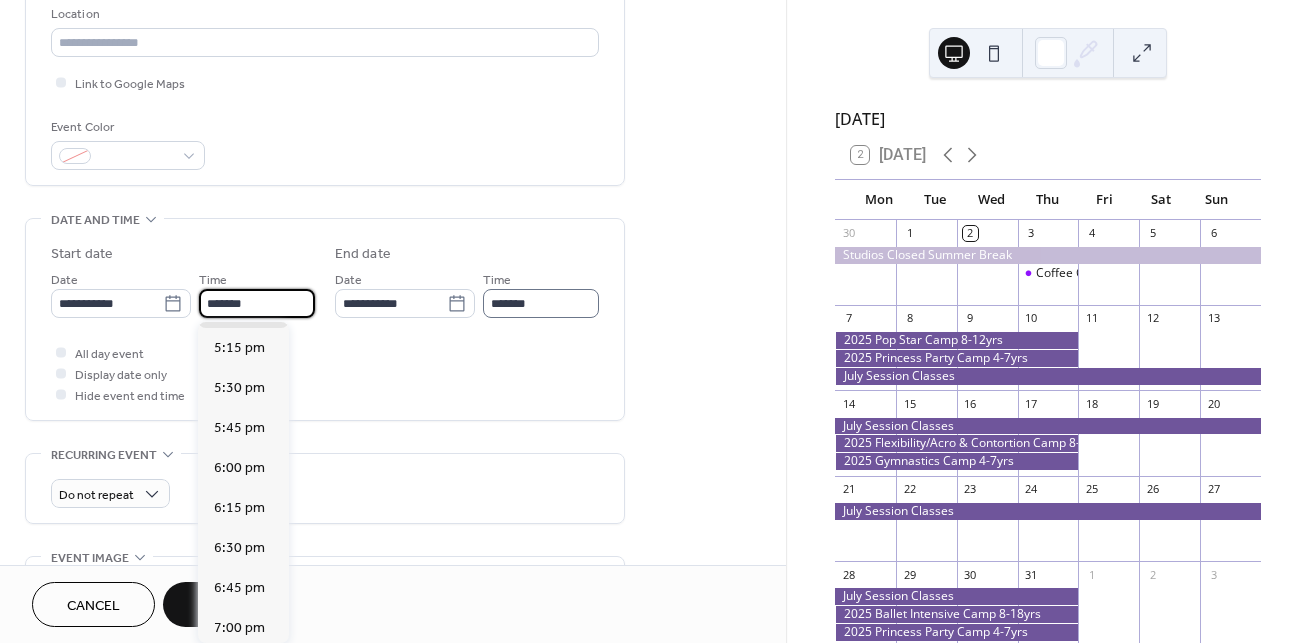 type on "*******" 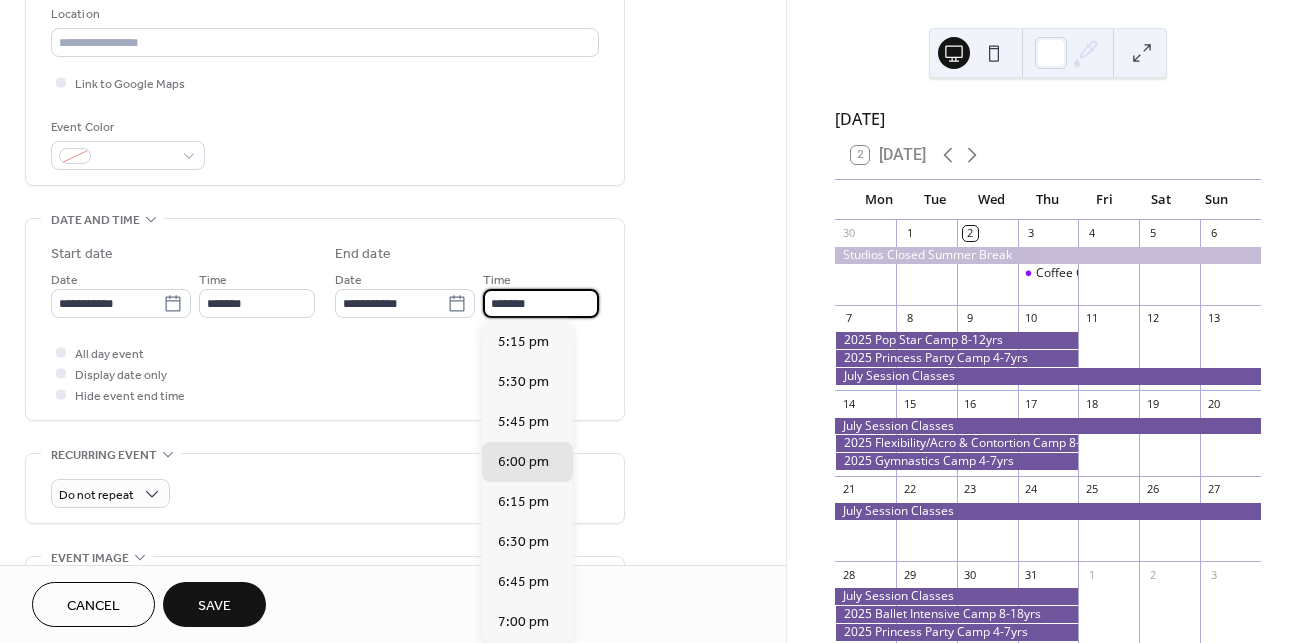 click on "*******" at bounding box center [541, 303] 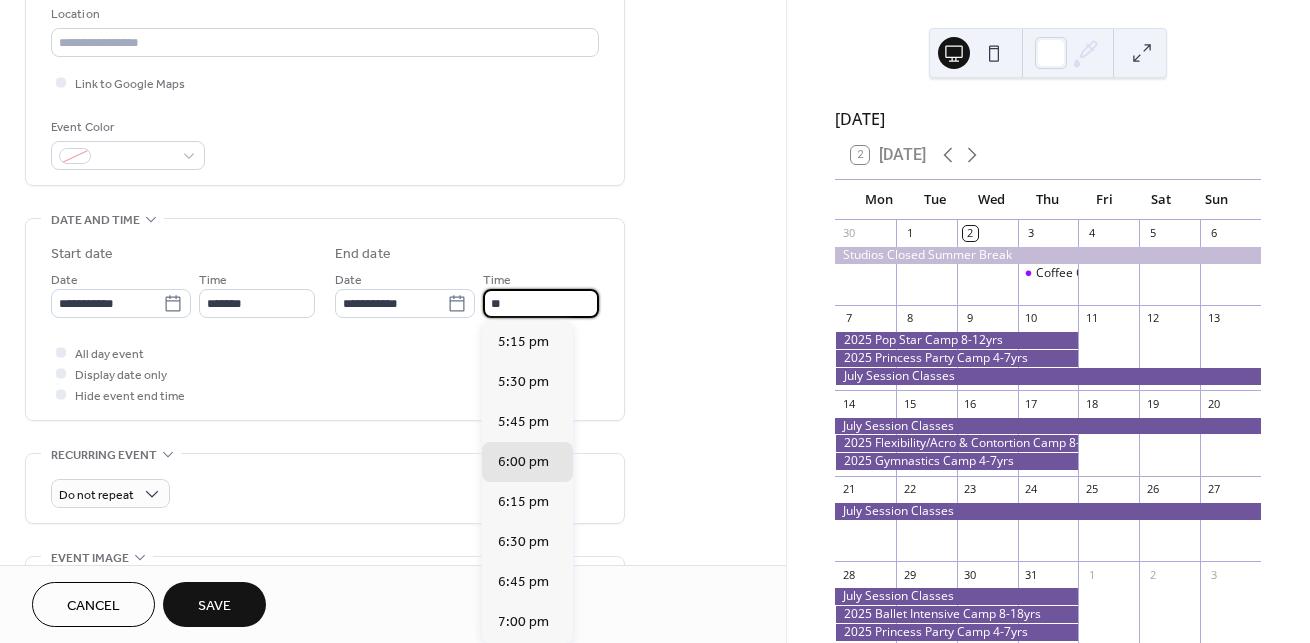 type on "*" 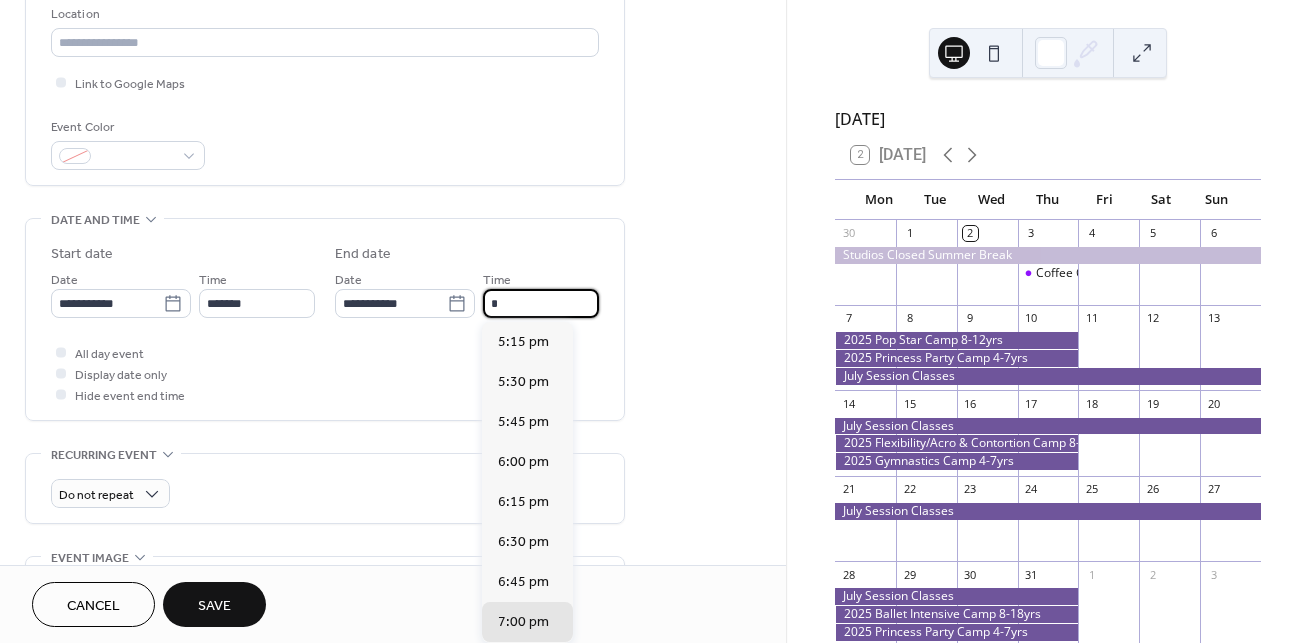 scroll, scrollTop: 283, scrollLeft: 0, axis: vertical 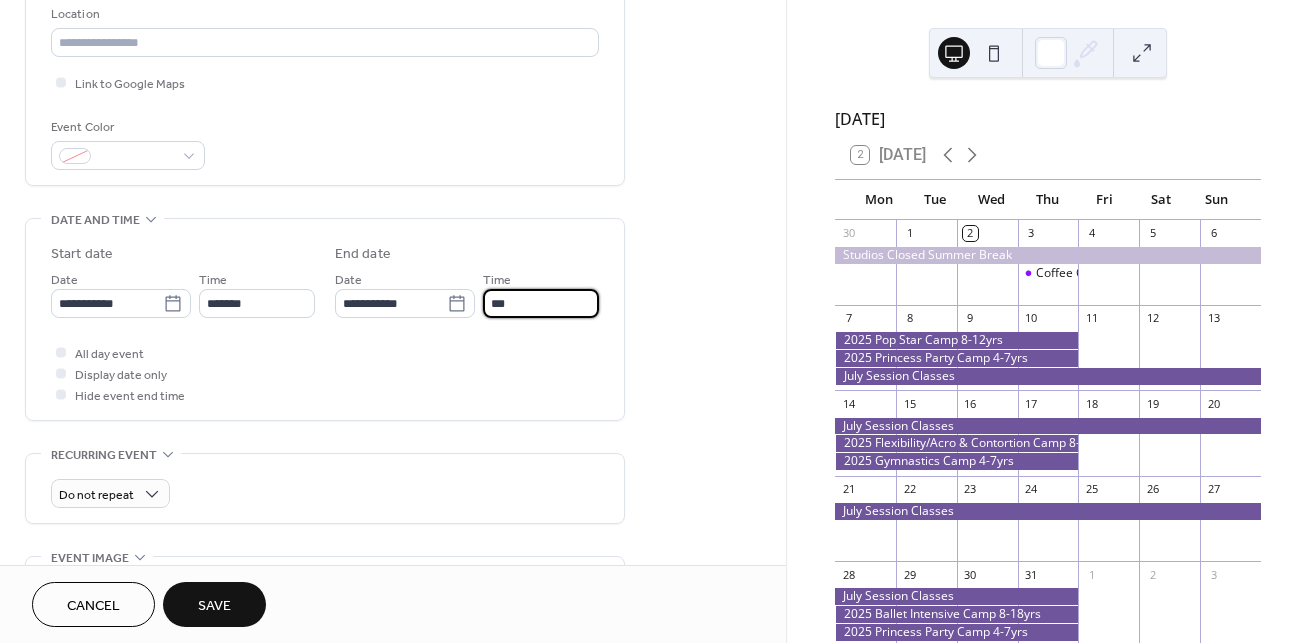 click on "***" at bounding box center [541, 303] 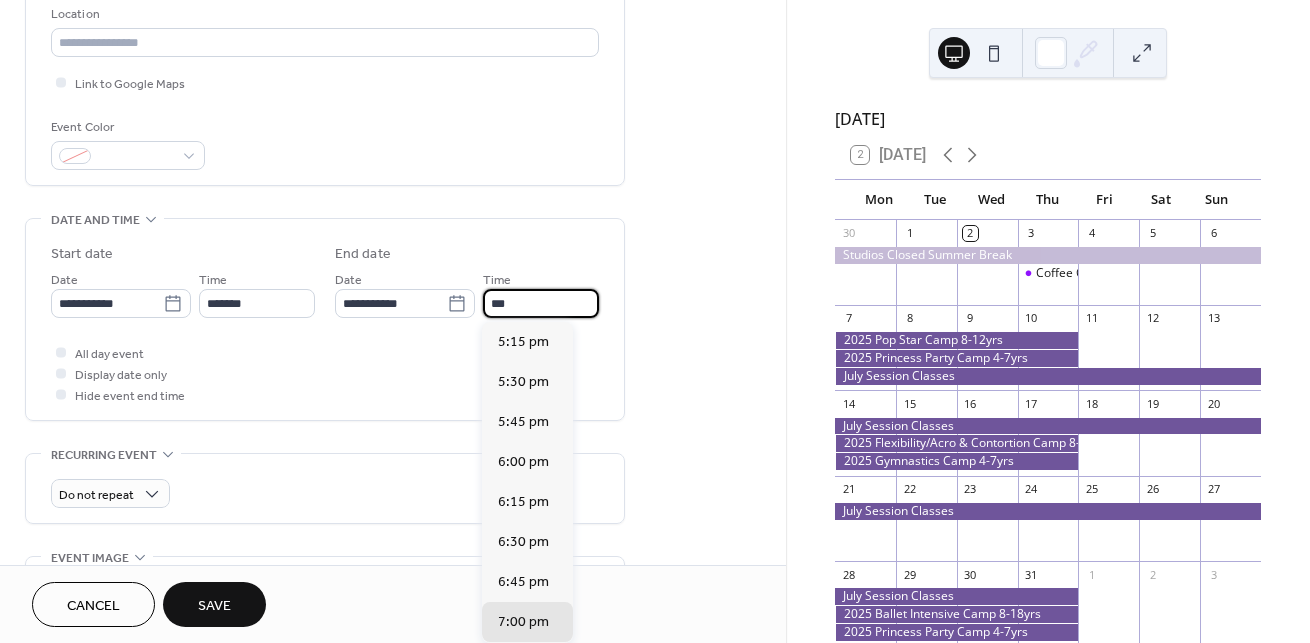scroll, scrollTop: 283, scrollLeft: 0, axis: vertical 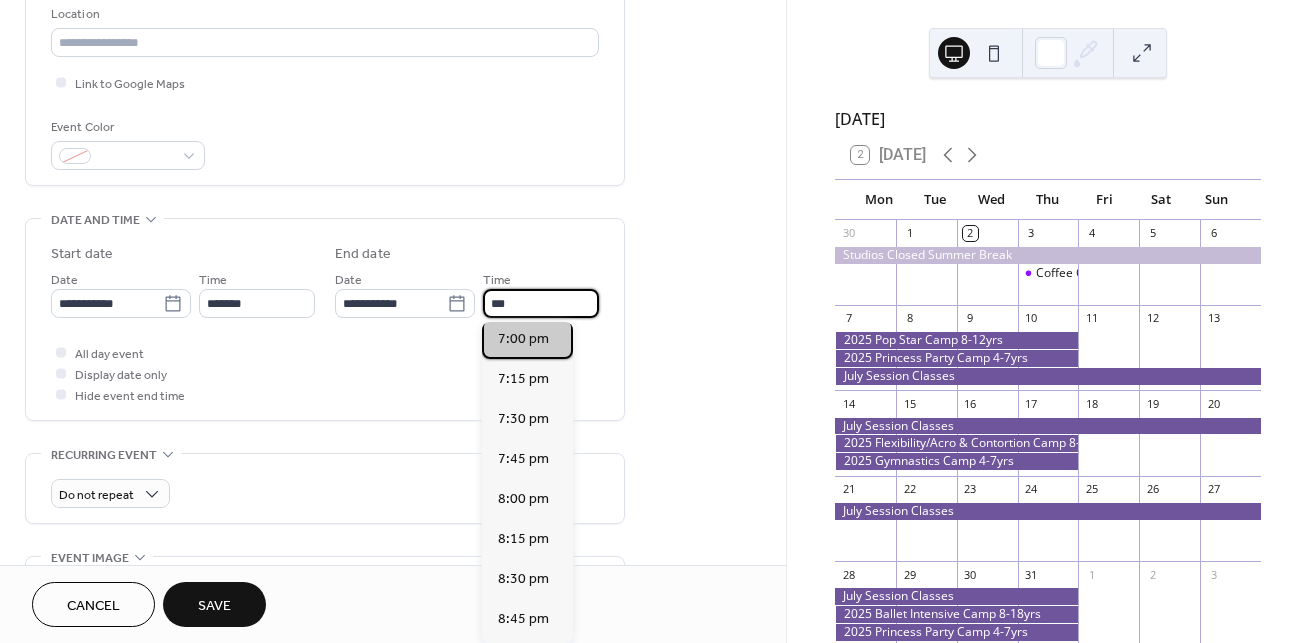 click on "7:00 pm" at bounding box center (527, 339) 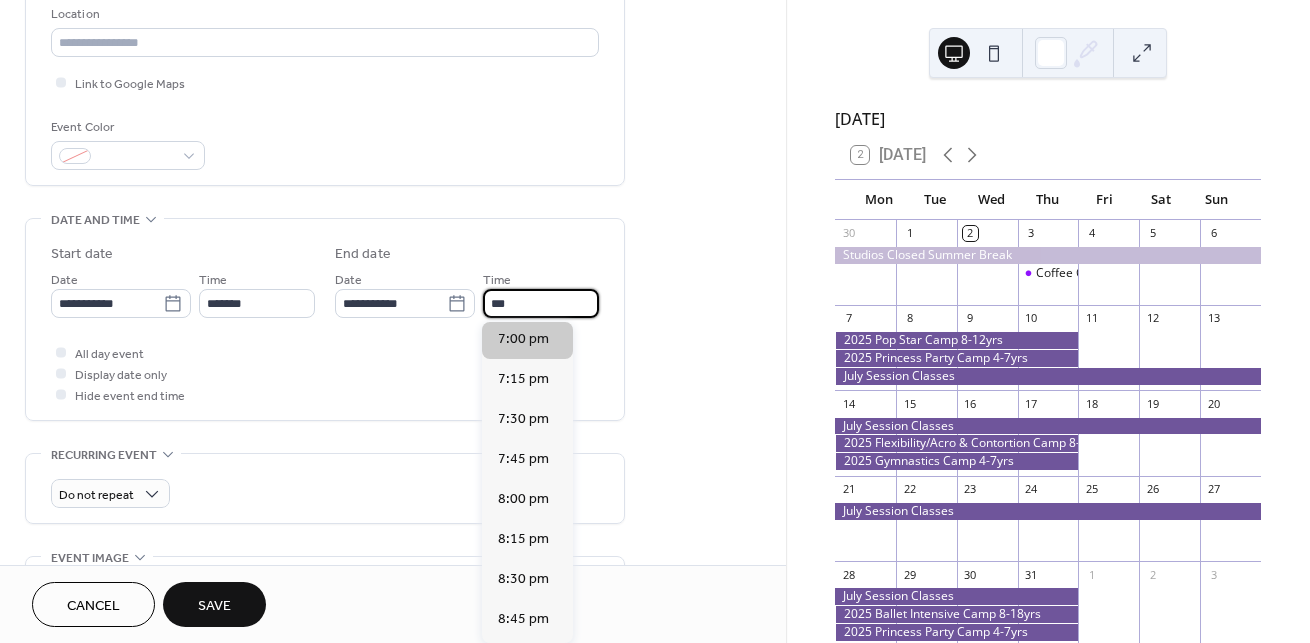 type on "*******" 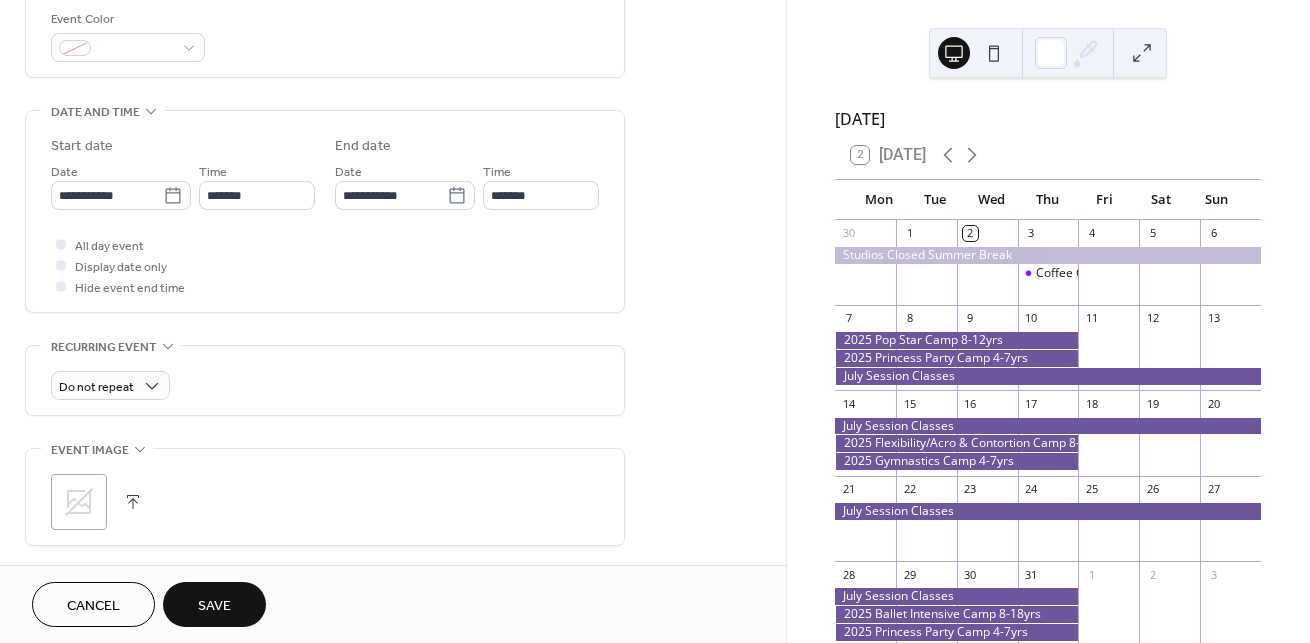 scroll, scrollTop: 458, scrollLeft: 0, axis: vertical 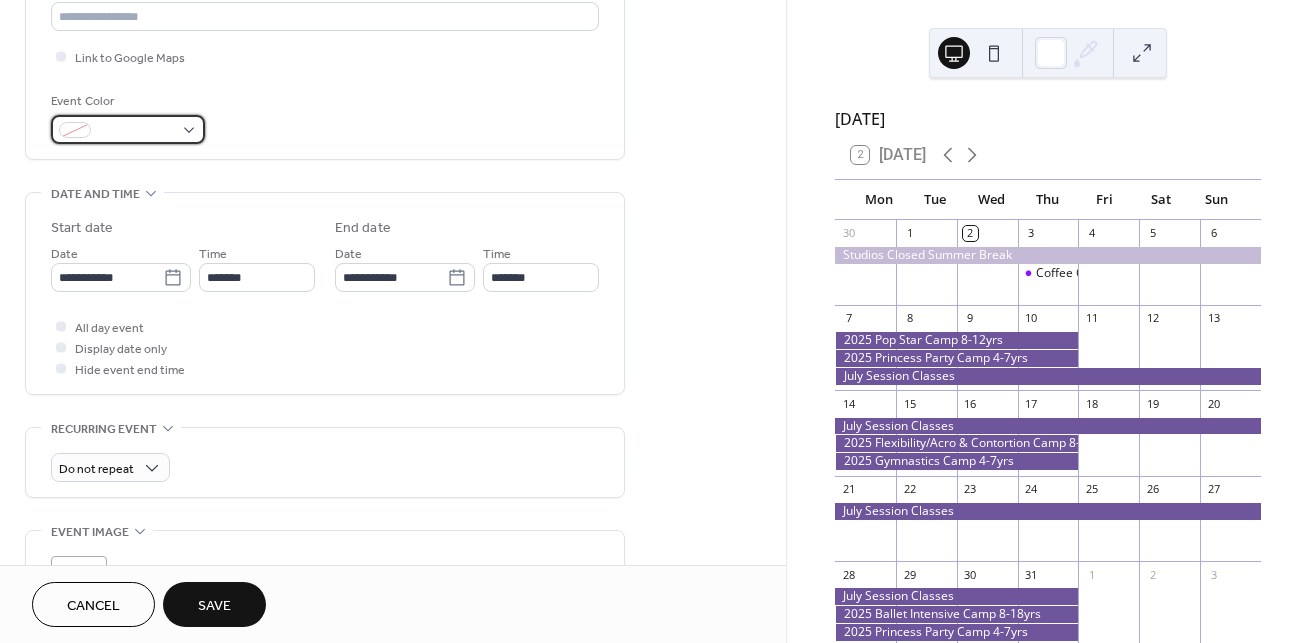 click at bounding box center [136, 131] 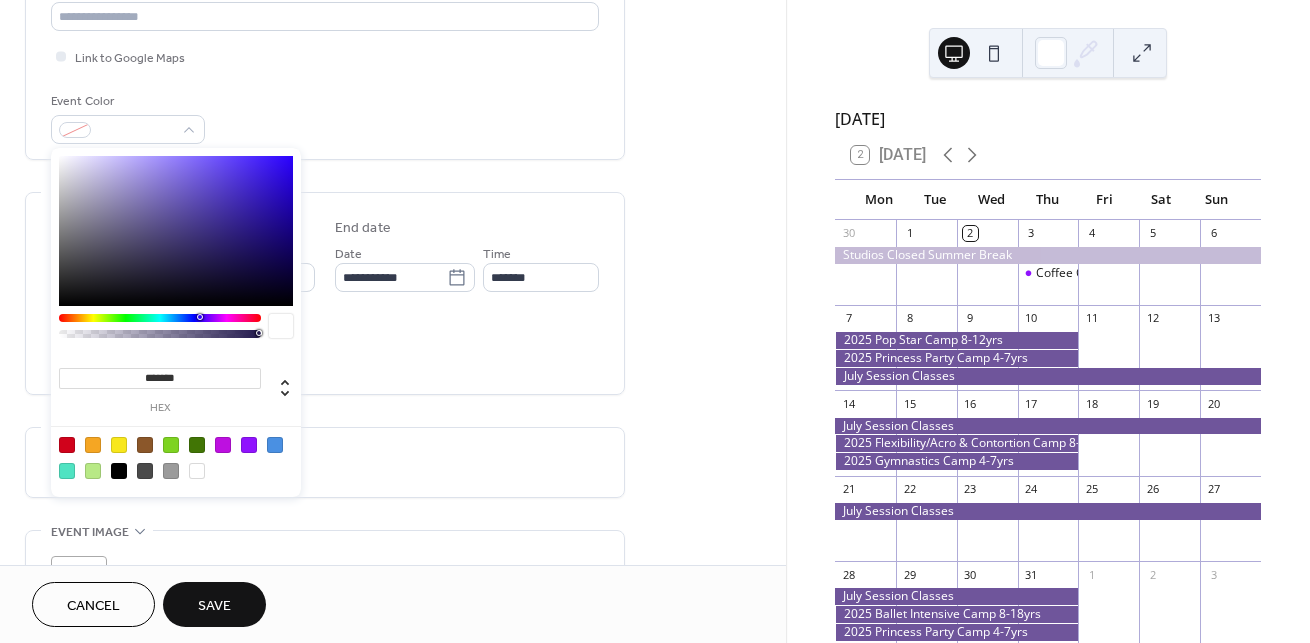click at bounding box center (249, 445) 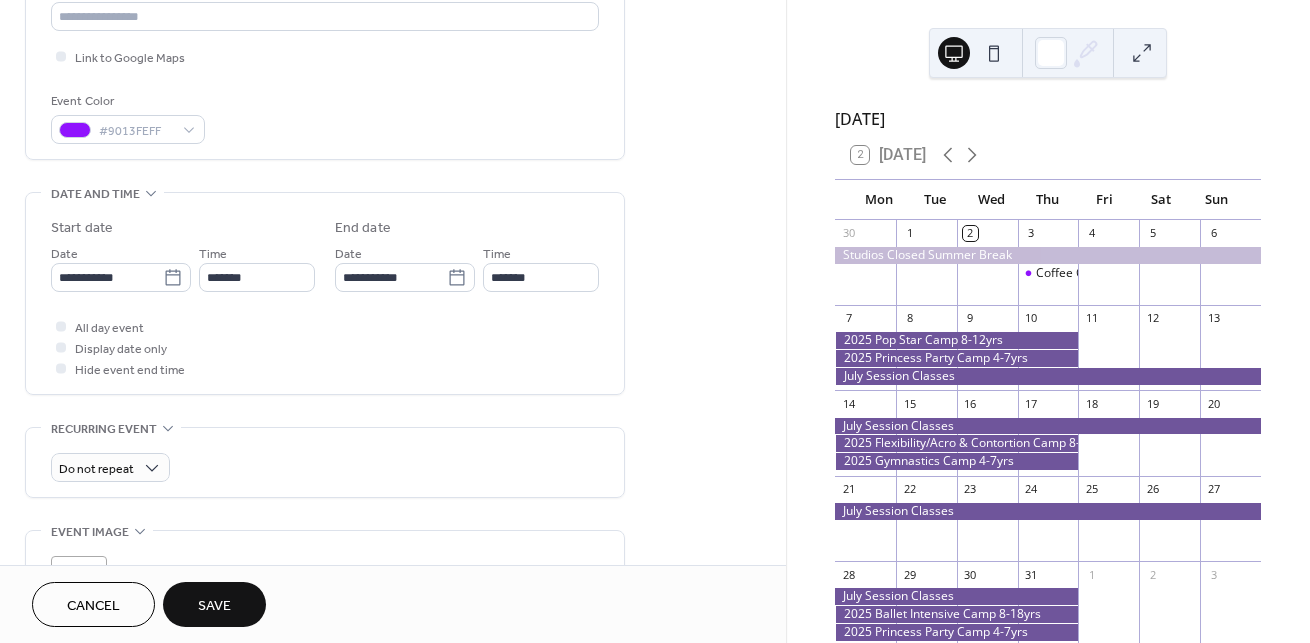 click on "Save" at bounding box center (214, 606) 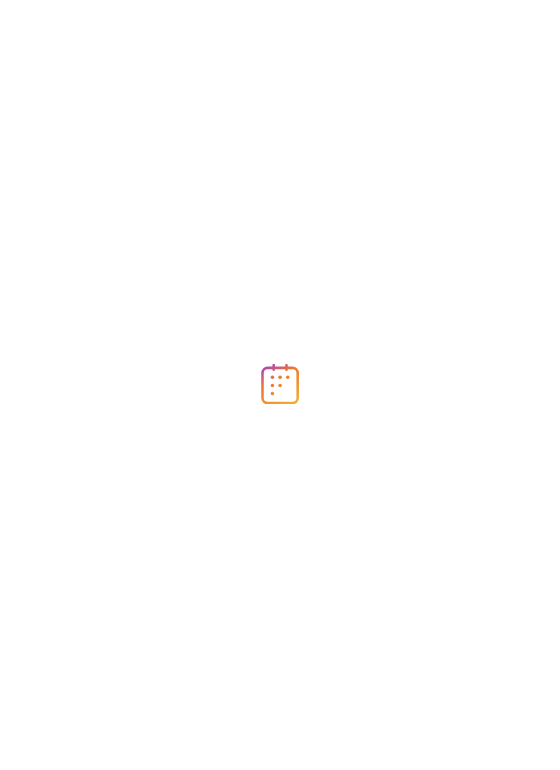 scroll, scrollTop: 0, scrollLeft: 0, axis: both 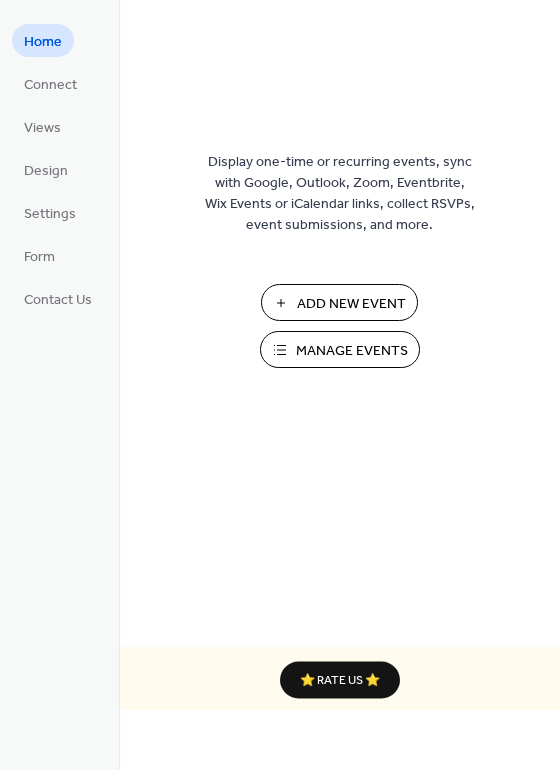 click on "Manage Events" at bounding box center (352, 351) 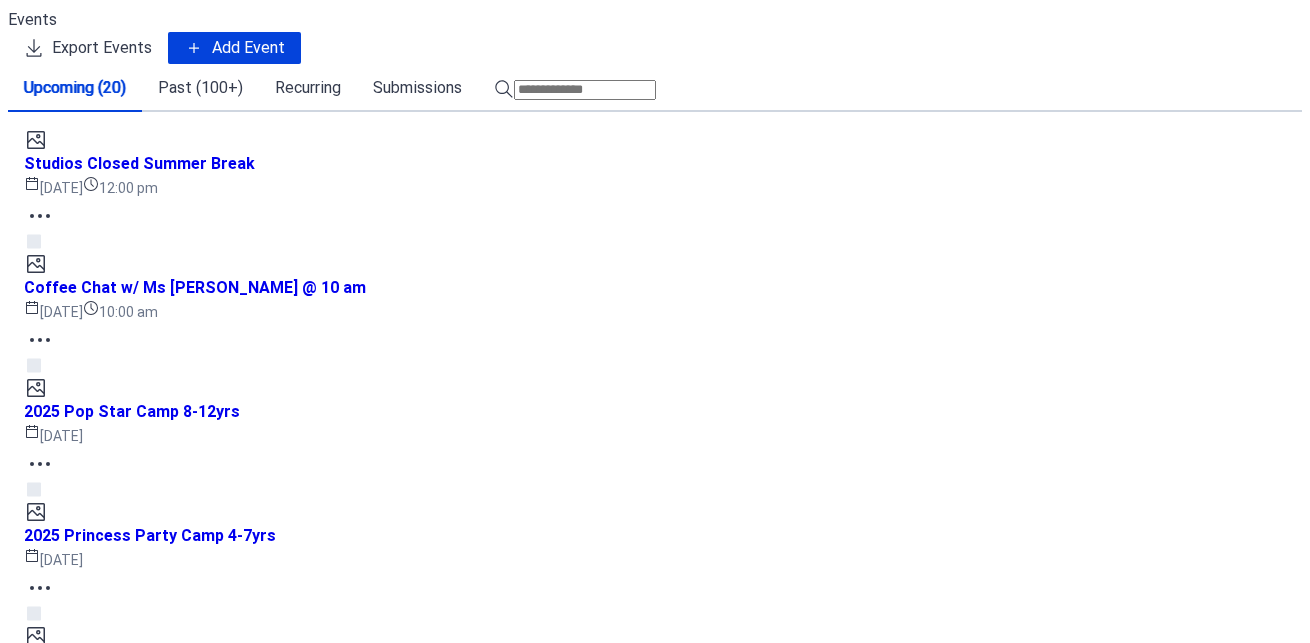 scroll, scrollTop: 0, scrollLeft: 0, axis: both 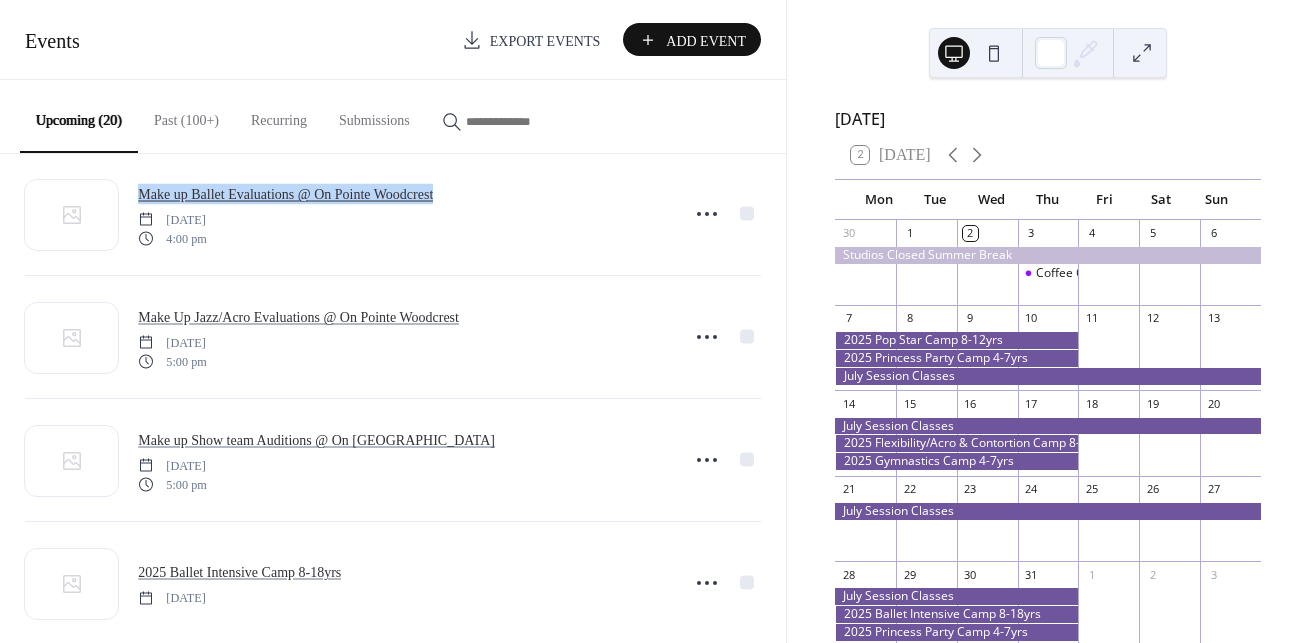 click on "Add Event" at bounding box center [692, 39] 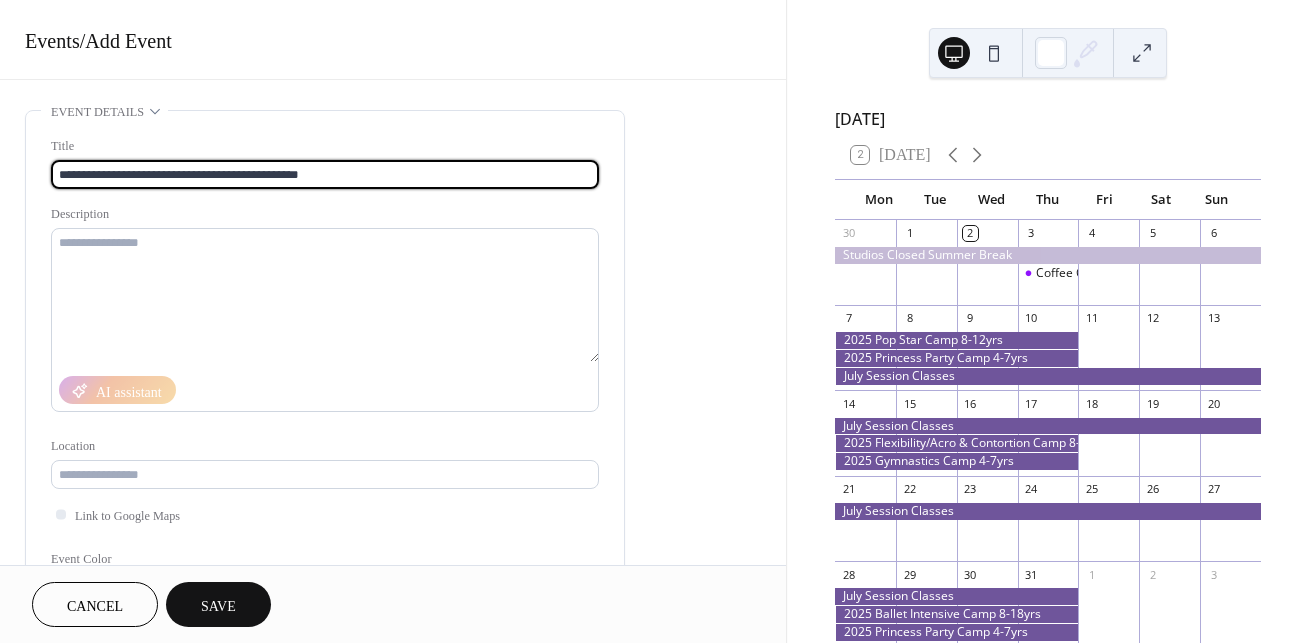 drag, startPoint x: 269, startPoint y: 173, endPoint x: 371, endPoint y: 173, distance: 102 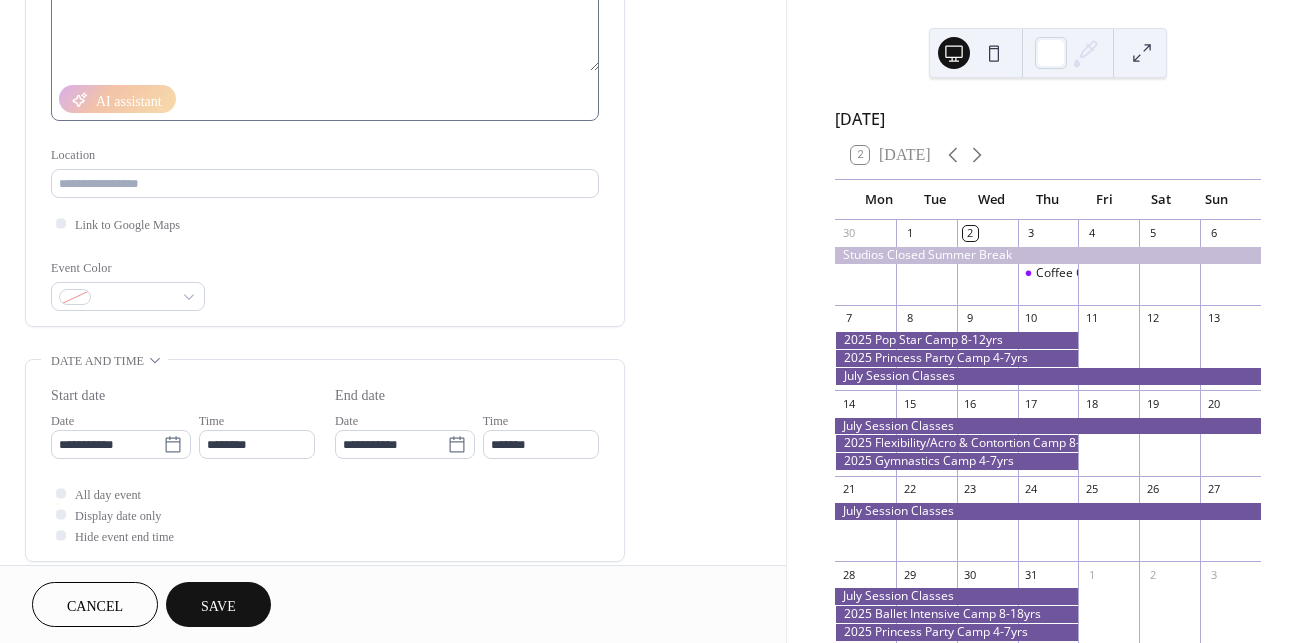 scroll, scrollTop: 348, scrollLeft: 0, axis: vertical 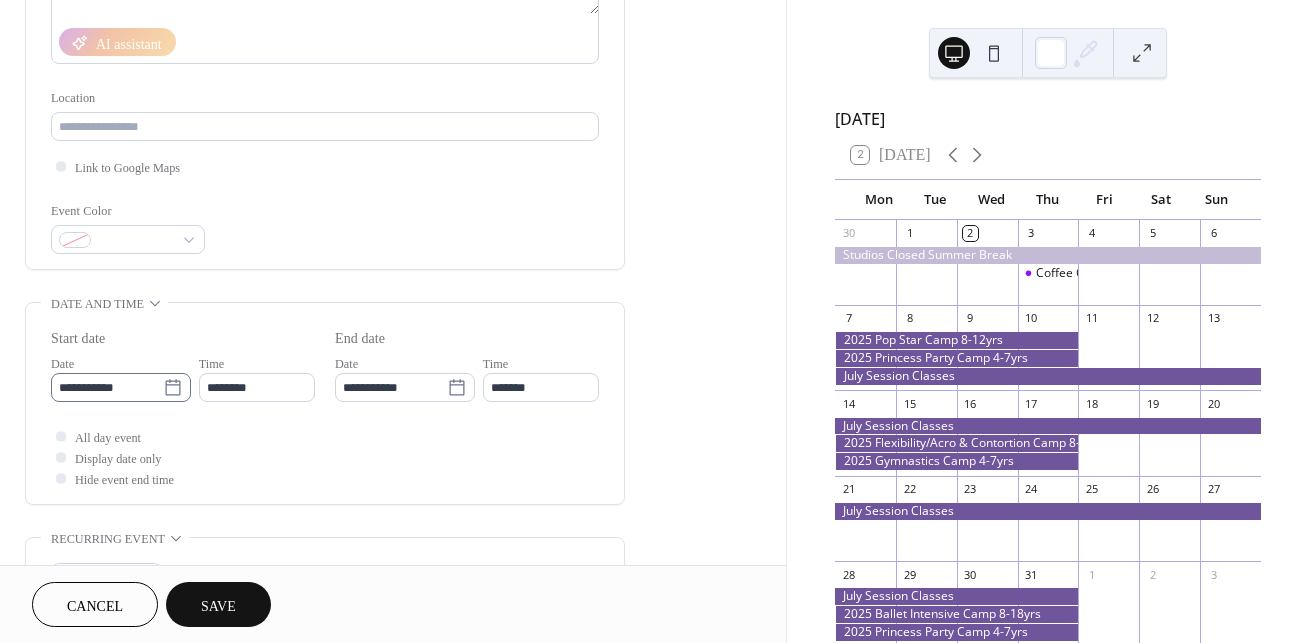 type on "**********" 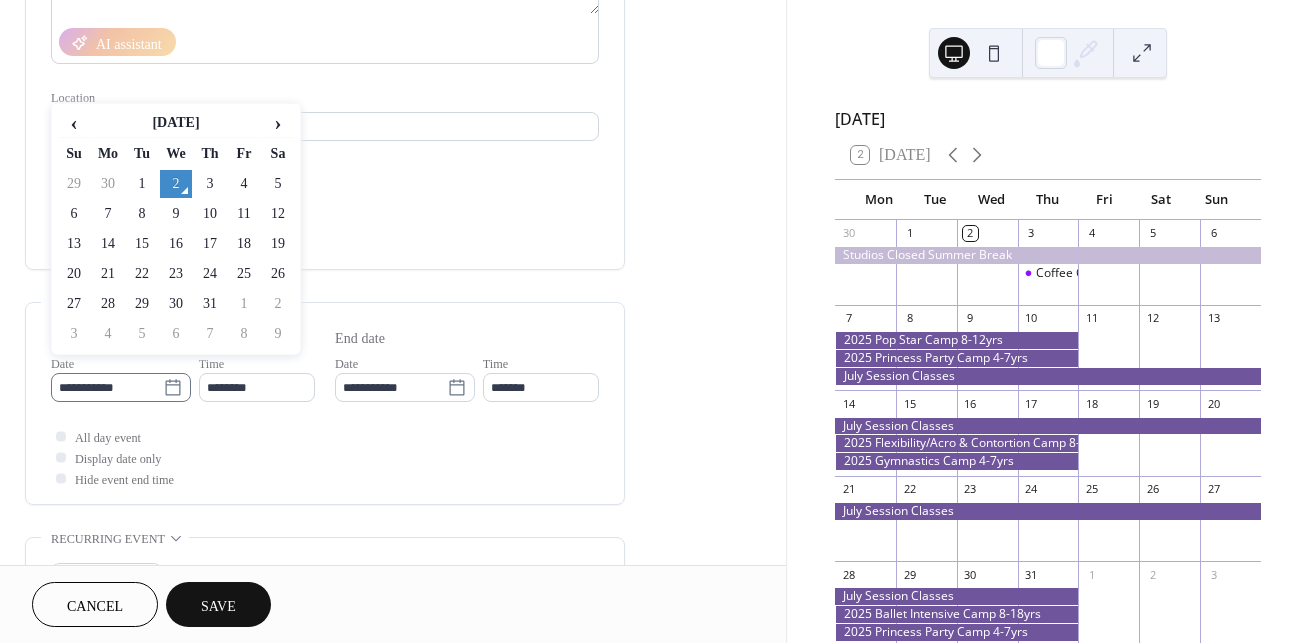 click 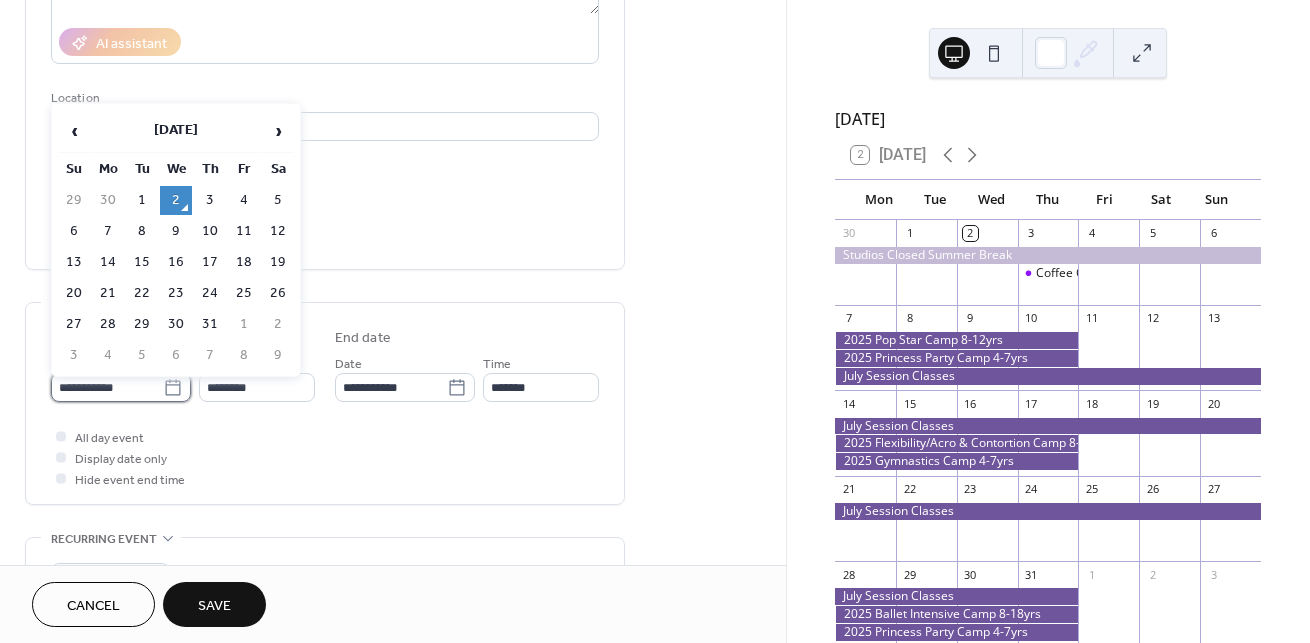 click on "**********" at bounding box center (107, 387) 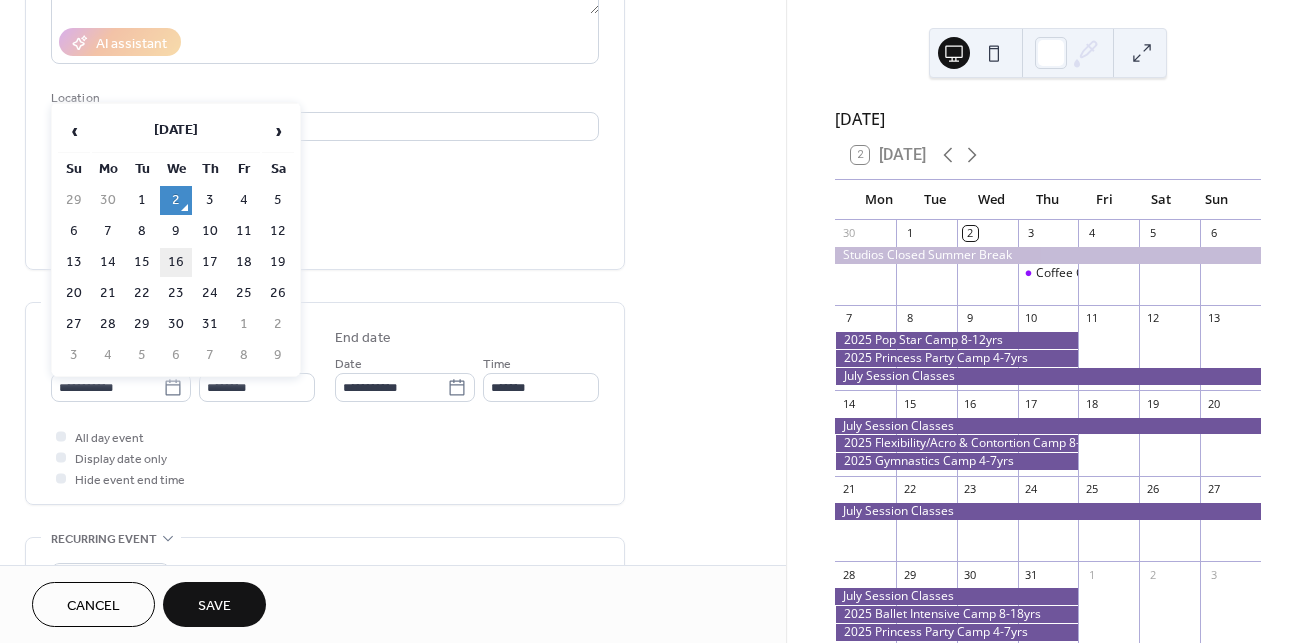click on "16" at bounding box center (176, 262) 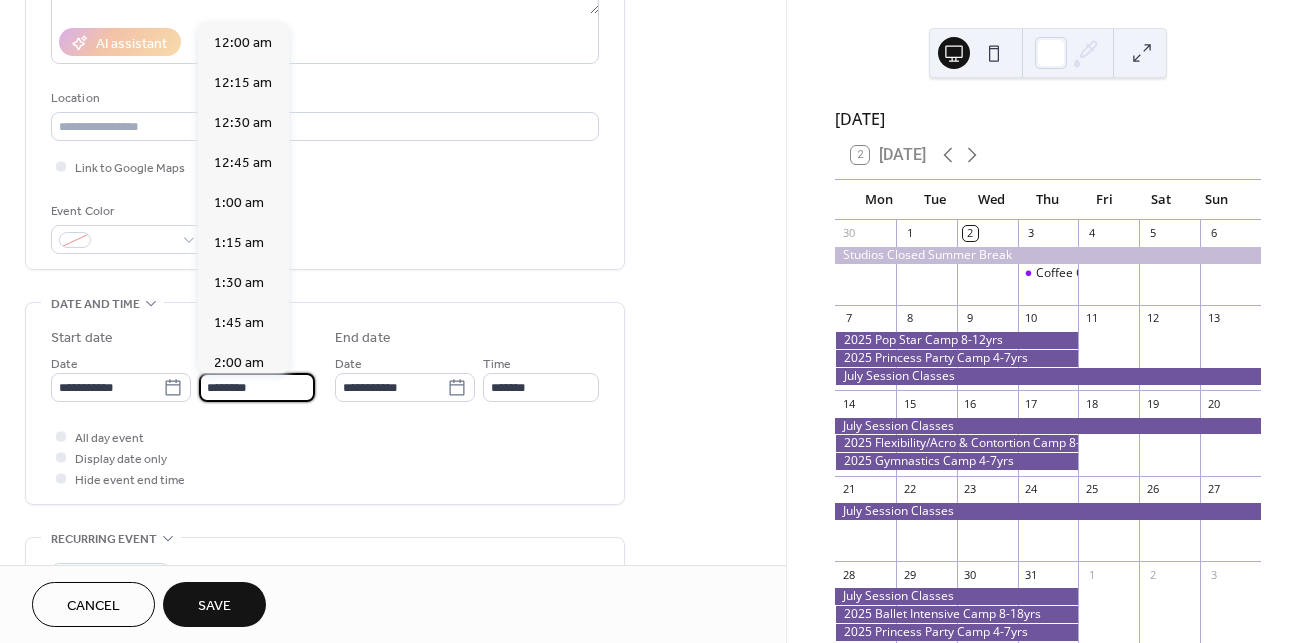 click on "********" at bounding box center [257, 387] 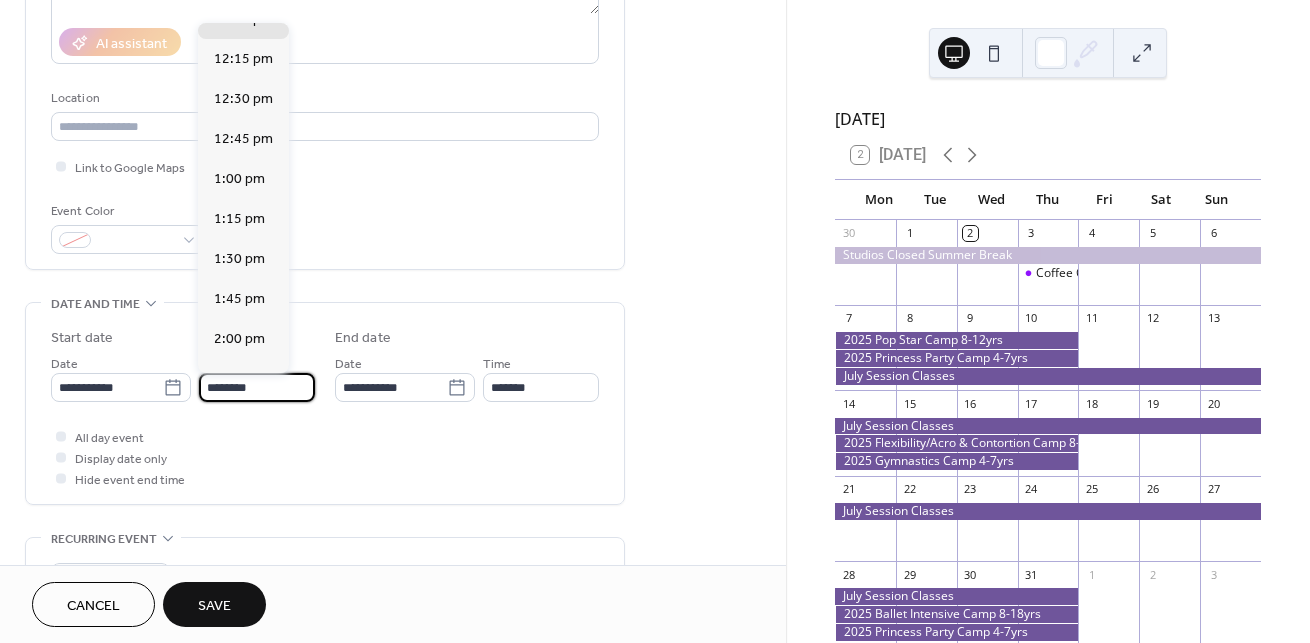 click on "********" at bounding box center [257, 387] 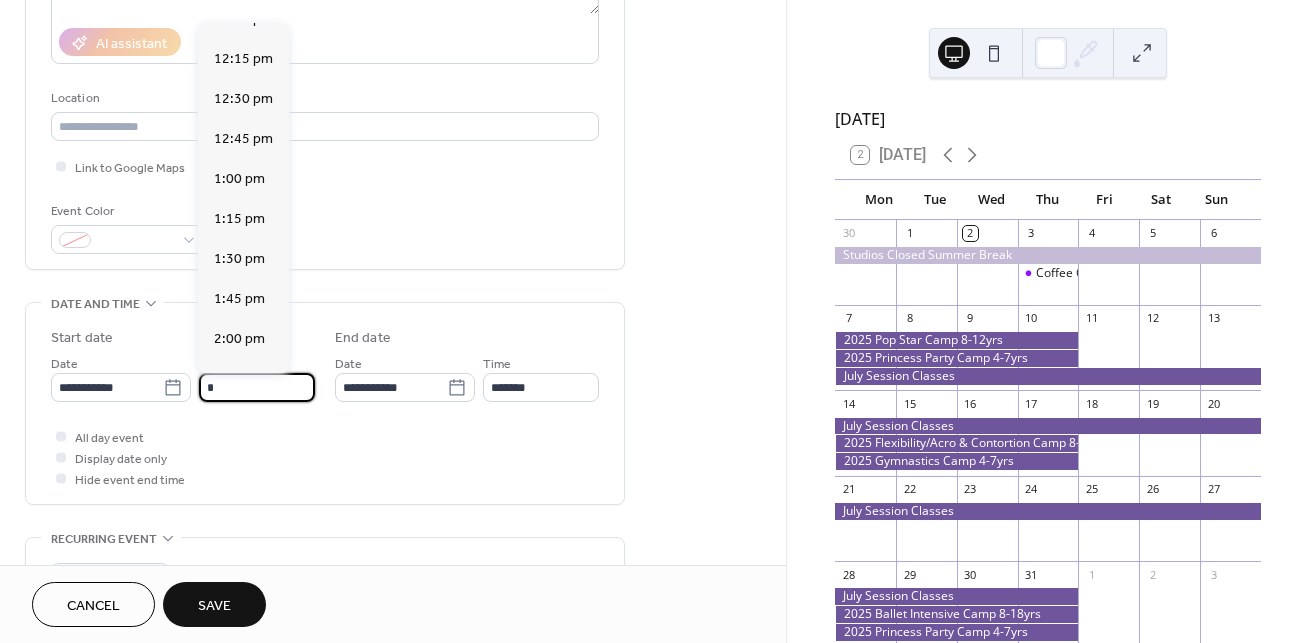 scroll, scrollTop: 810, scrollLeft: 0, axis: vertical 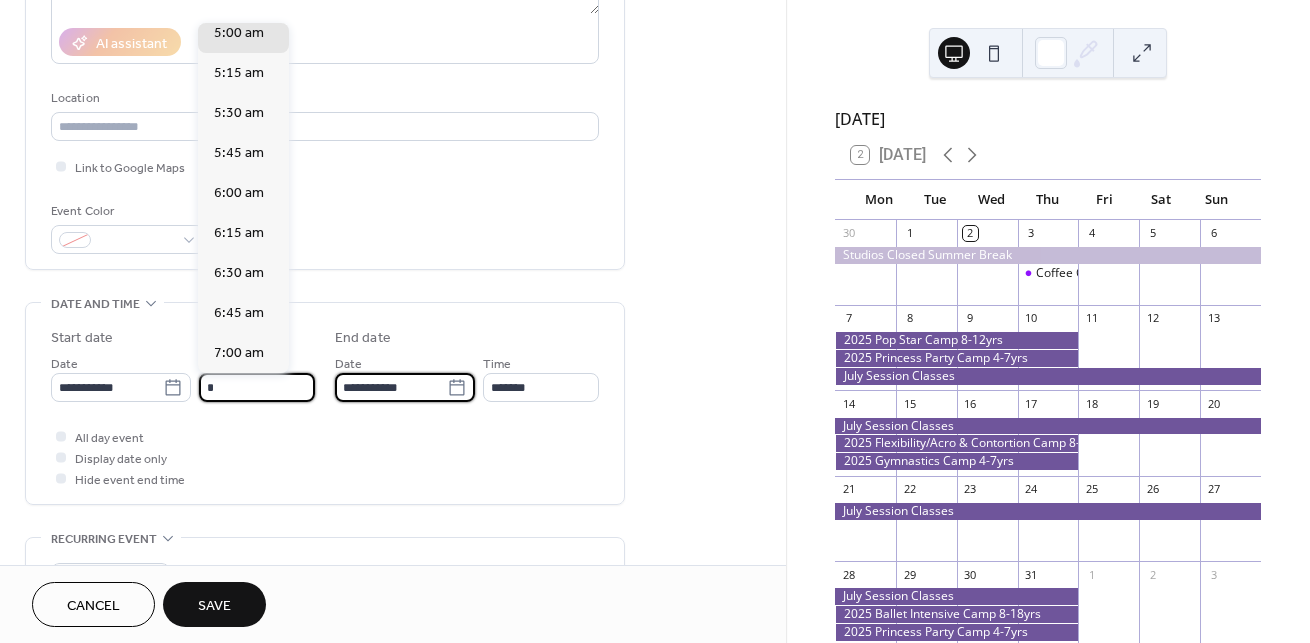 type on "*******" 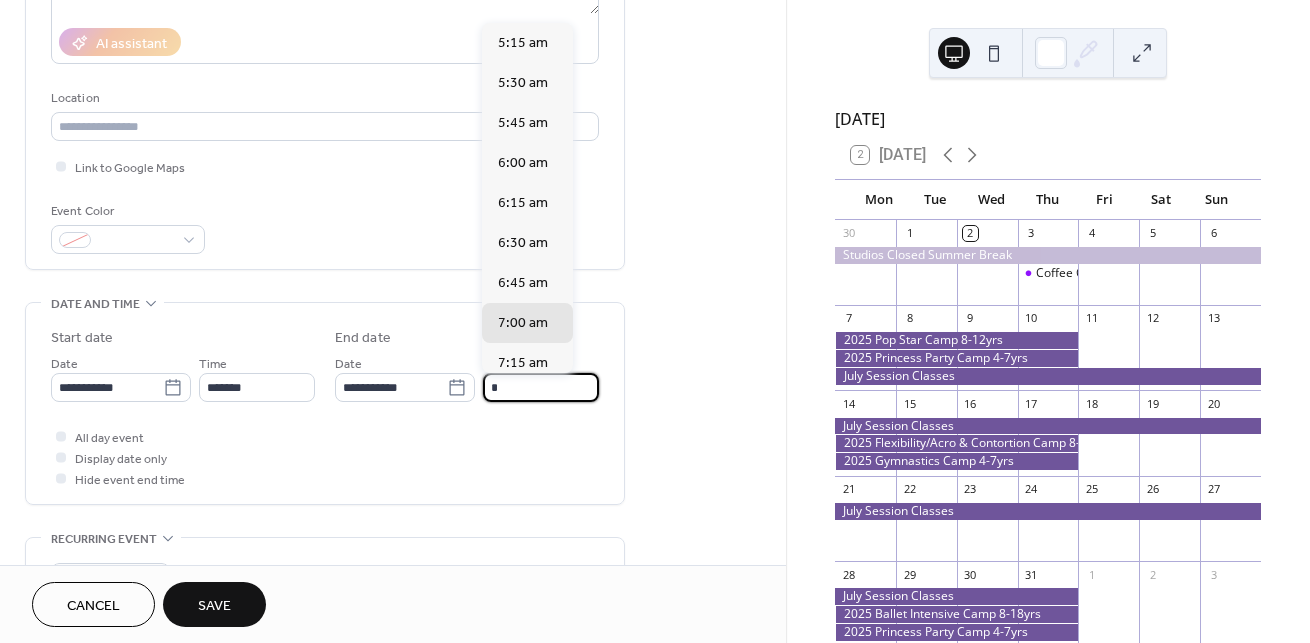type on "*******" 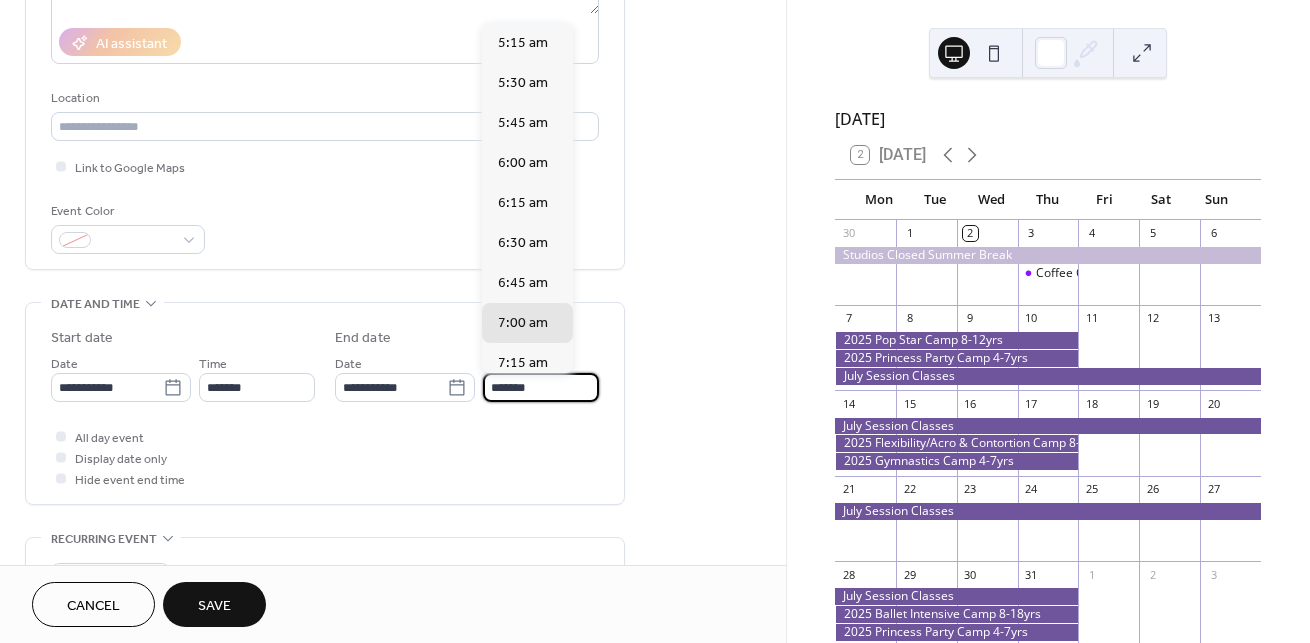 click on "All day event Display date only Hide event end time" at bounding box center [325, 457] 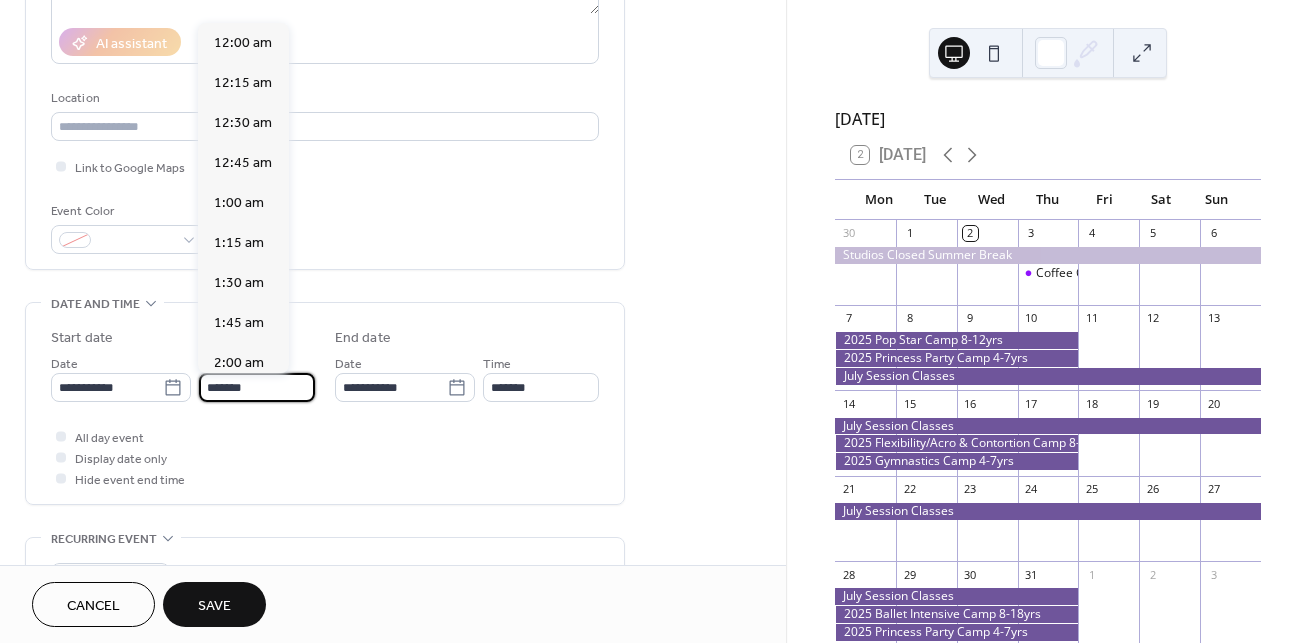 click on "*******" at bounding box center (257, 387) 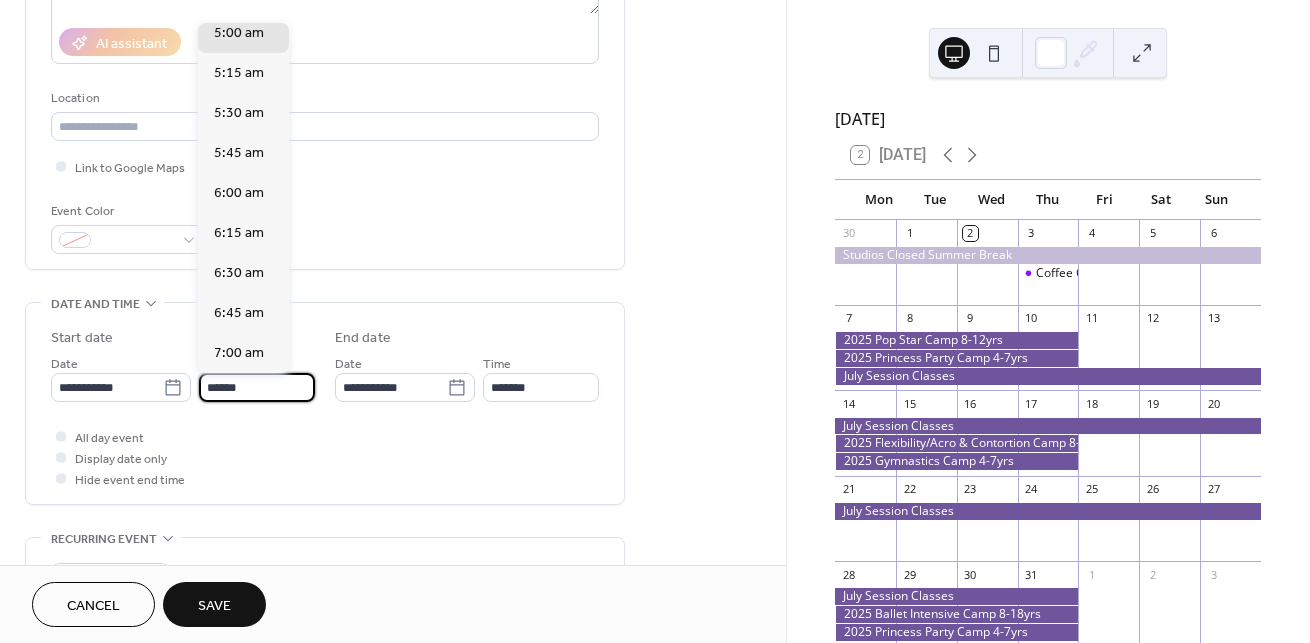 scroll, scrollTop: 2754, scrollLeft: 0, axis: vertical 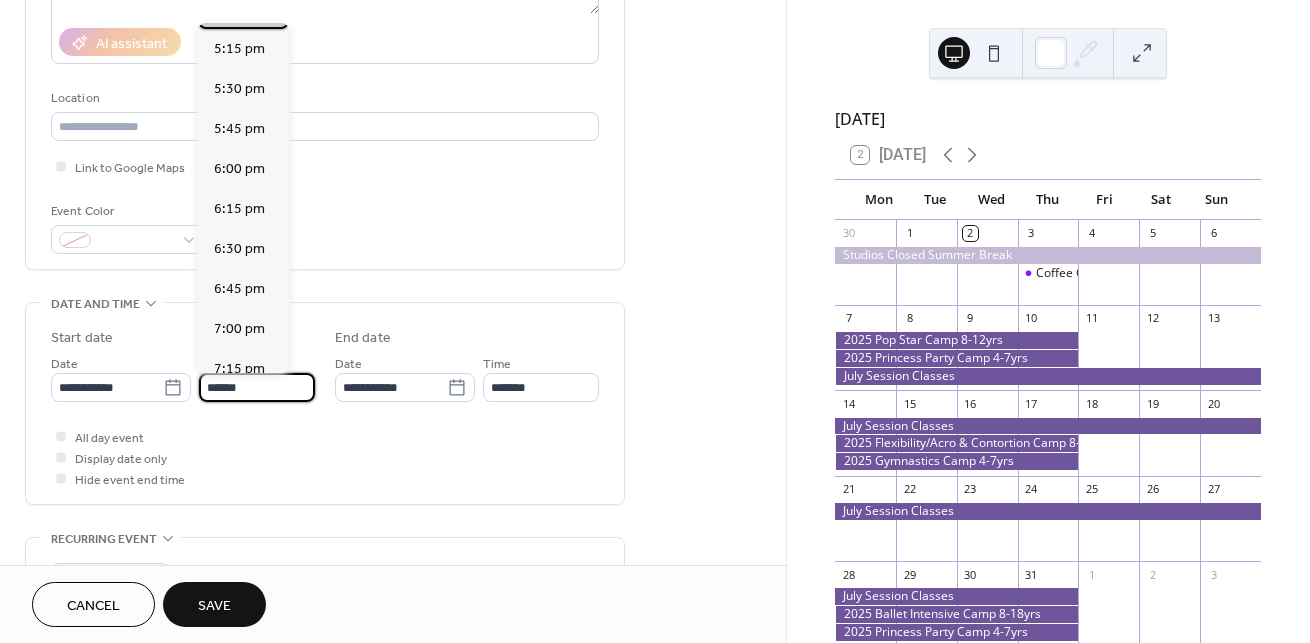 click on "5:00 pm" at bounding box center (243, 9) 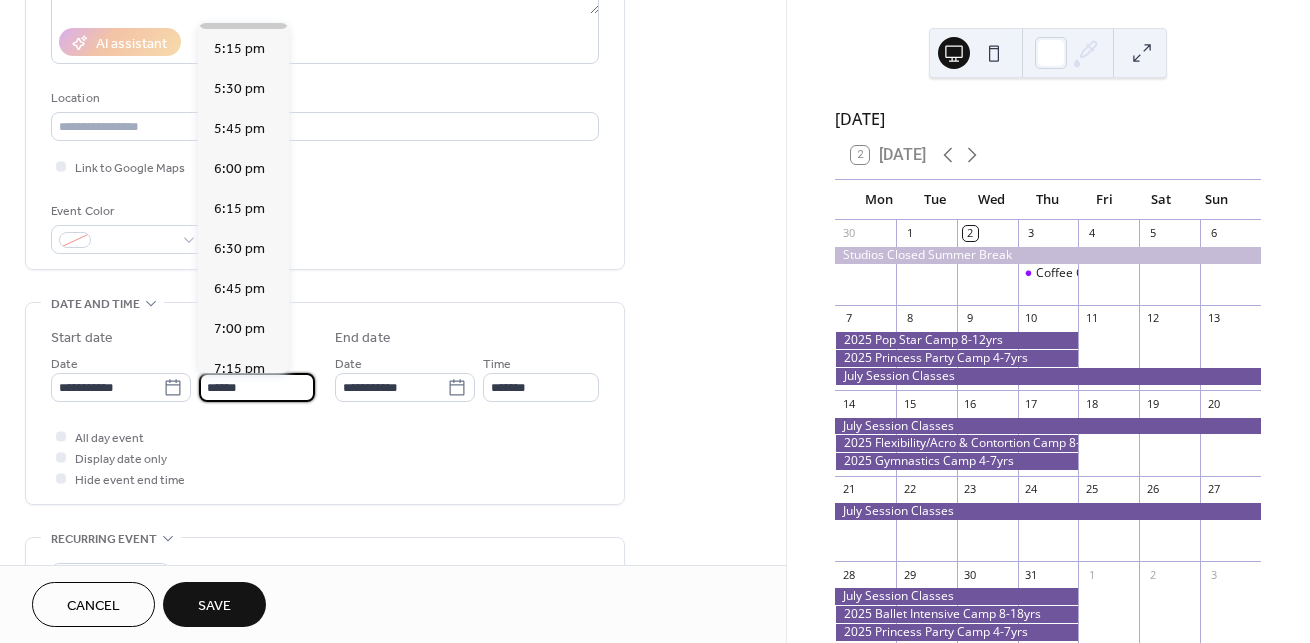 type on "*******" 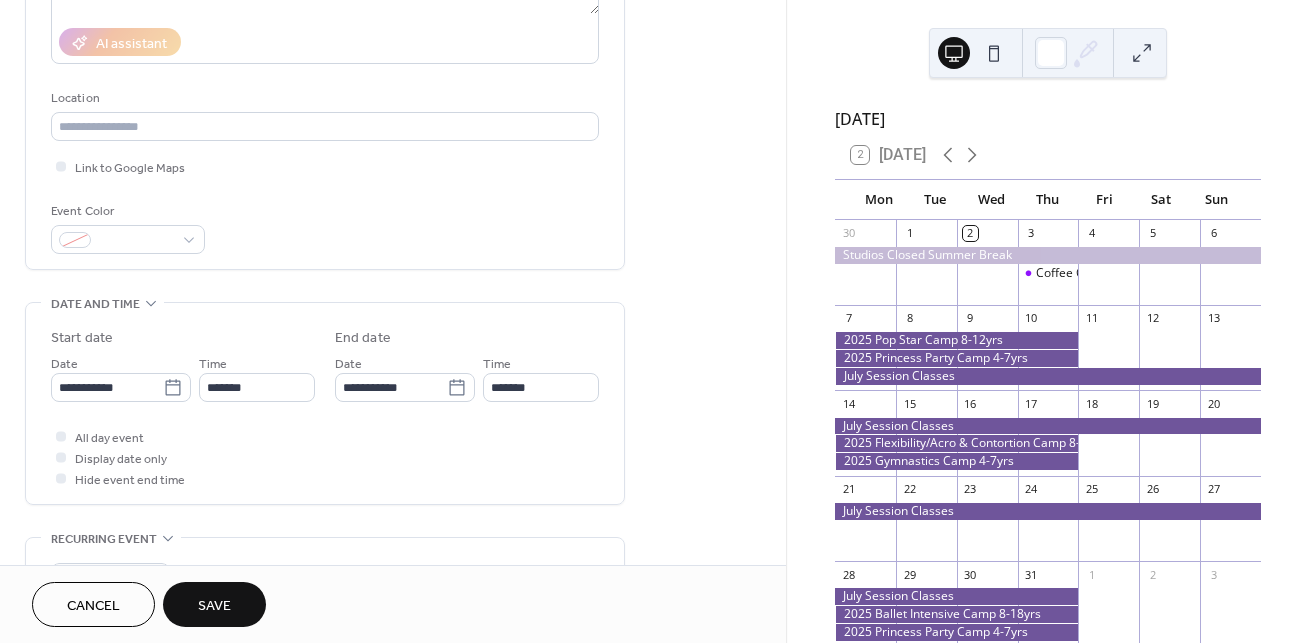 click on "All day event Display date only Hide event end time" at bounding box center [325, 457] 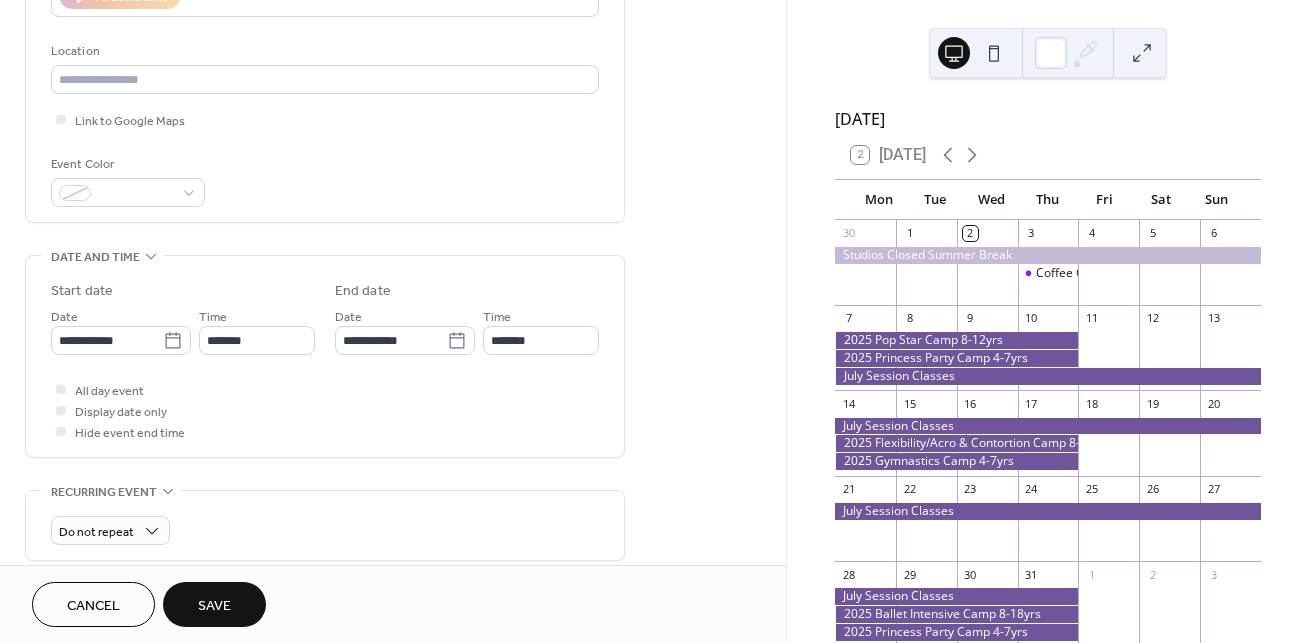 scroll, scrollTop: 410, scrollLeft: 0, axis: vertical 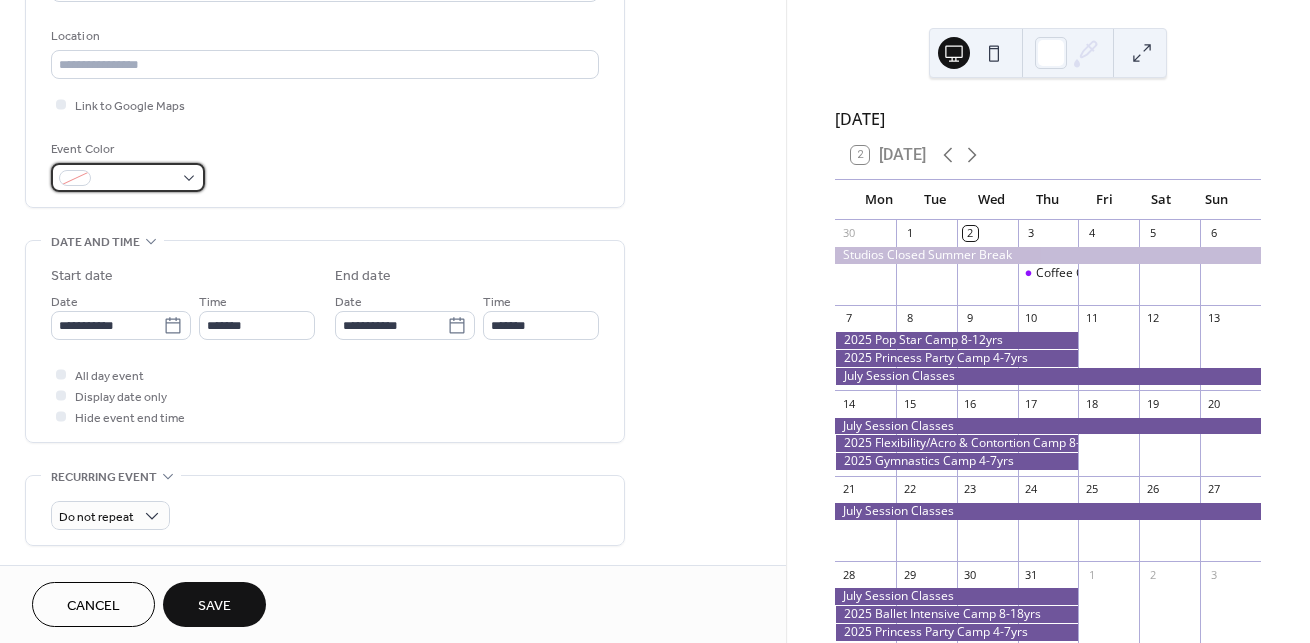 click at bounding box center (136, 179) 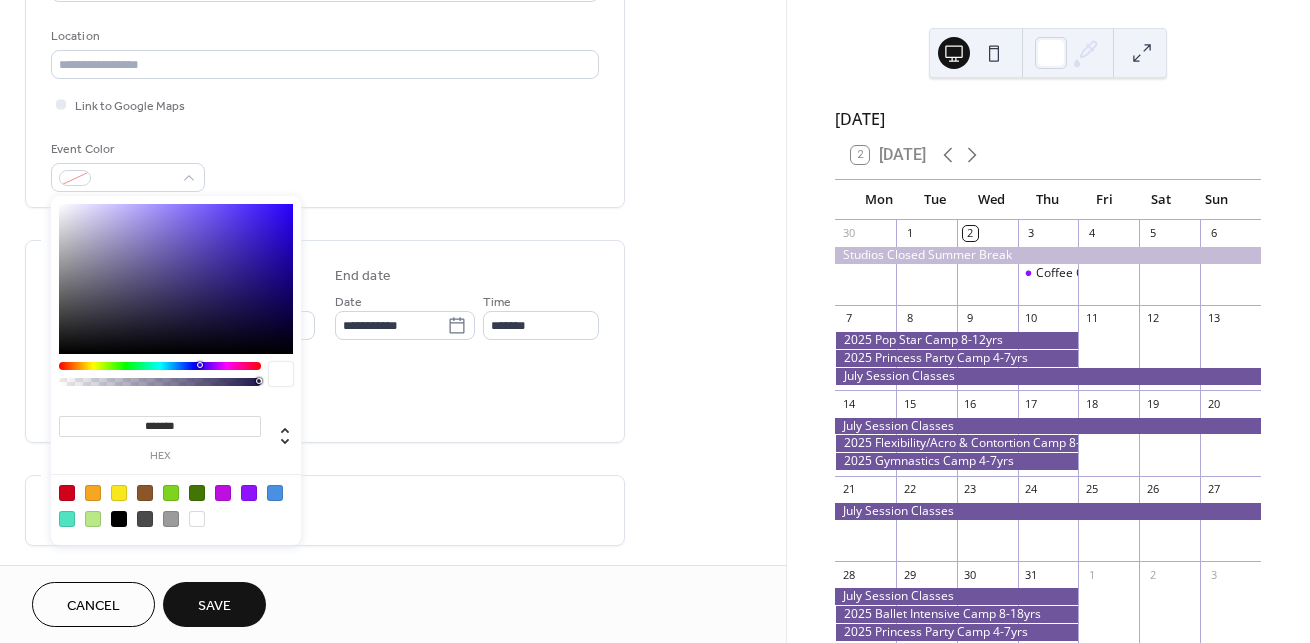 click at bounding box center [176, 505] 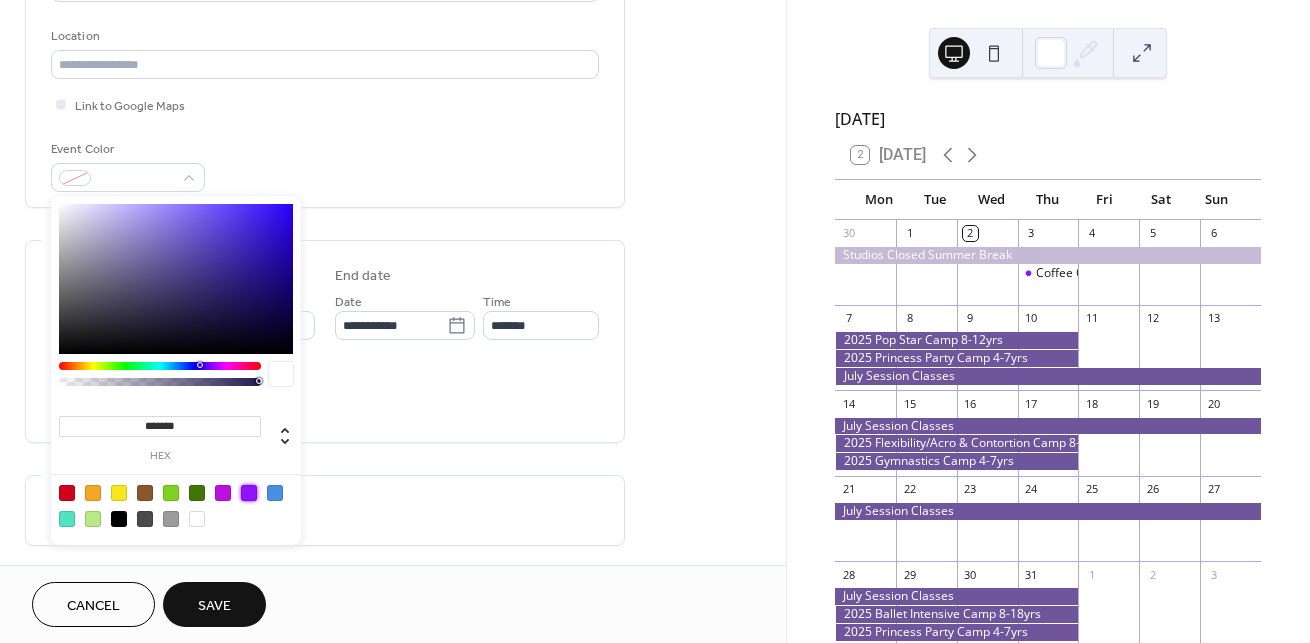 click at bounding box center [249, 493] 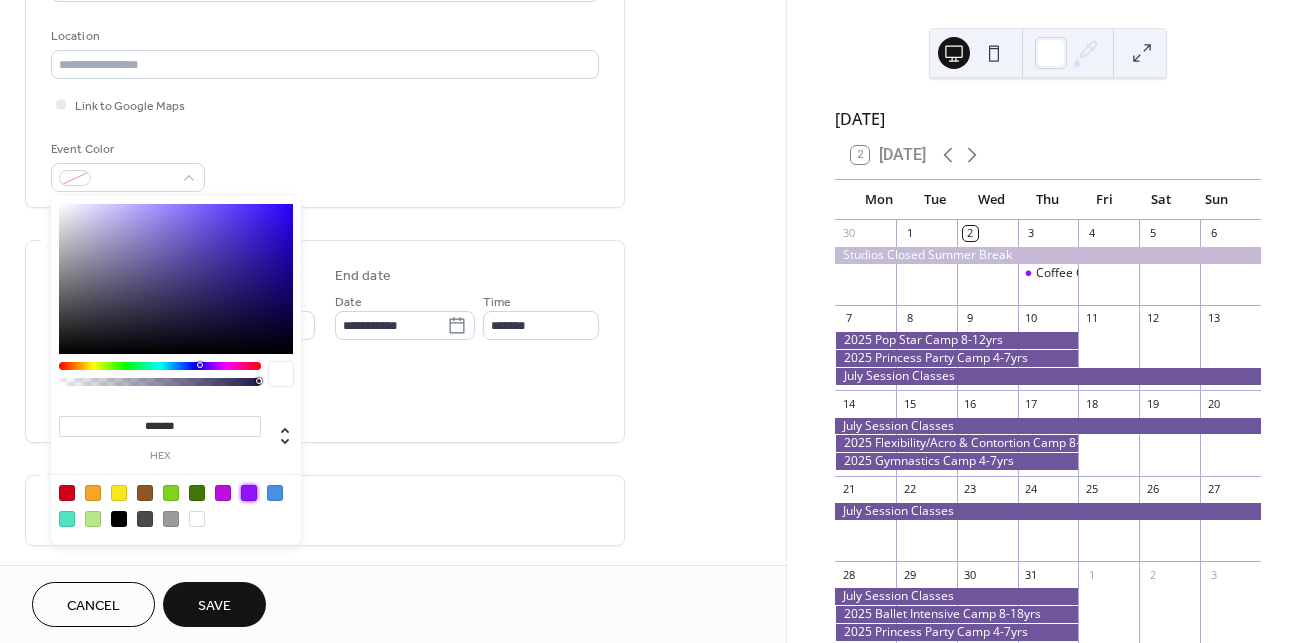 type on "*******" 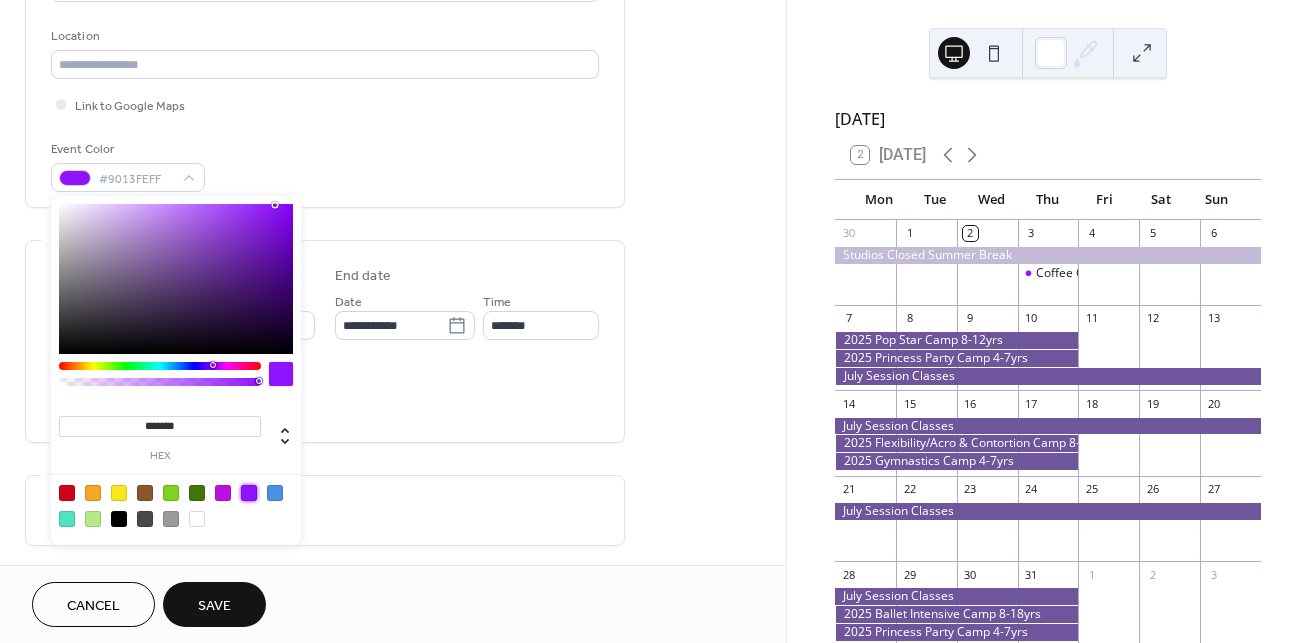 click on "Save" at bounding box center [214, 606] 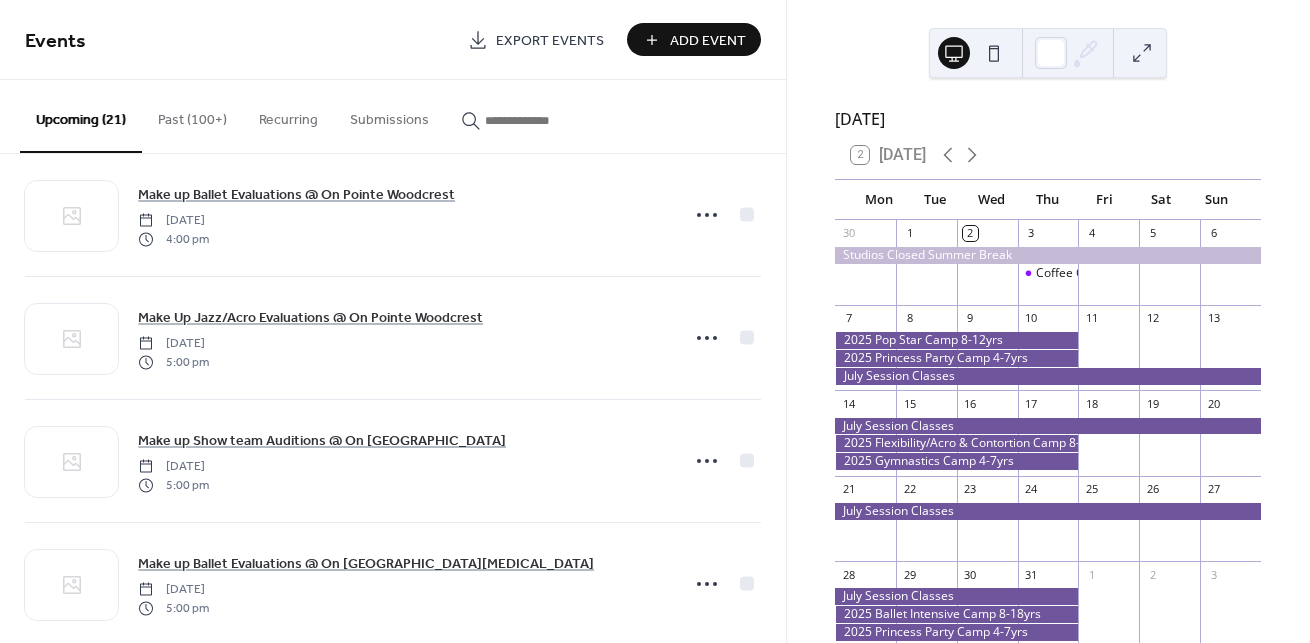 scroll, scrollTop: 920, scrollLeft: 0, axis: vertical 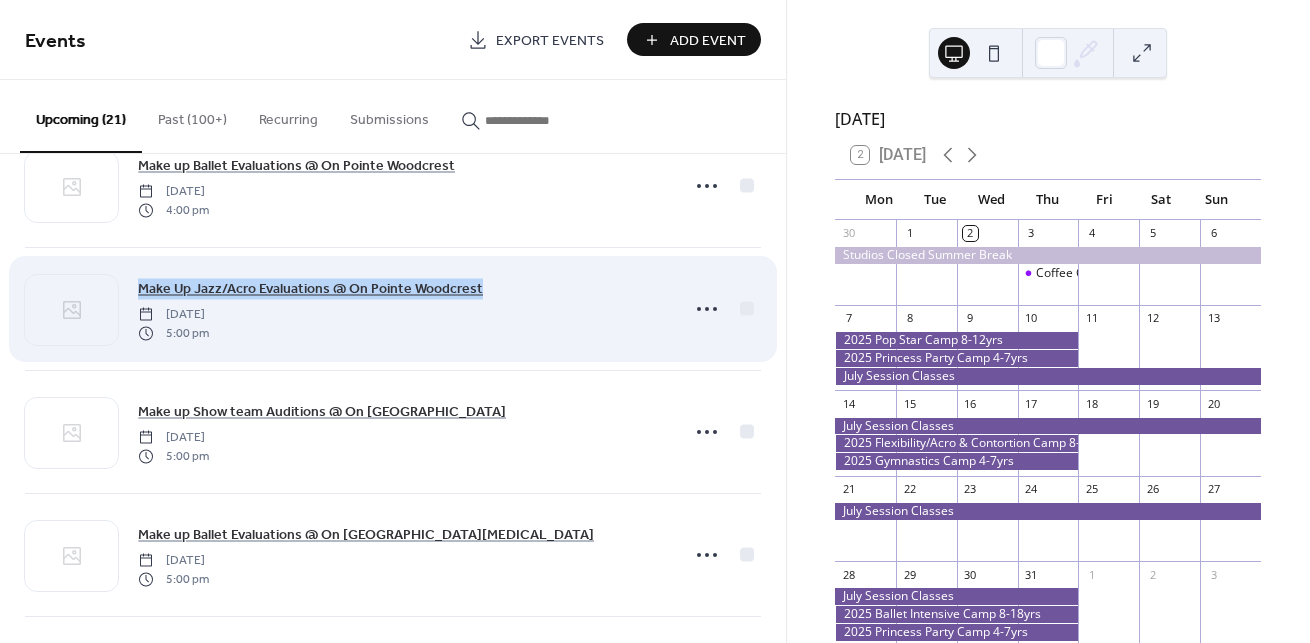 drag, startPoint x: 510, startPoint y: 285, endPoint x: 142, endPoint y: 286, distance: 368.00137 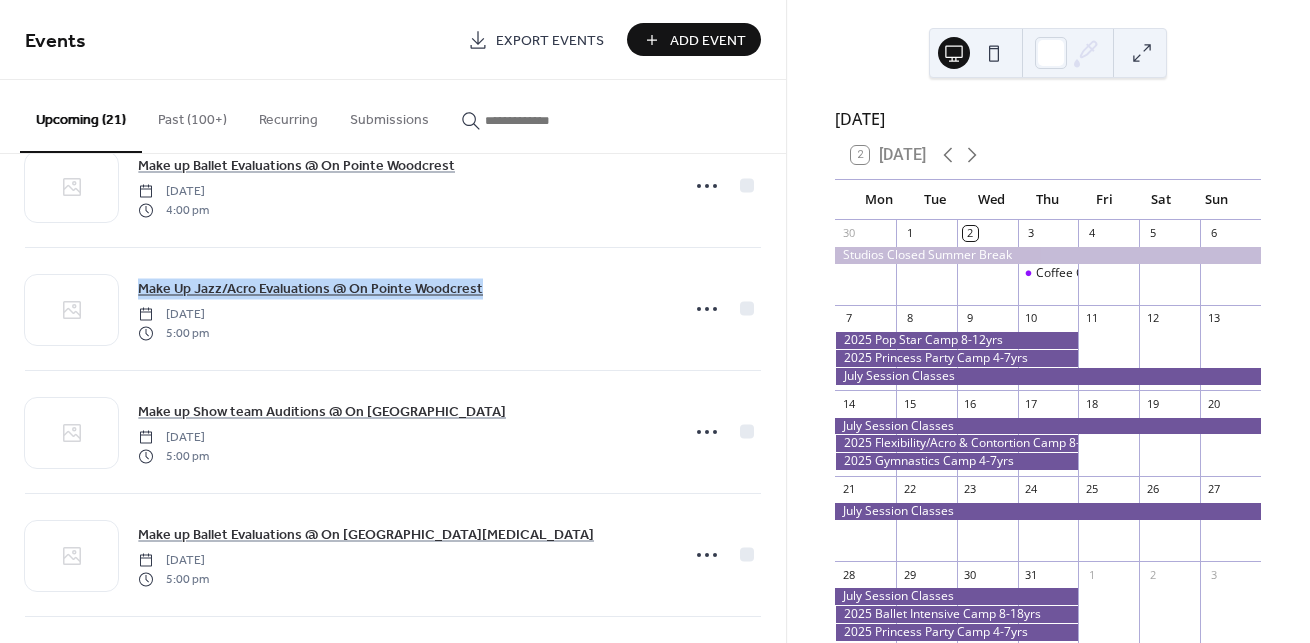 click on "Add Event" at bounding box center (708, 41) 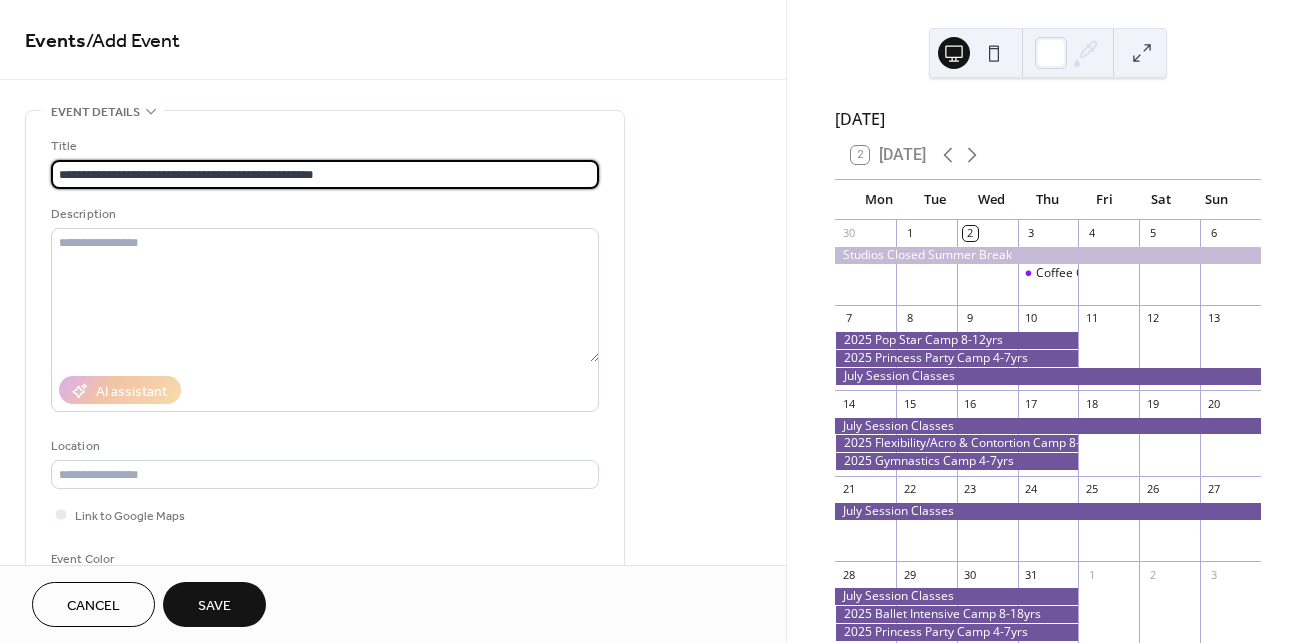 drag, startPoint x: 293, startPoint y: 172, endPoint x: 424, endPoint y: 172, distance: 131 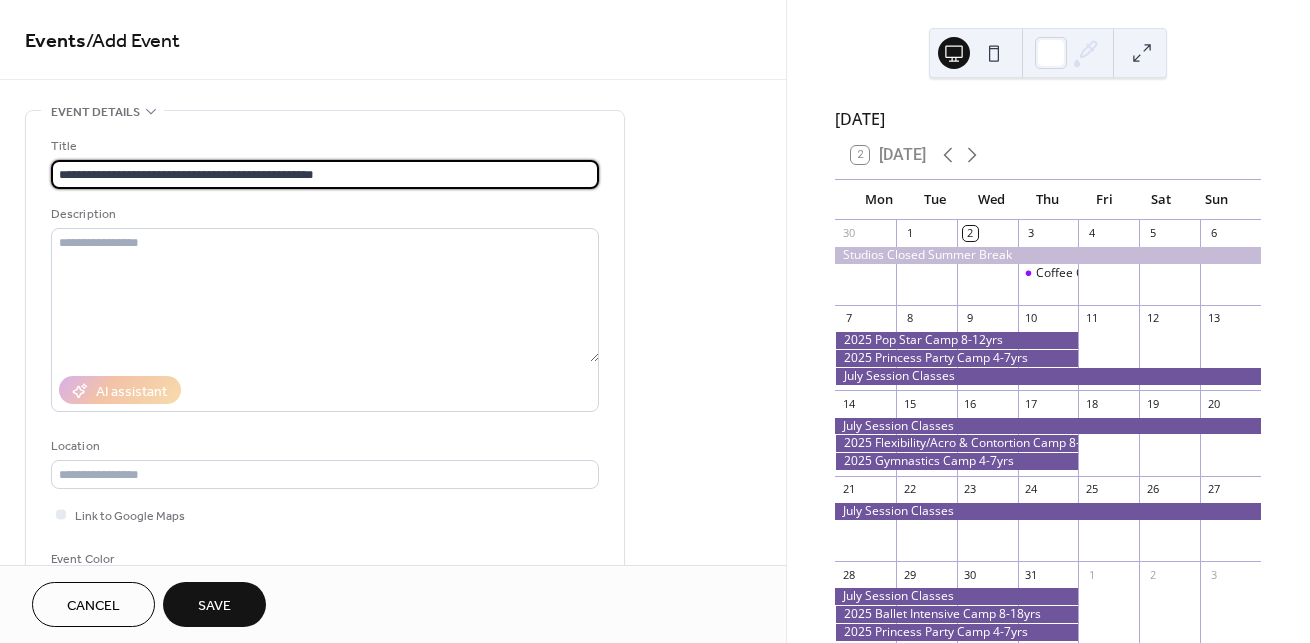 click on "**********" at bounding box center (325, 174) 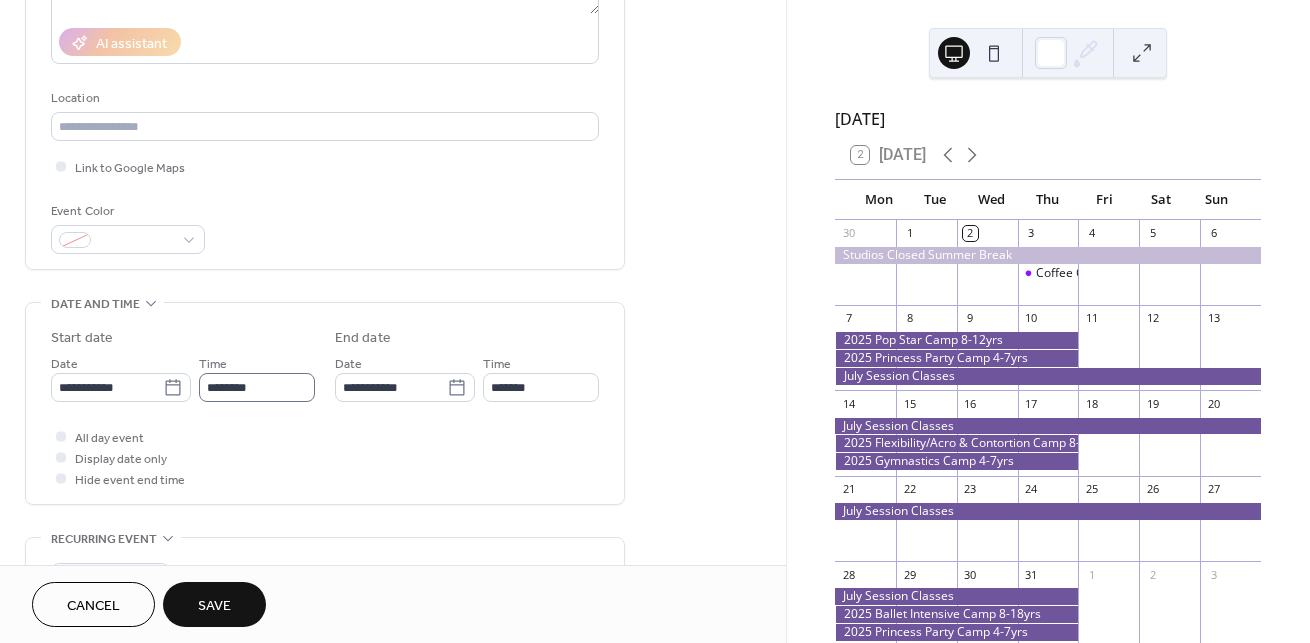 scroll, scrollTop: 363, scrollLeft: 0, axis: vertical 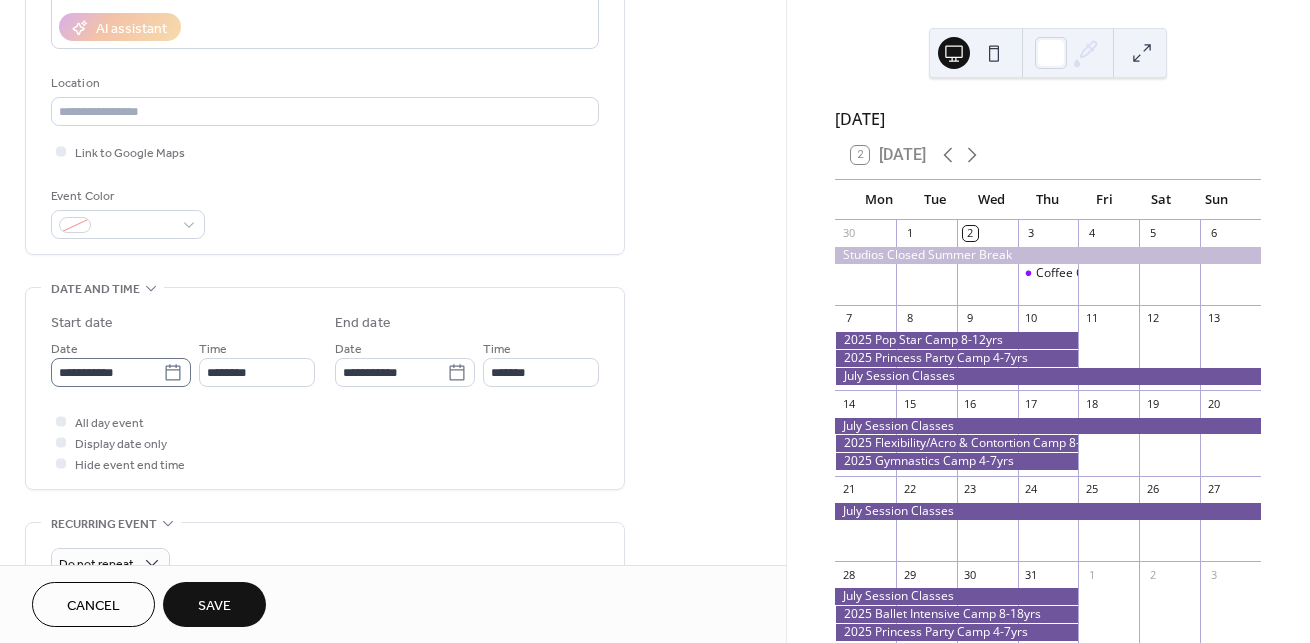type on "**********" 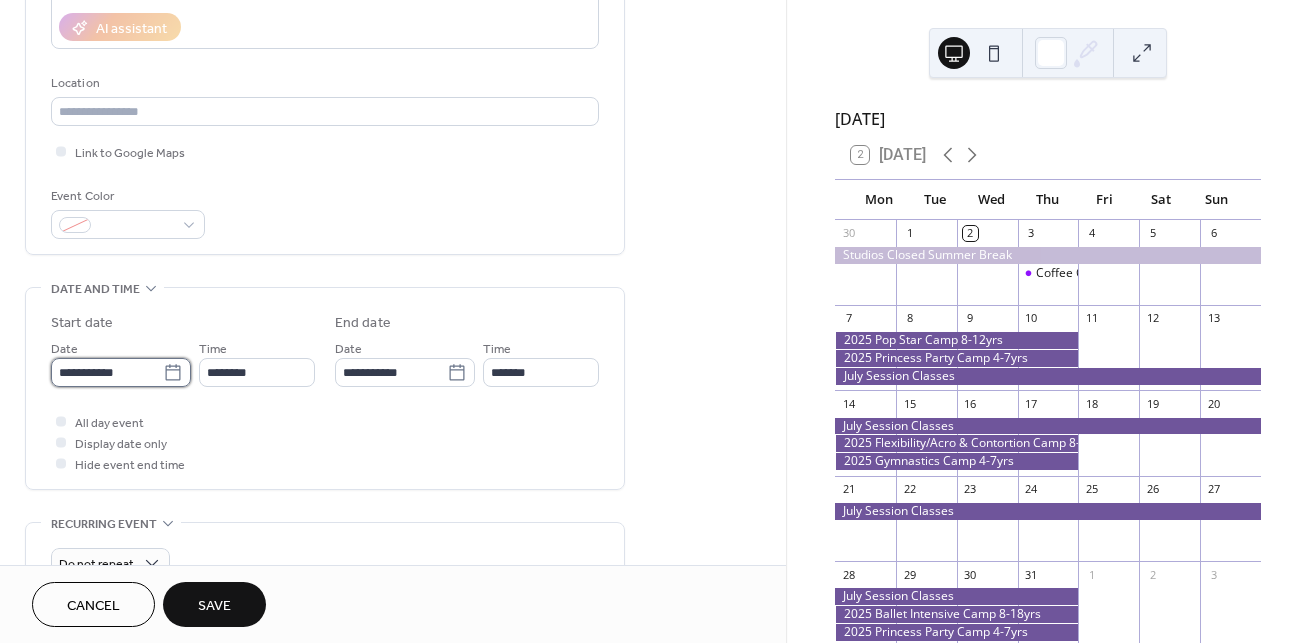 click on "**********" at bounding box center (107, 372) 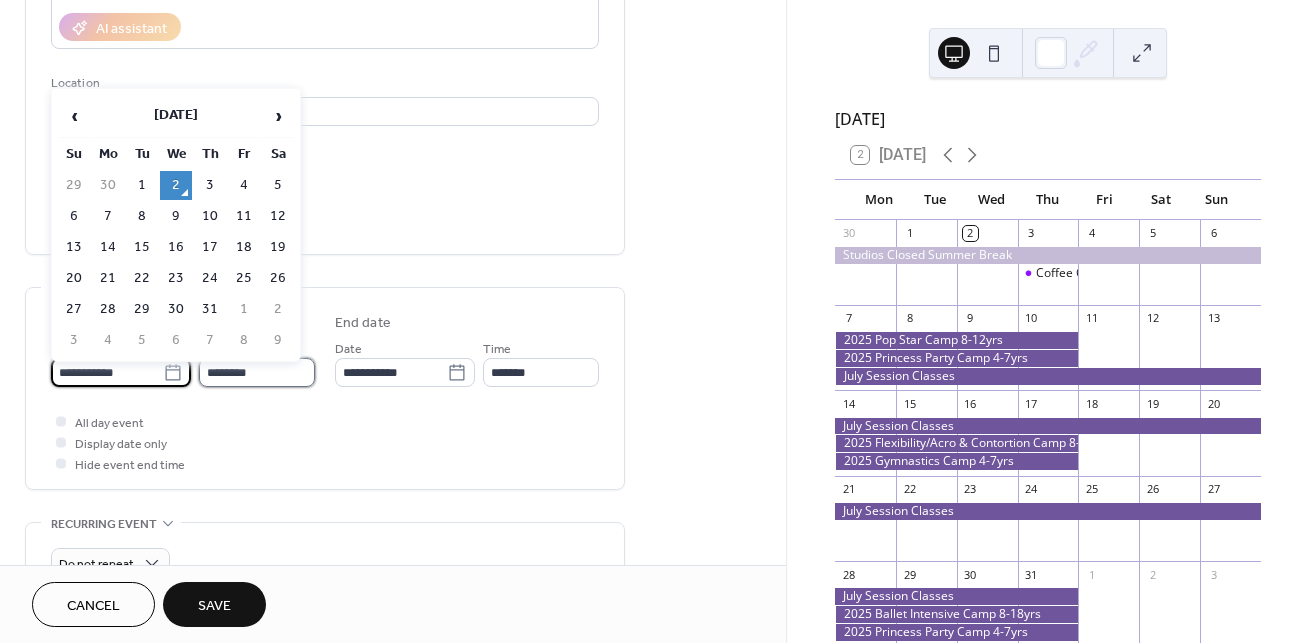 click on "********" at bounding box center (257, 372) 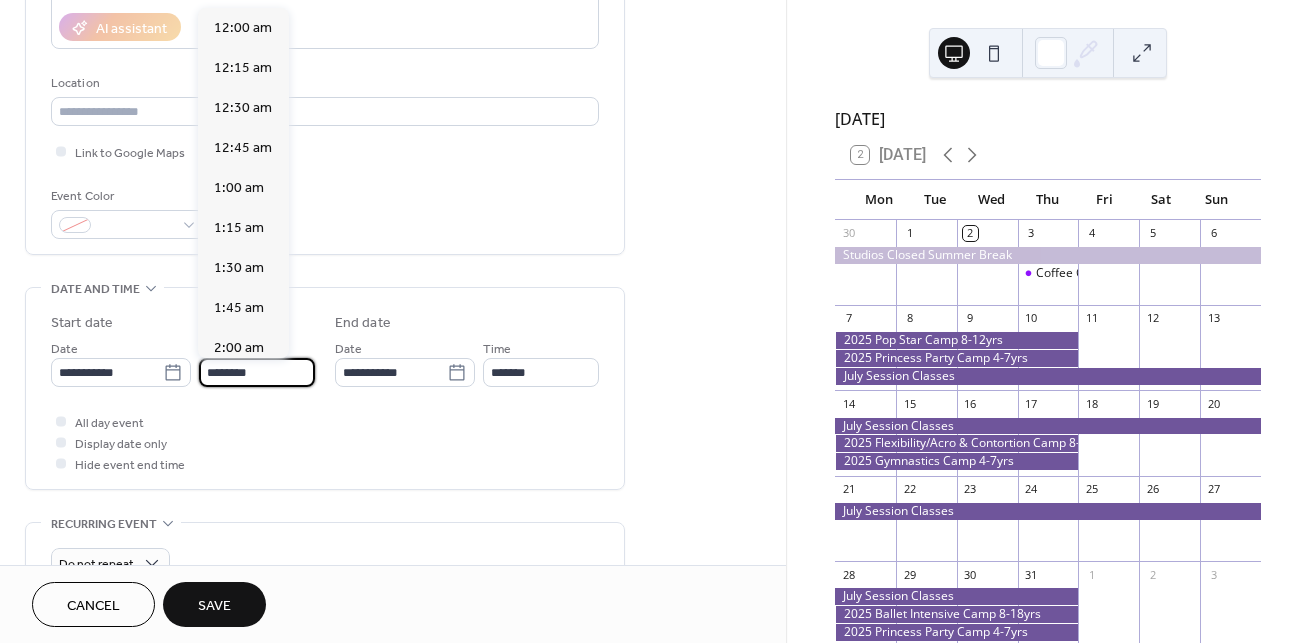 scroll, scrollTop: 1944, scrollLeft: 0, axis: vertical 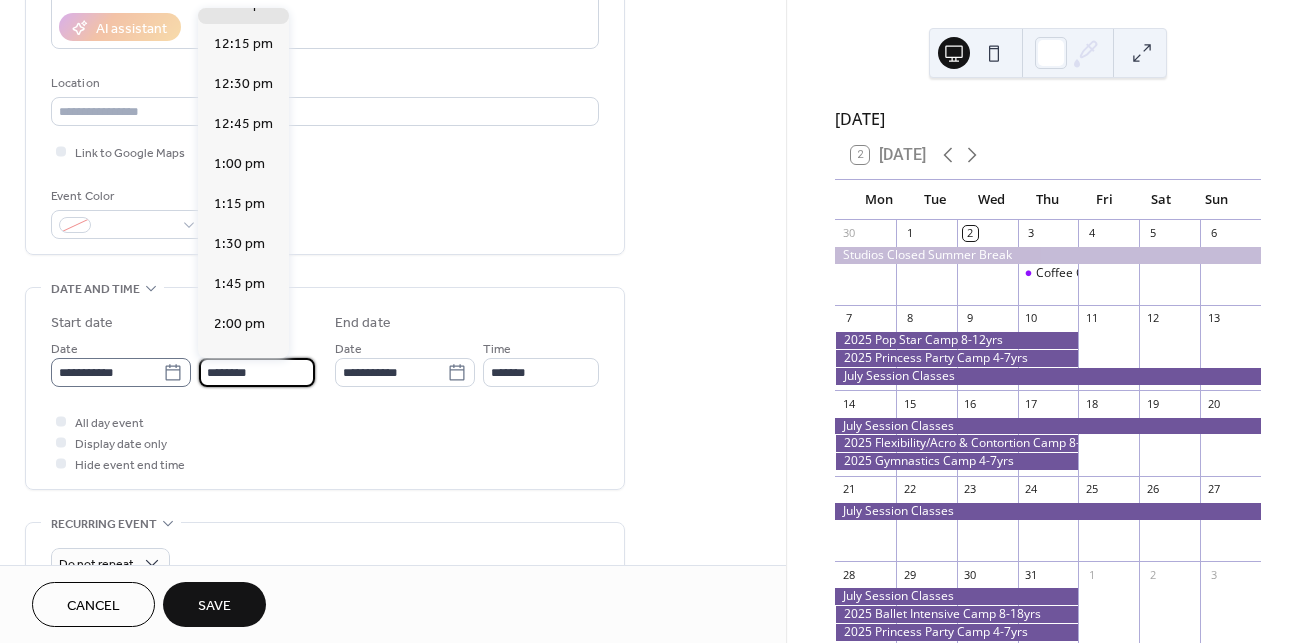 click 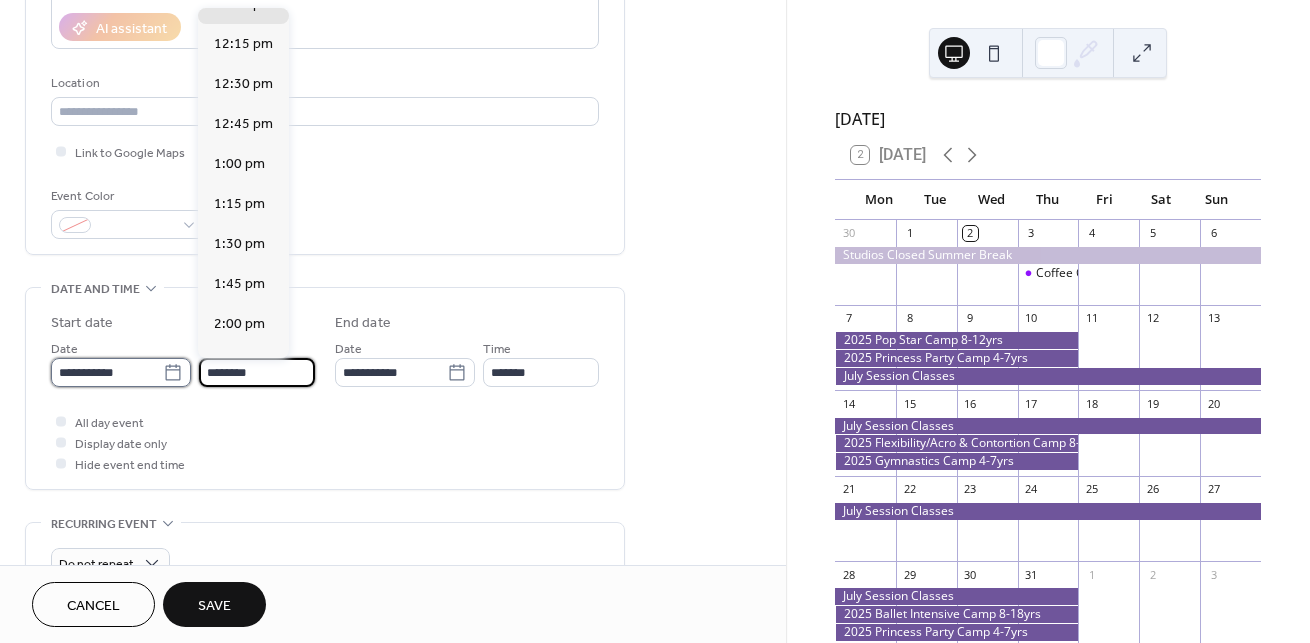 click on "**********" at bounding box center (107, 372) 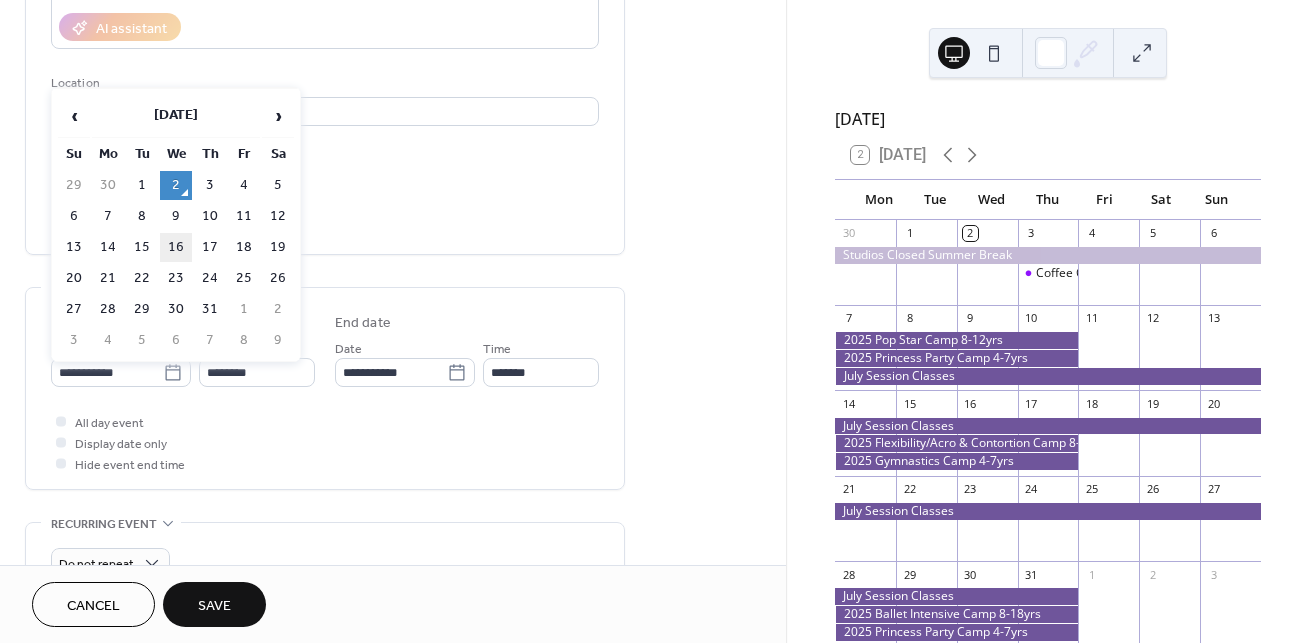 click on "16" at bounding box center [176, 247] 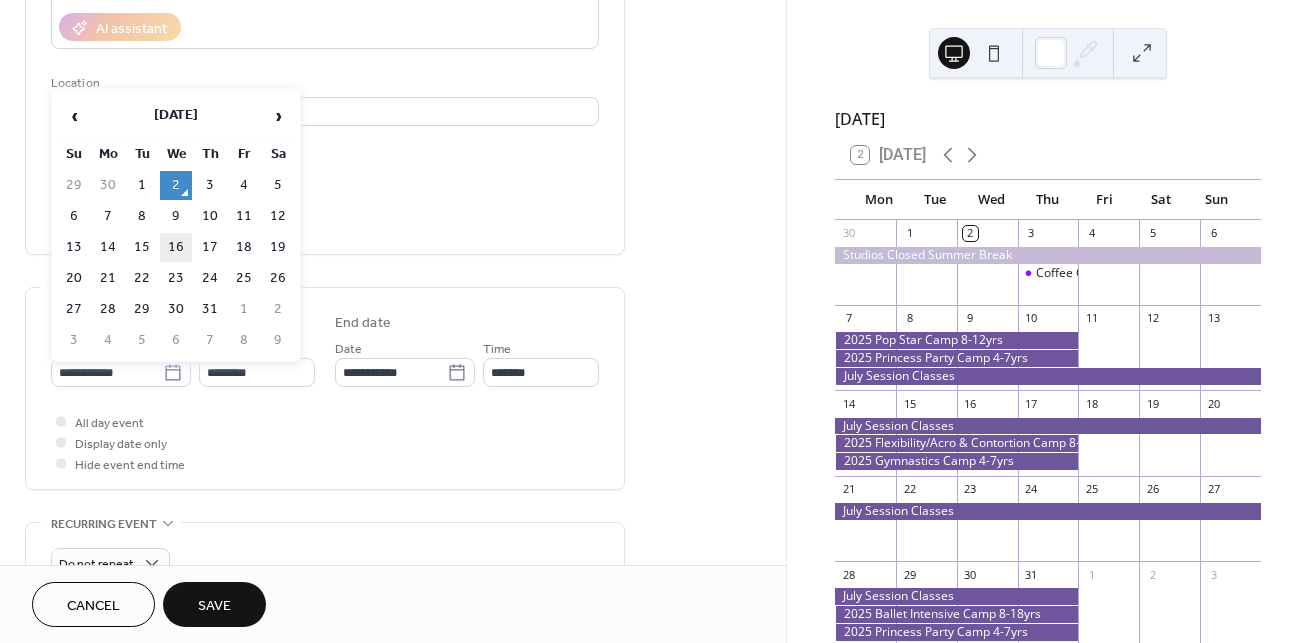 type on "**********" 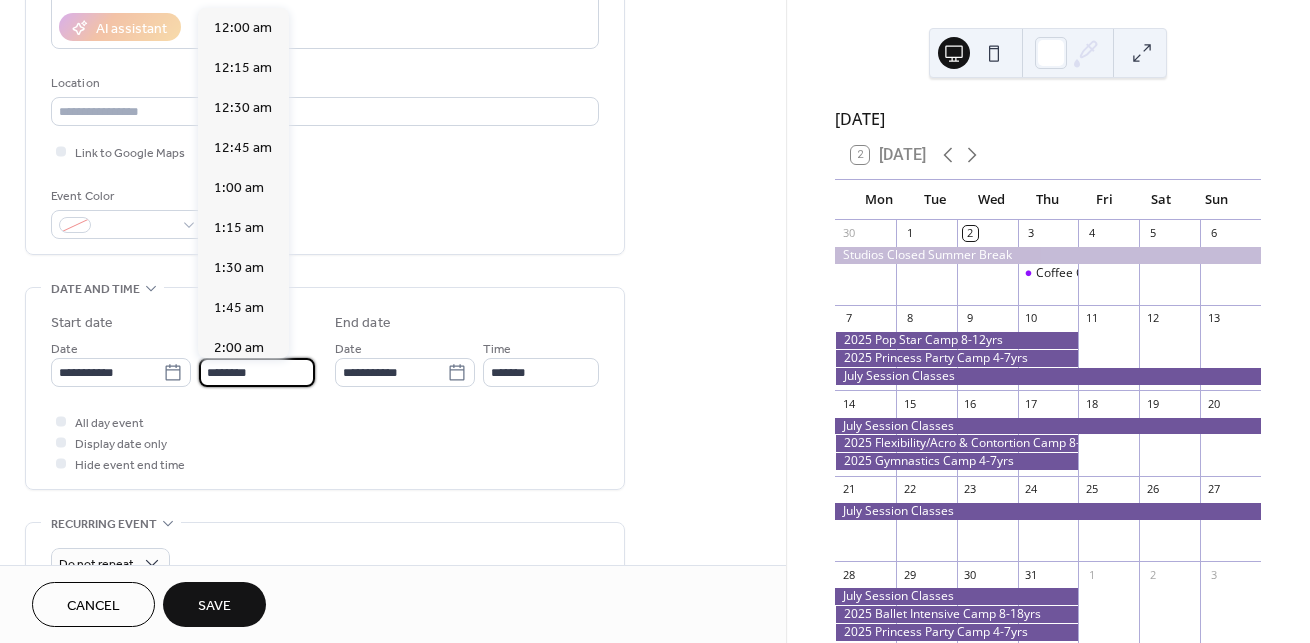 click on "********" at bounding box center [257, 372] 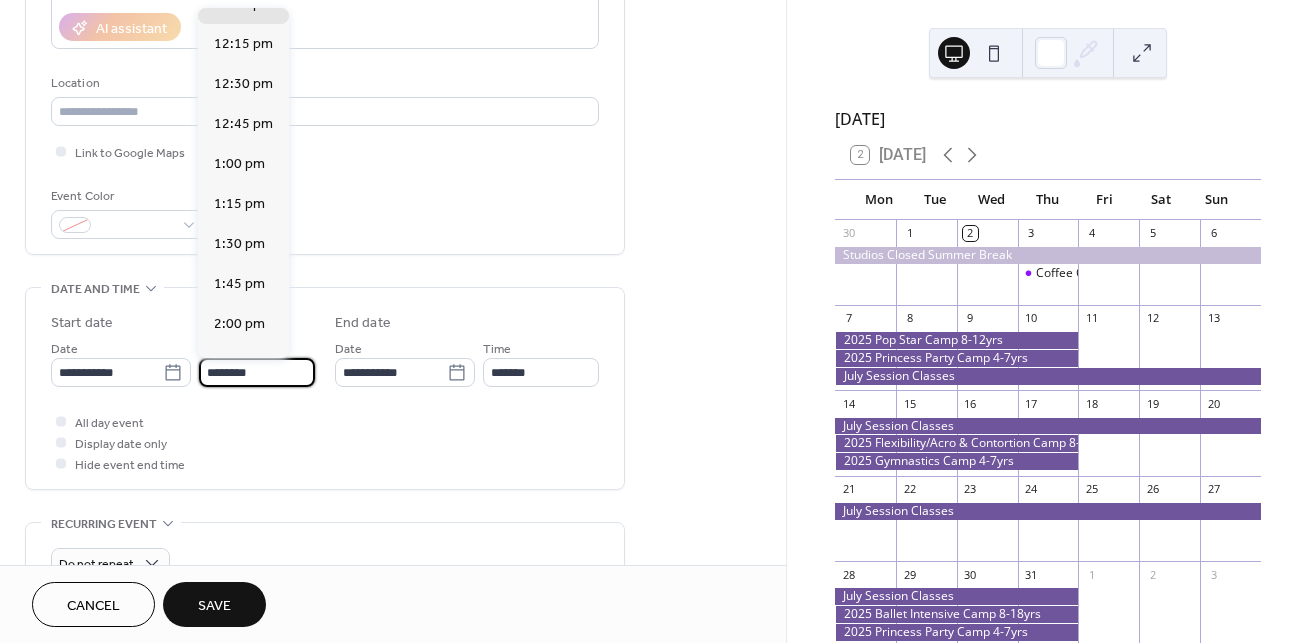 click on "********" at bounding box center (257, 372) 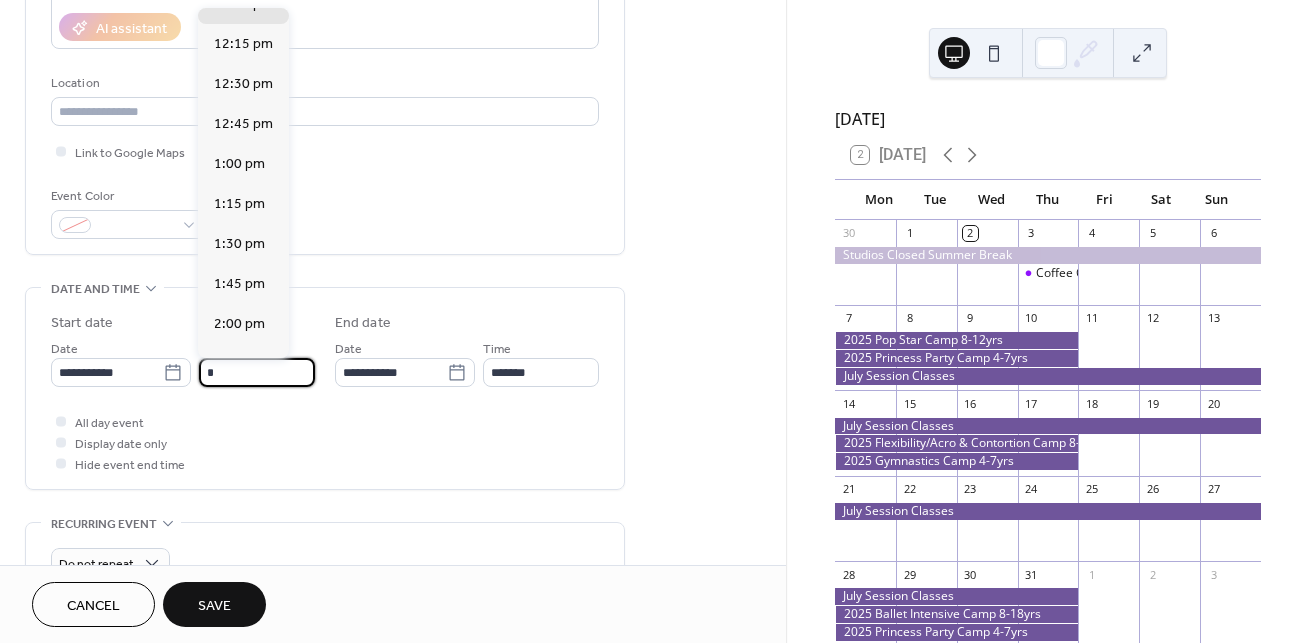 scroll, scrollTop: 810, scrollLeft: 0, axis: vertical 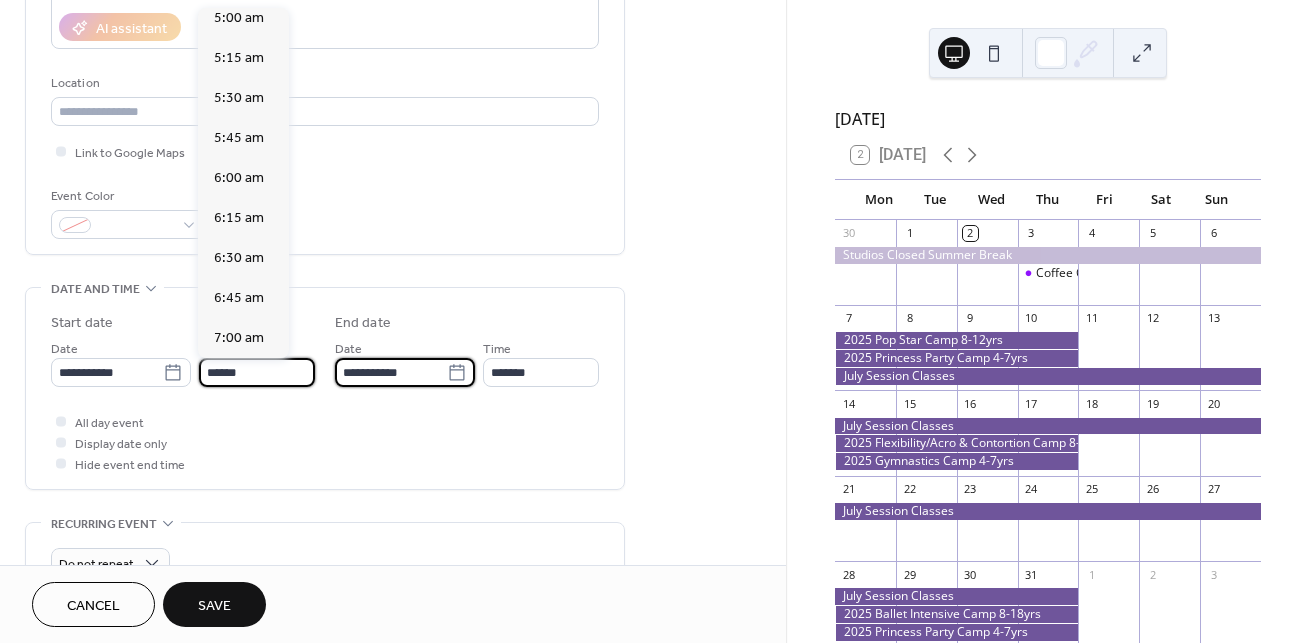 type on "*******" 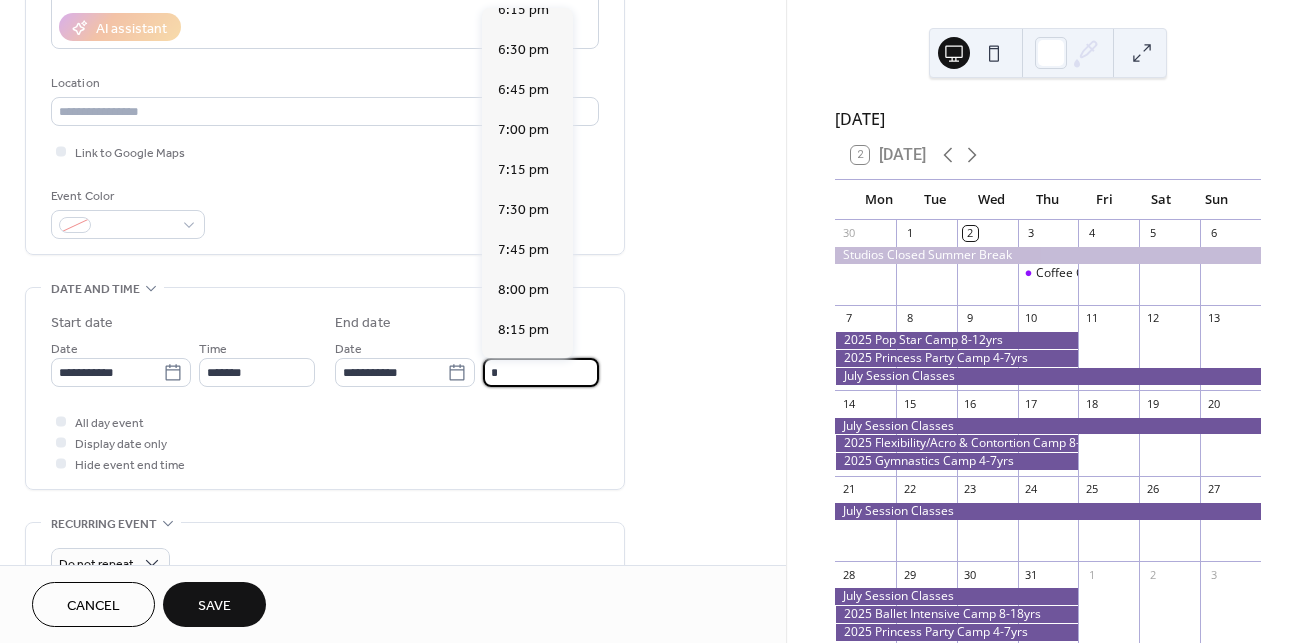 scroll, scrollTop: 2096, scrollLeft: 0, axis: vertical 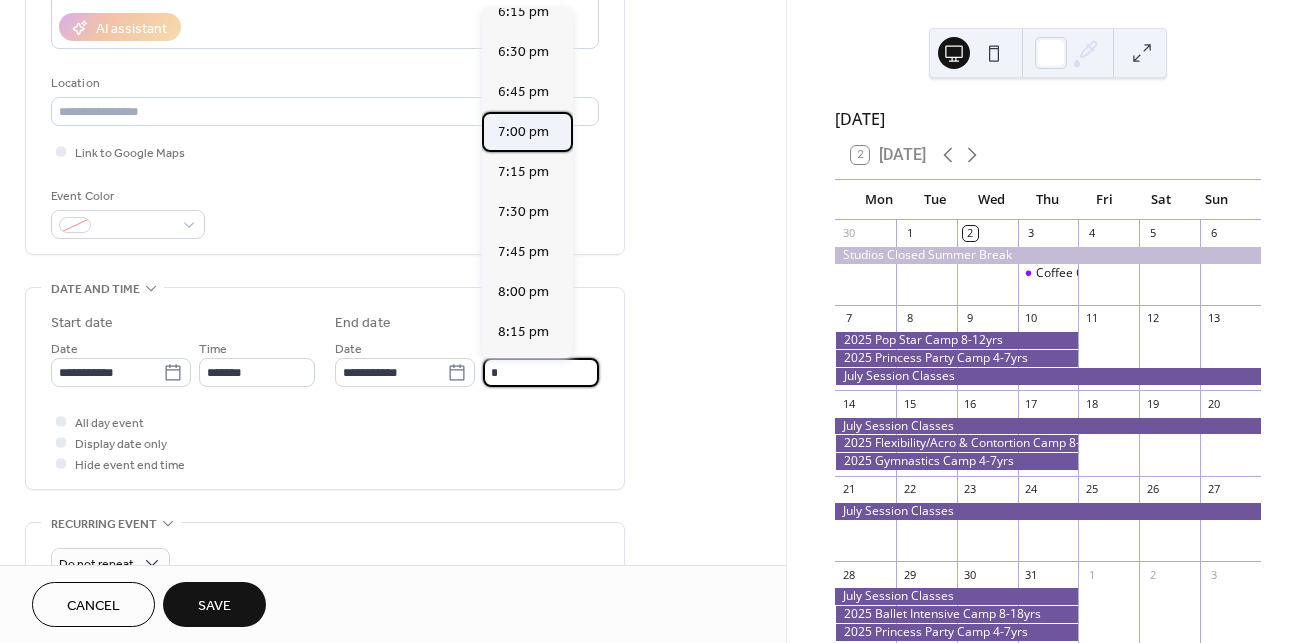 click on "7:00 pm" at bounding box center (523, 132) 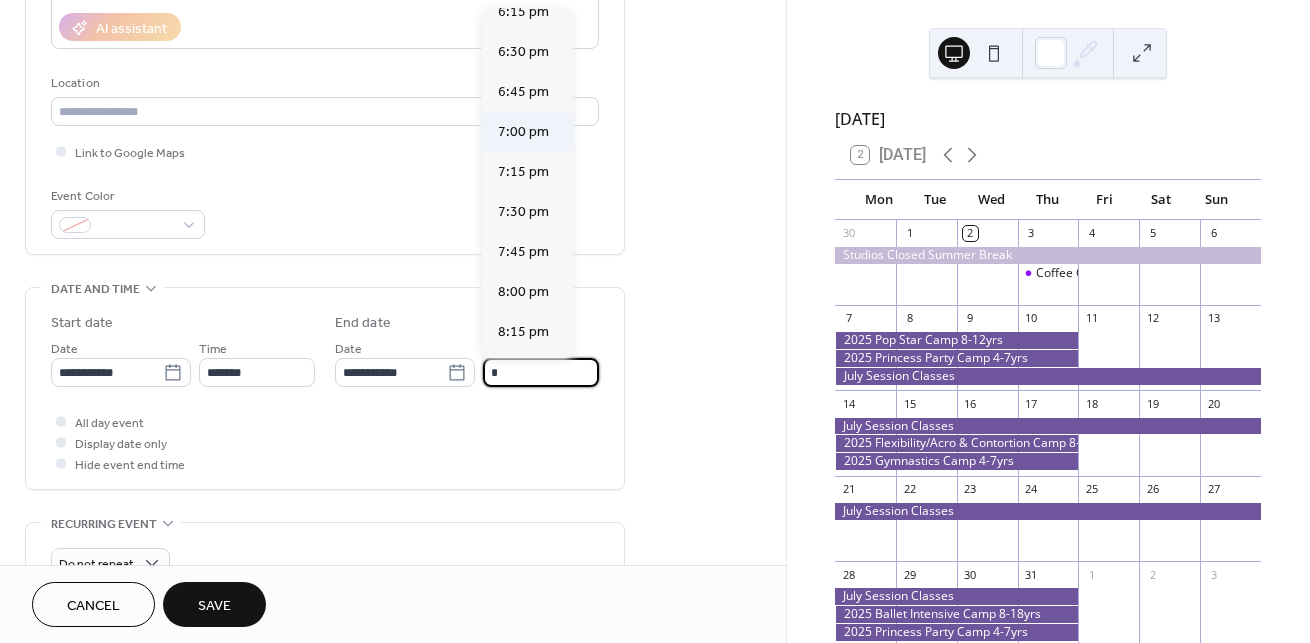 type on "*******" 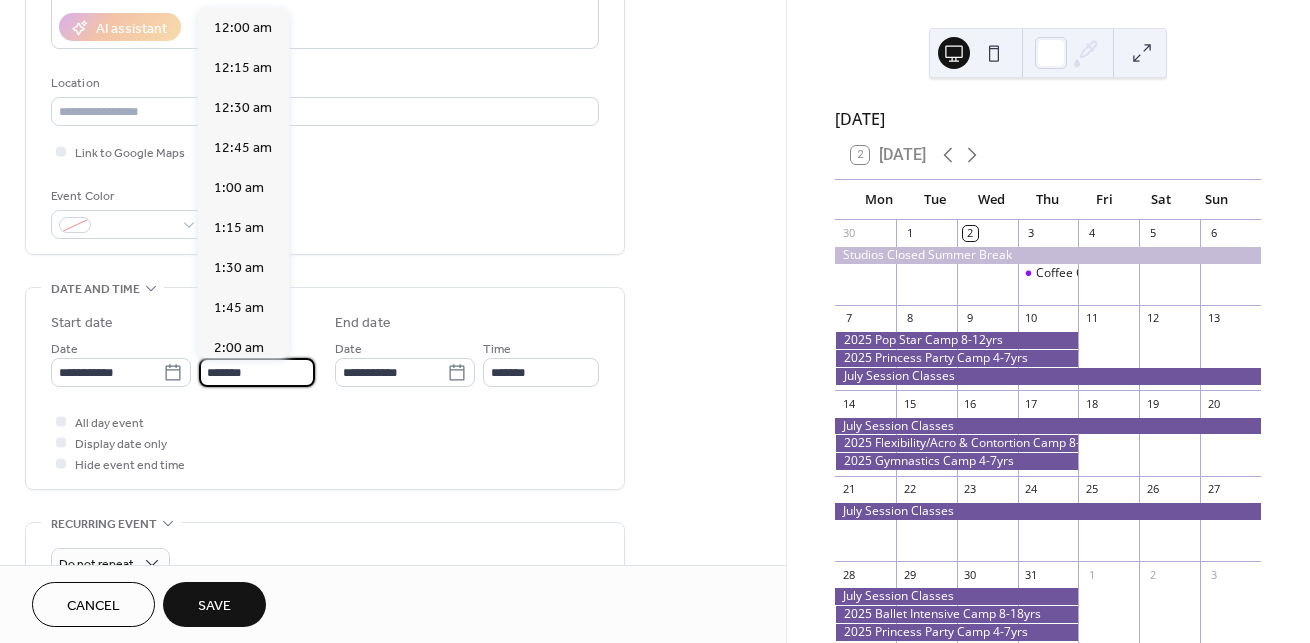 click on "*******" at bounding box center [257, 372] 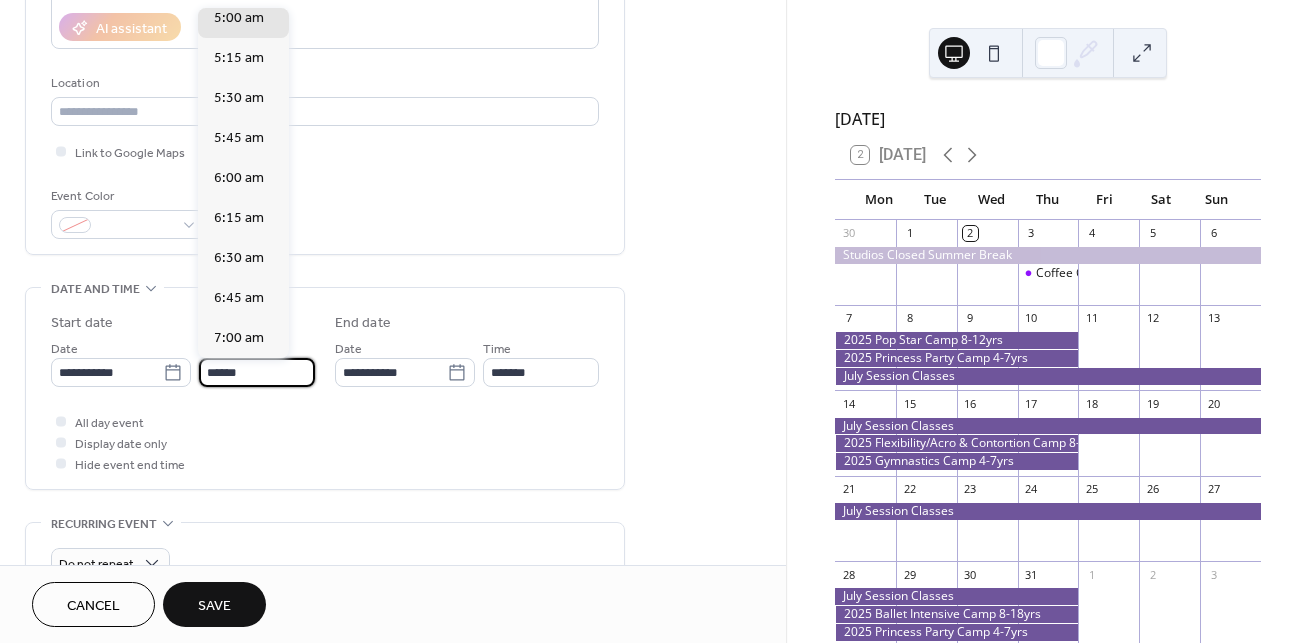 scroll, scrollTop: 2754, scrollLeft: 0, axis: vertical 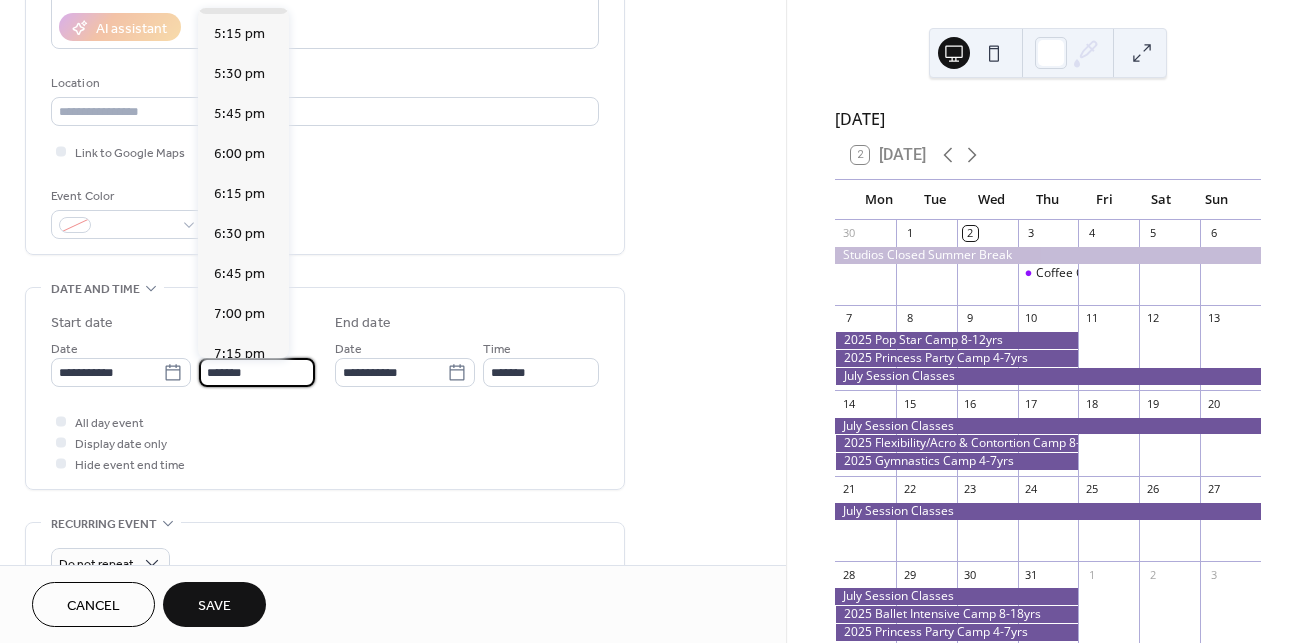 type on "*******" 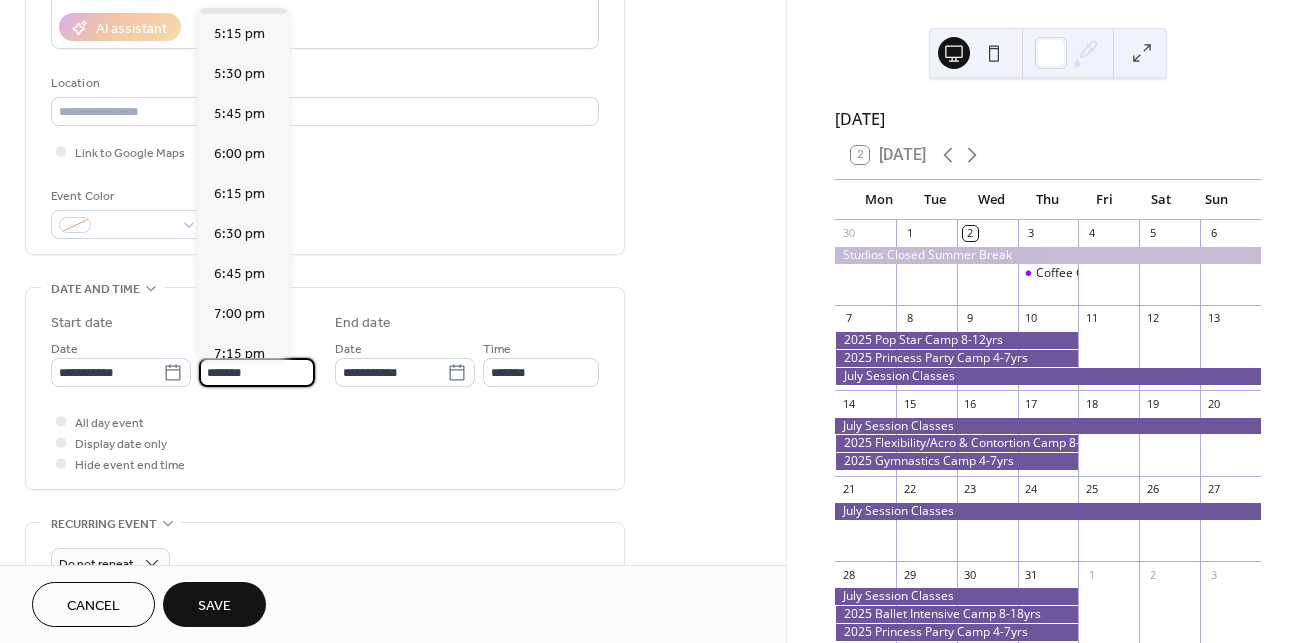 type on "**********" 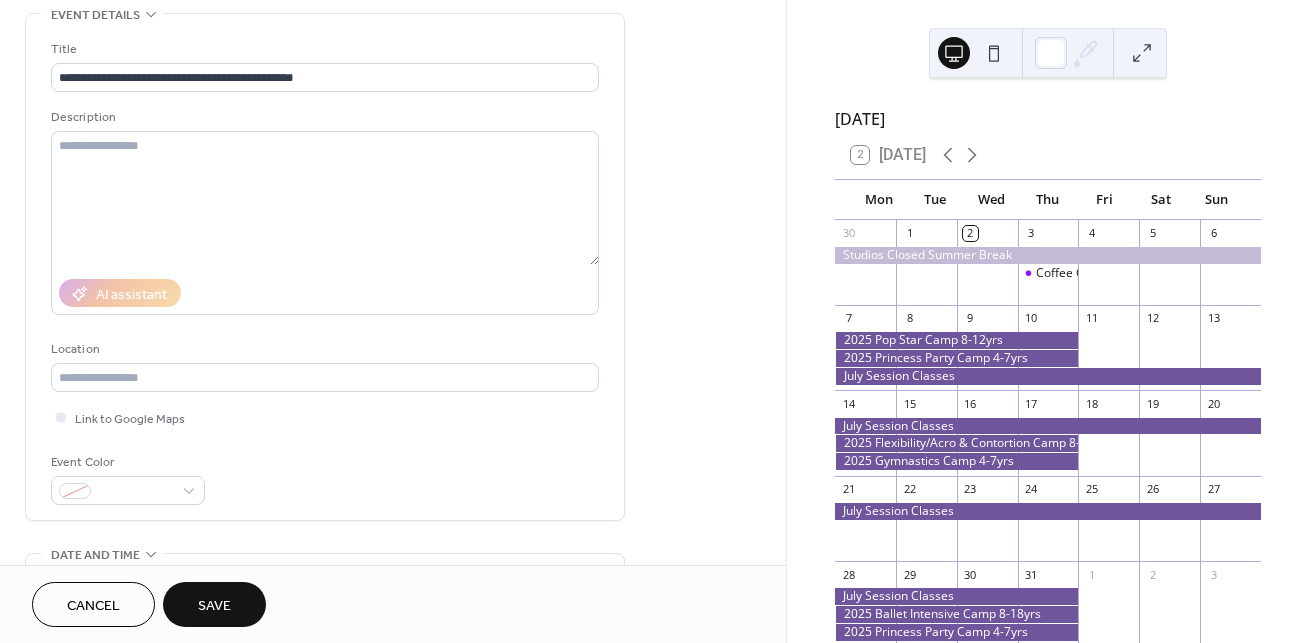 scroll, scrollTop: 0, scrollLeft: 0, axis: both 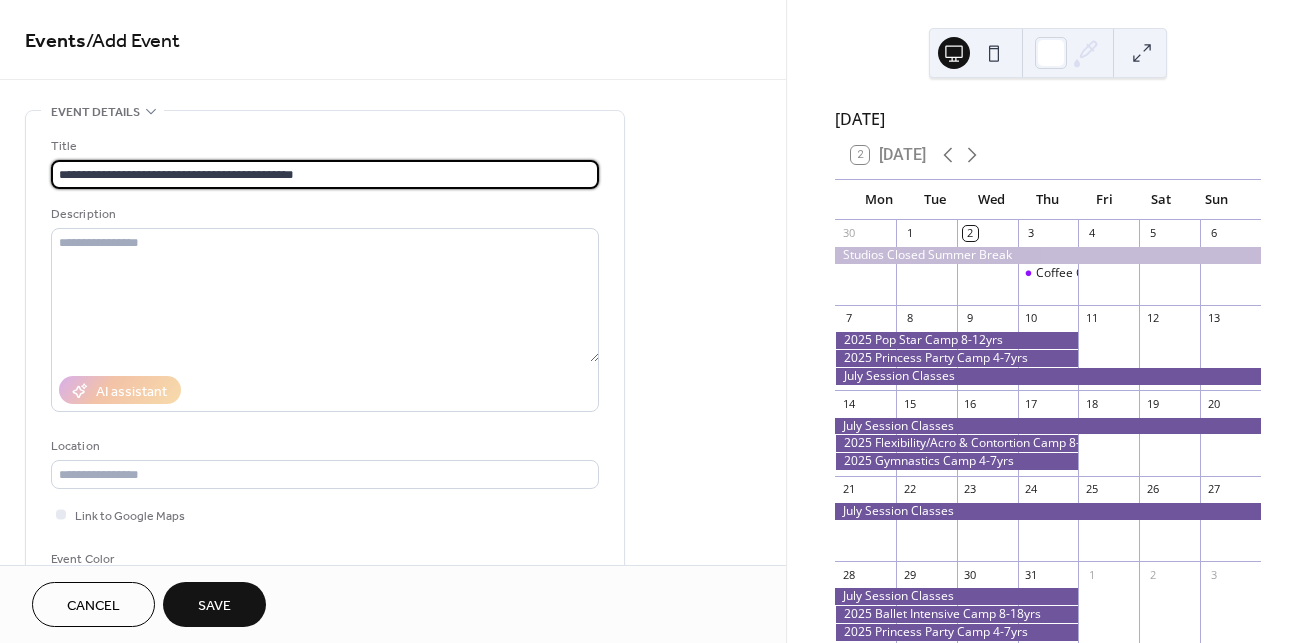 click on "**********" at bounding box center (325, 174) 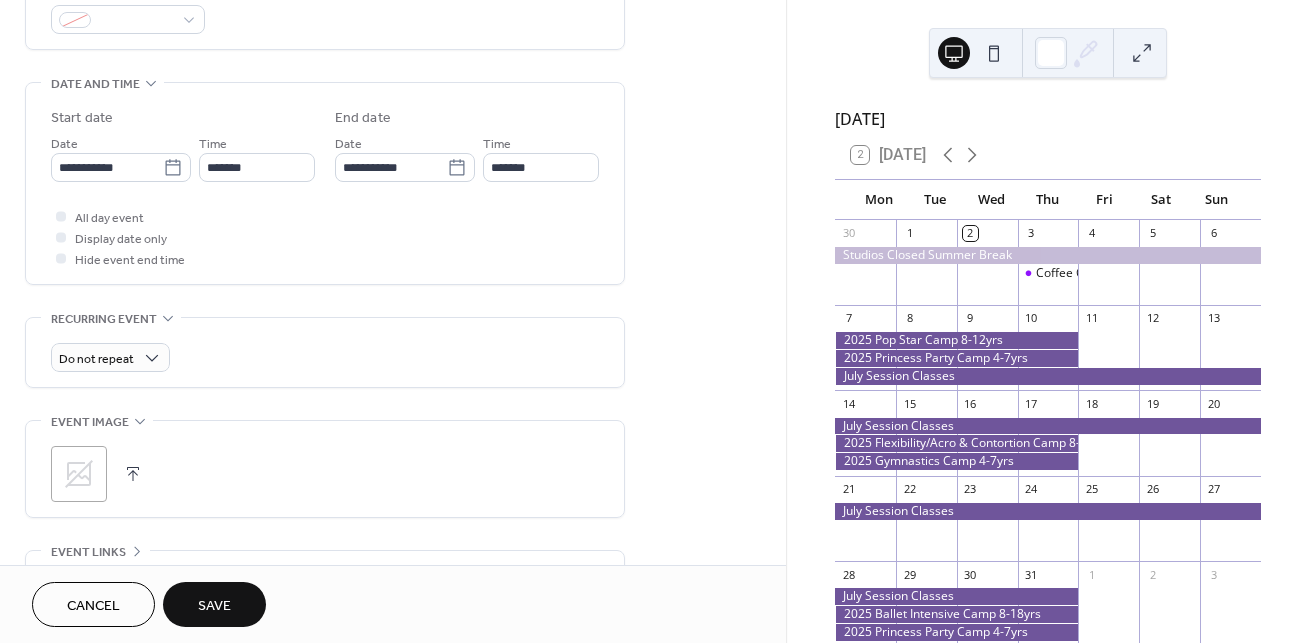 scroll, scrollTop: 536, scrollLeft: 0, axis: vertical 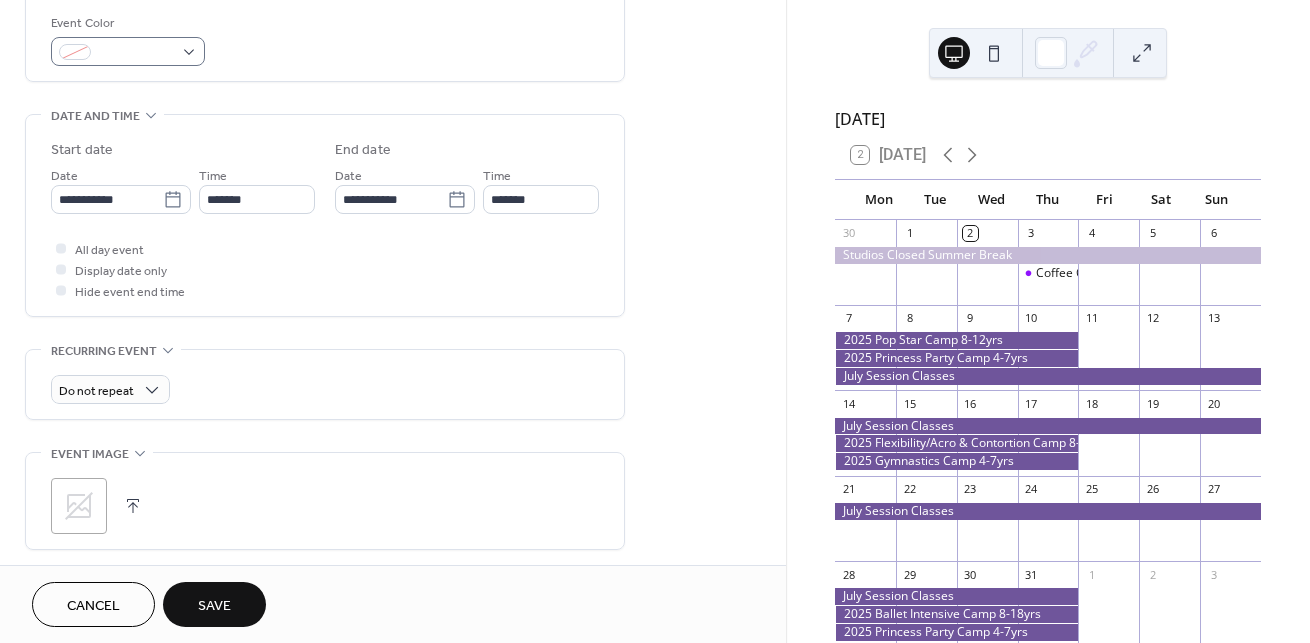 type on "**********" 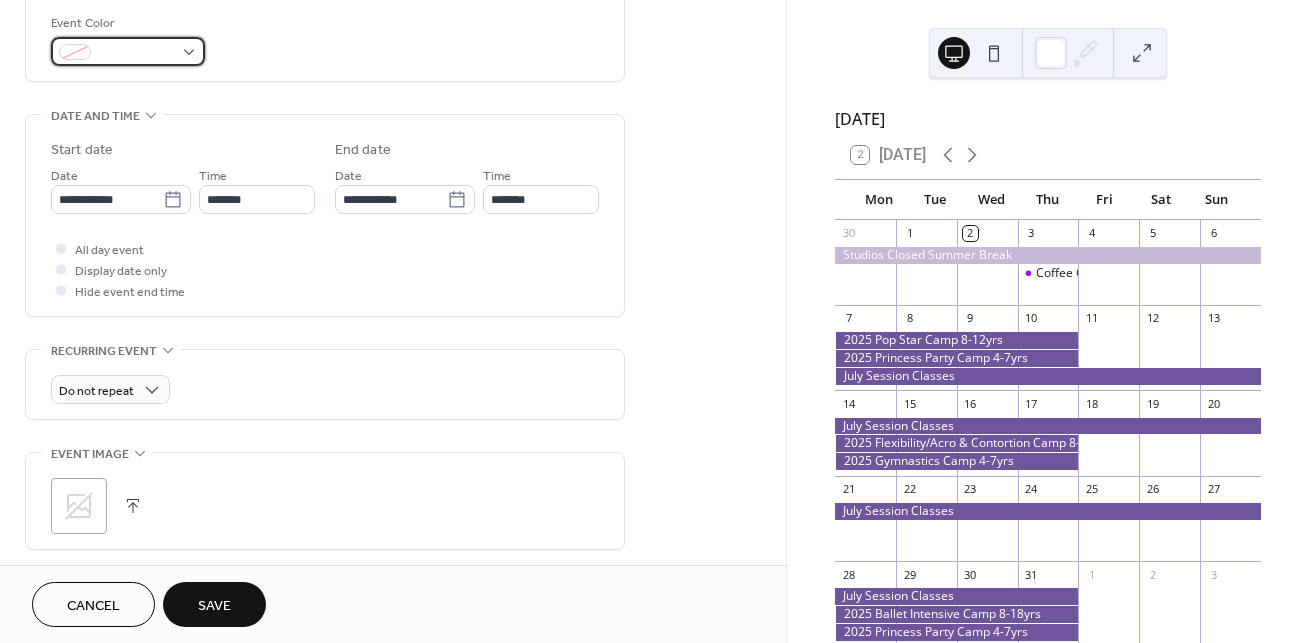 click at bounding box center (75, 52) 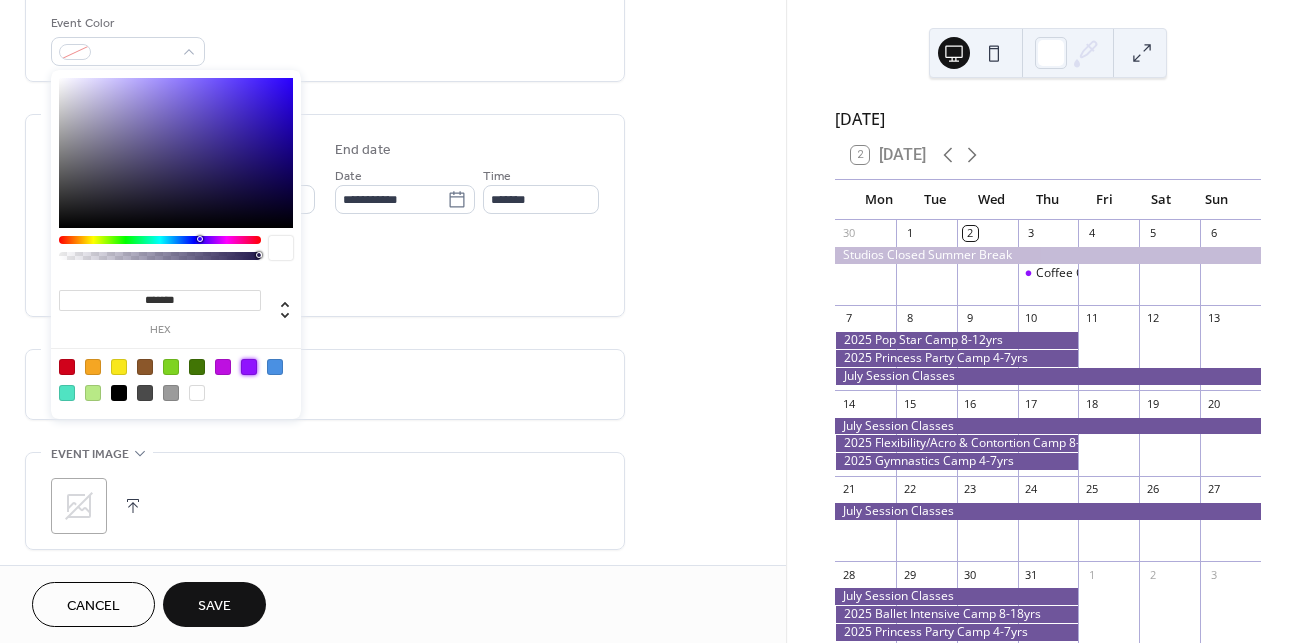 click at bounding box center (249, 367) 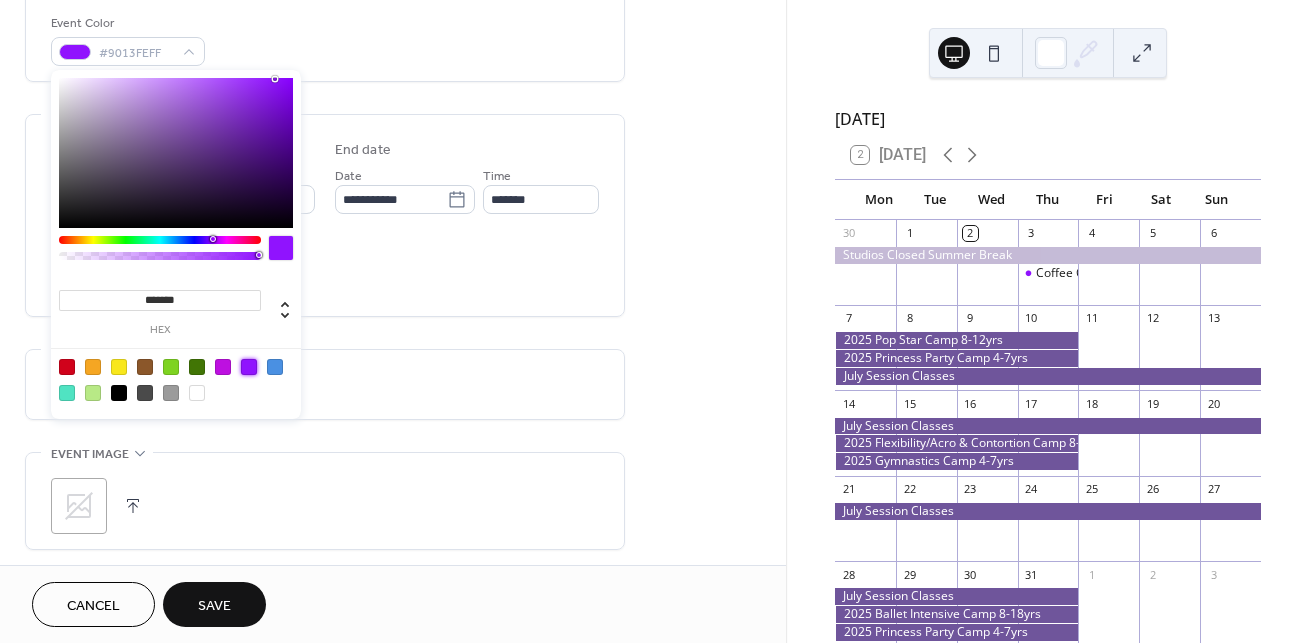 click on "Save" at bounding box center [214, 606] 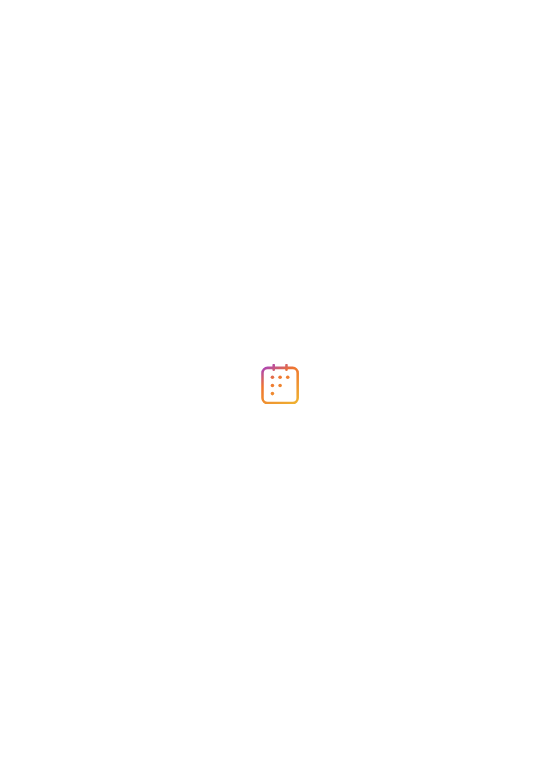 scroll, scrollTop: 0, scrollLeft: 0, axis: both 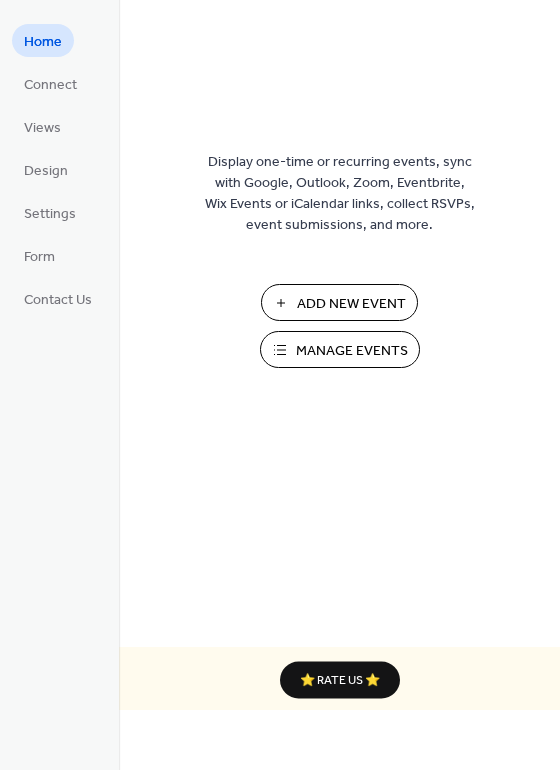 click on "Manage Events" at bounding box center (352, 351) 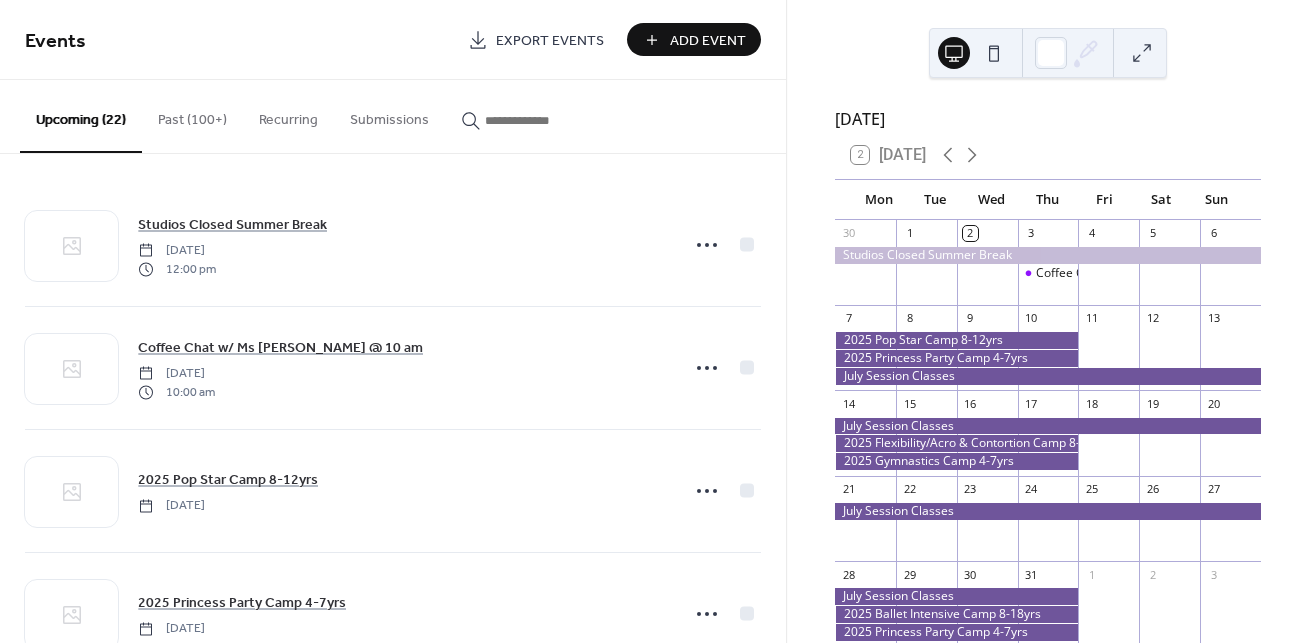 scroll, scrollTop: 0, scrollLeft: 0, axis: both 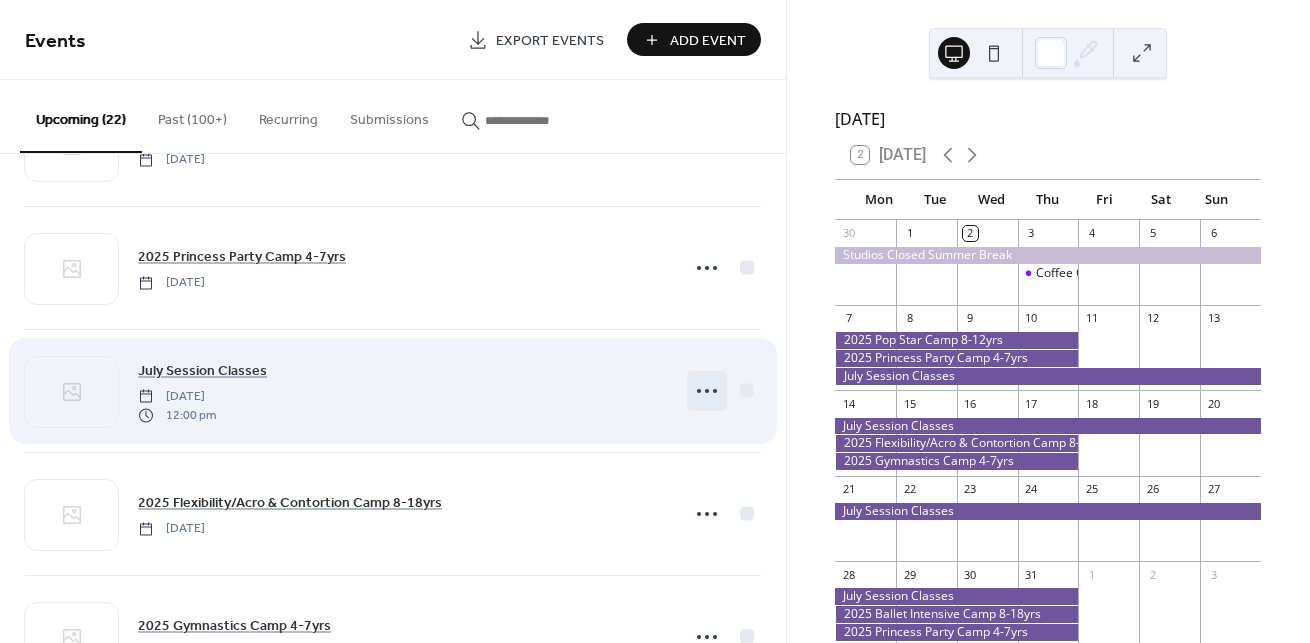 click 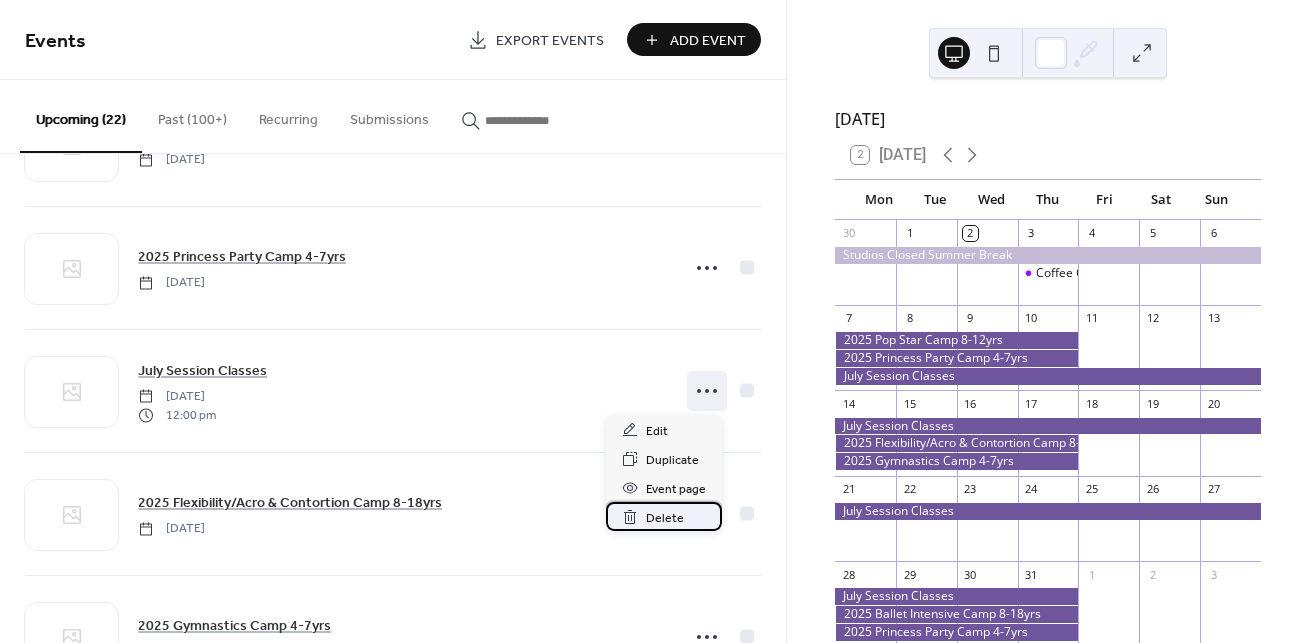 click on "Delete" at bounding box center [665, 518] 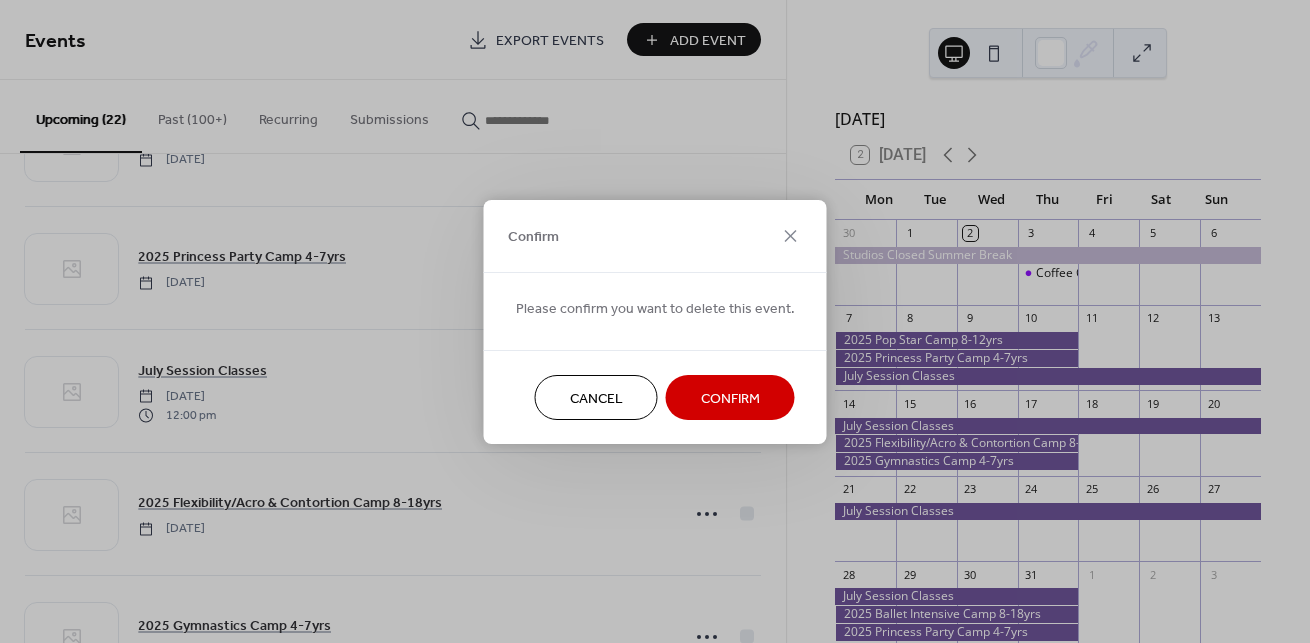 click on "Confirm" at bounding box center (730, 398) 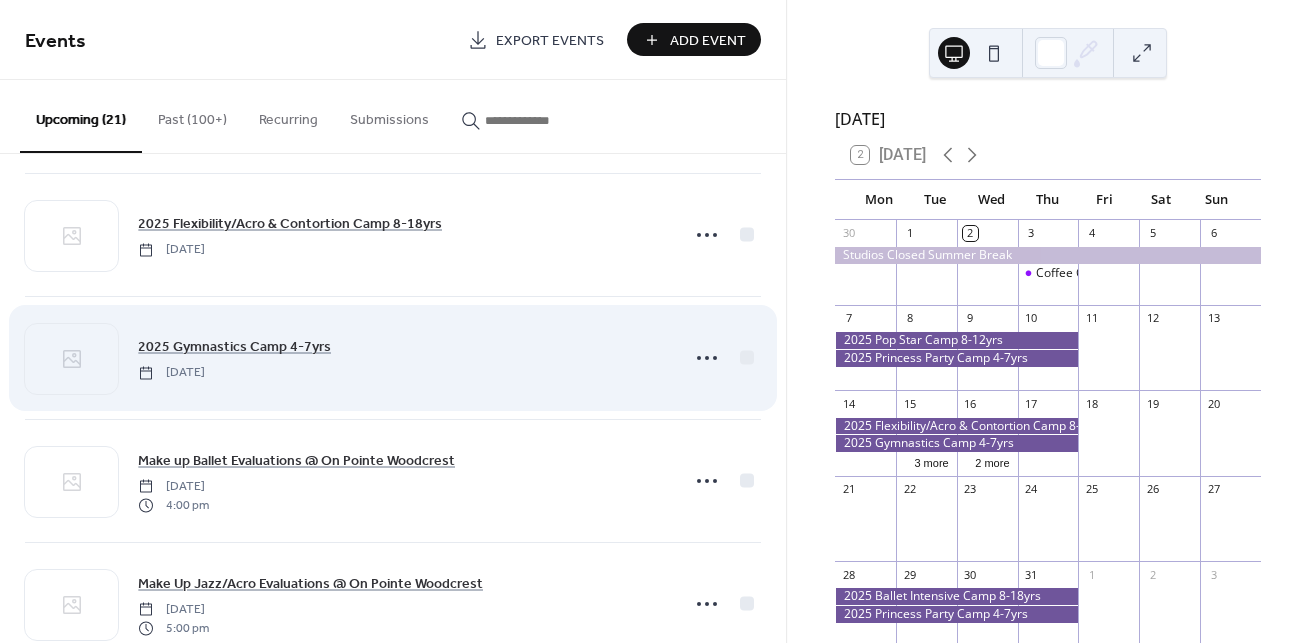 scroll, scrollTop: 516, scrollLeft: 0, axis: vertical 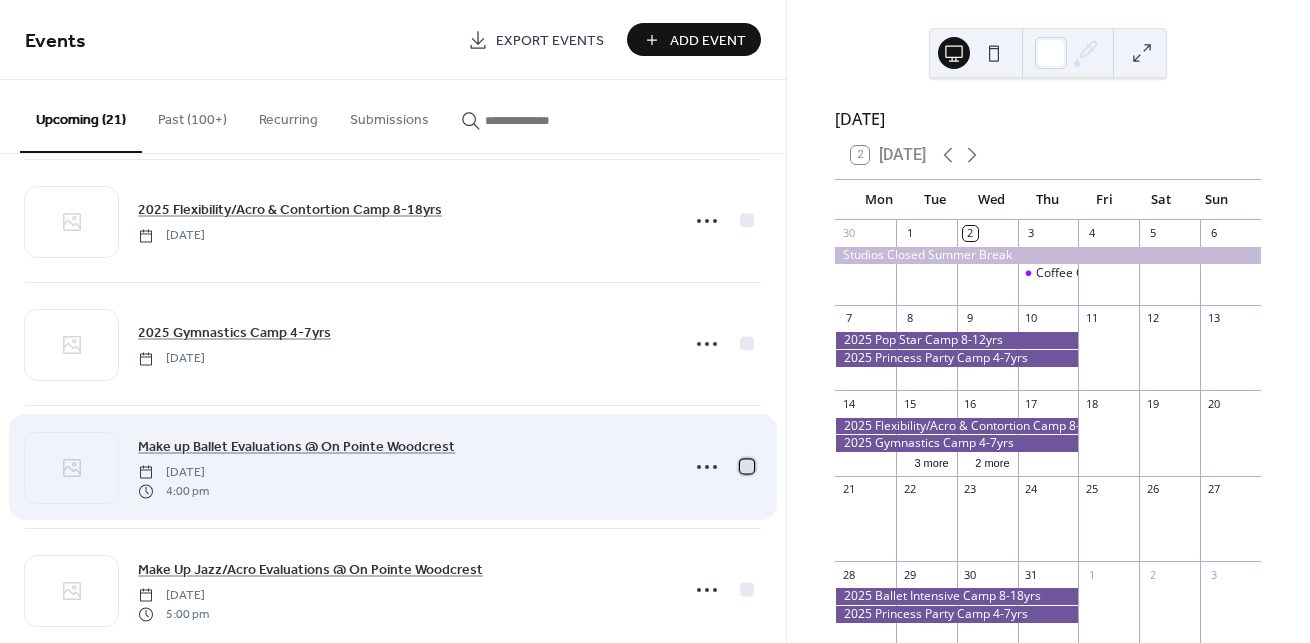 click at bounding box center (747, 466) 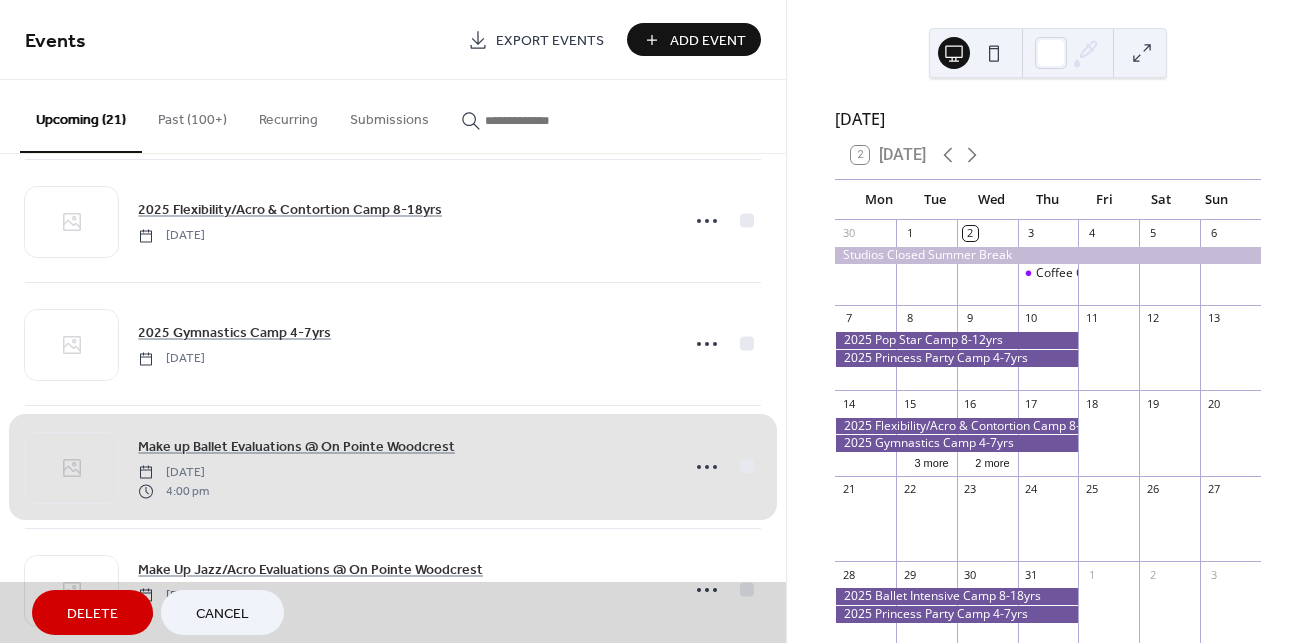 click on "Make up Ballet Evaluations @ On Pointe Woodcrest Tuesday, July 15, 2025 4:00 pm" at bounding box center (393, 466) 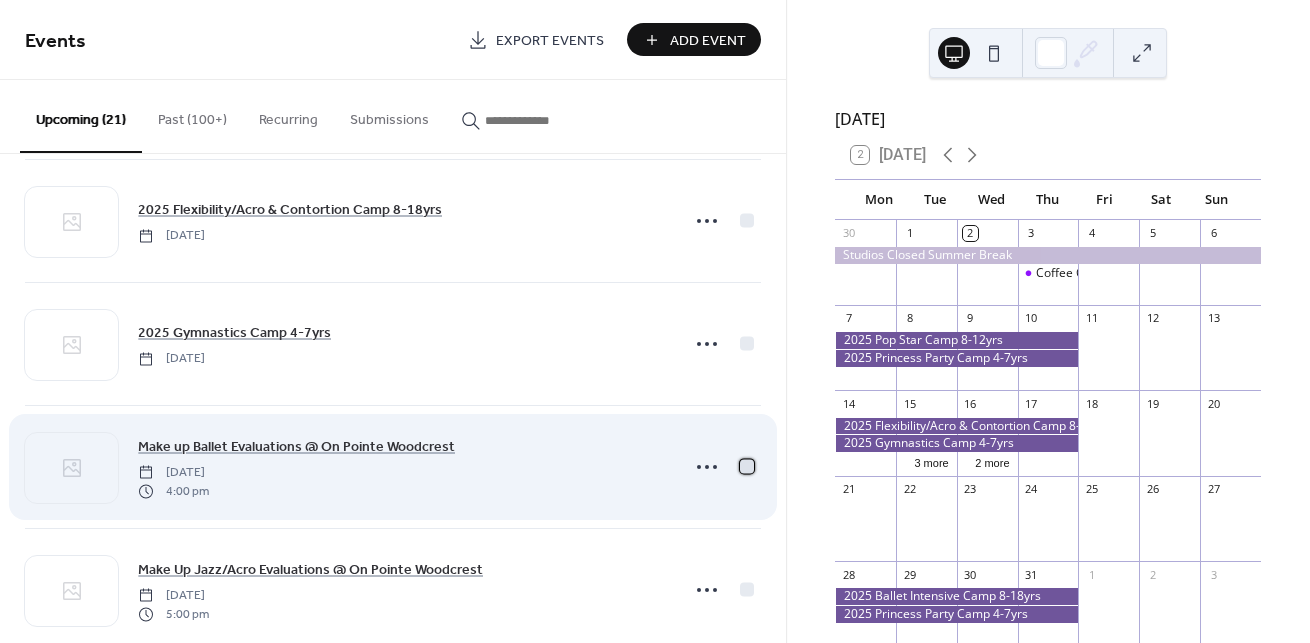 click at bounding box center [747, 466] 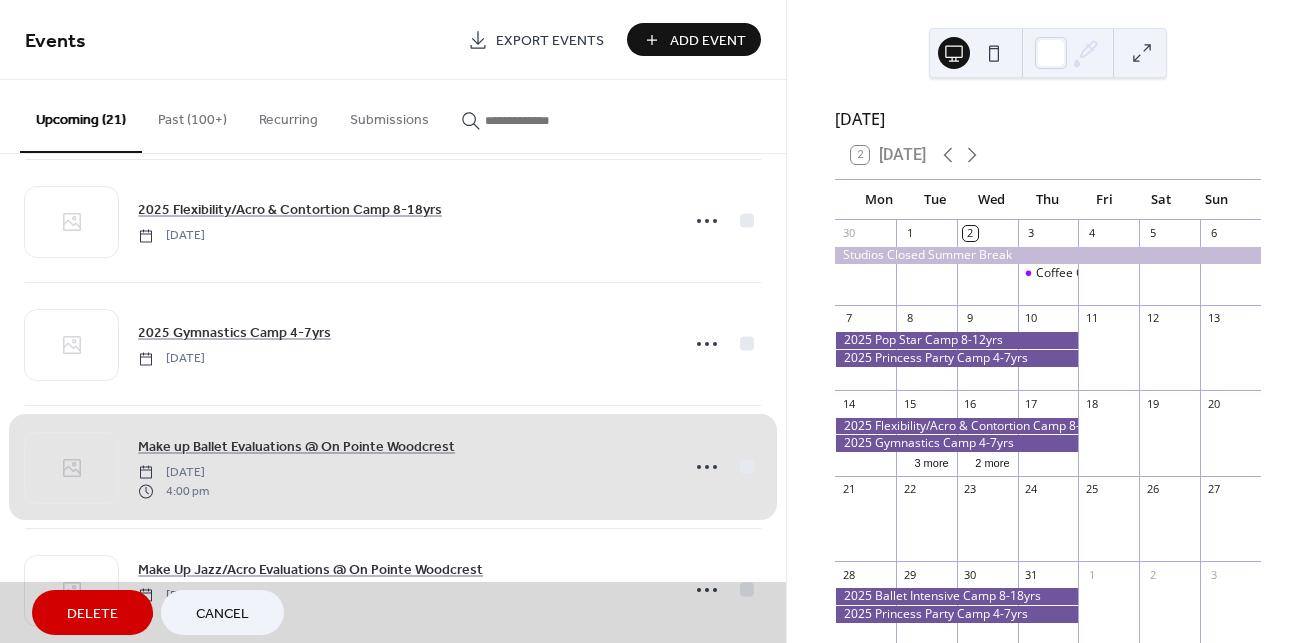 click on "Make up Ballet Evaluations @ On Pointe Woodcrest Tuesday, July 15, 2025 4:00 pm" at bounding box center (393, 466) 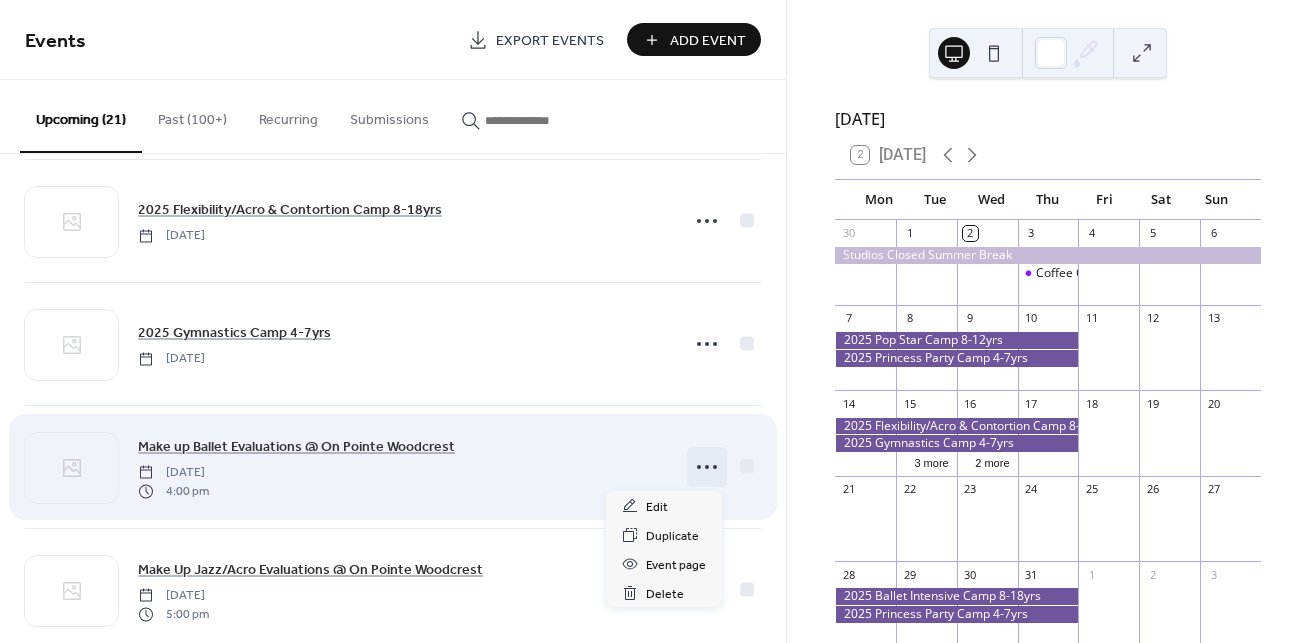 click 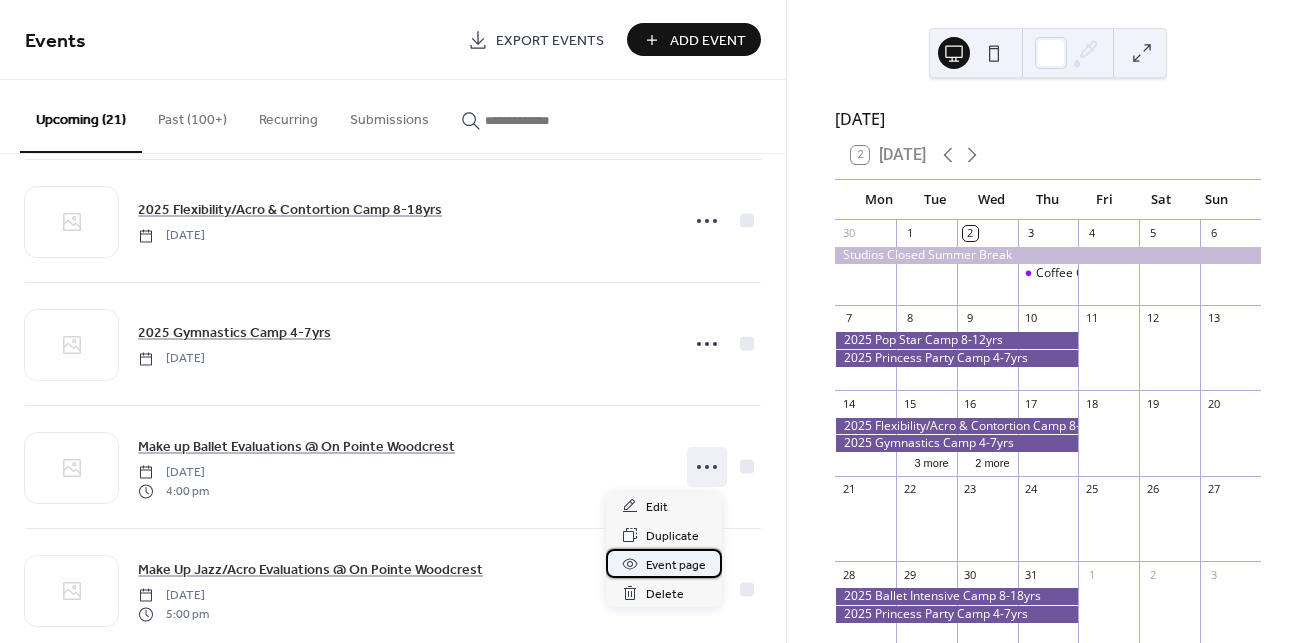 click on "Event page" at bounding box center [676, 565] 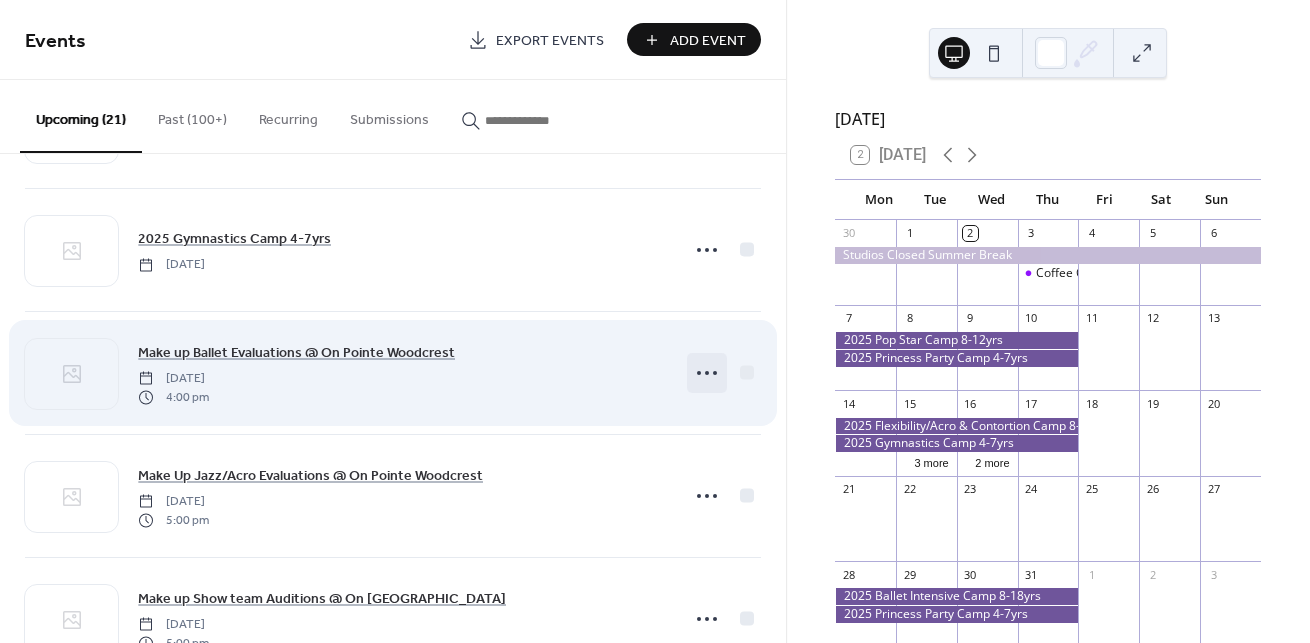 scroll, scrollTop: 612, scrollLeft: 0, axis: vertical 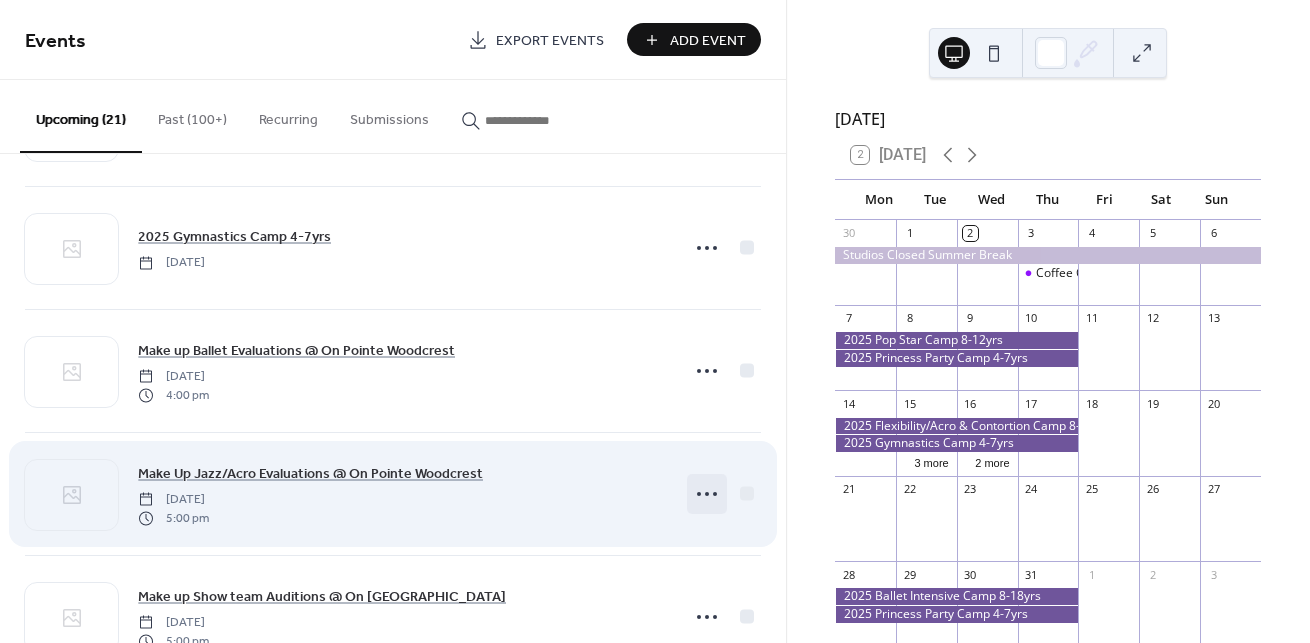 click 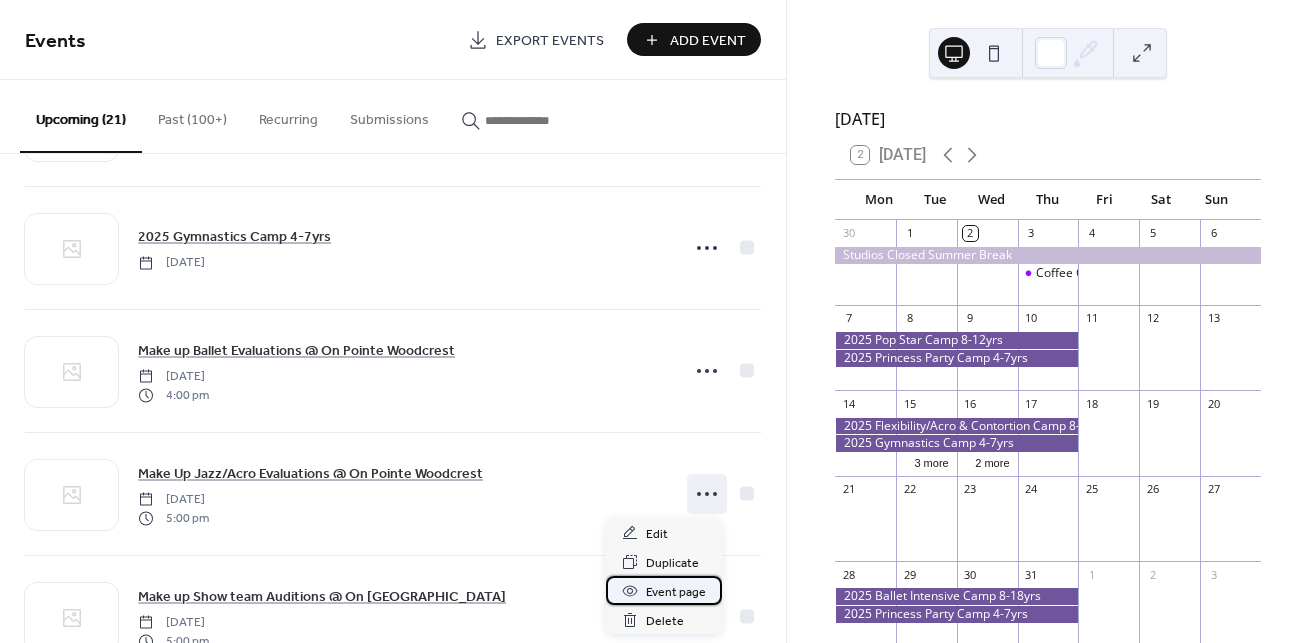 click on "Event page" at bounding box center (664, 590) 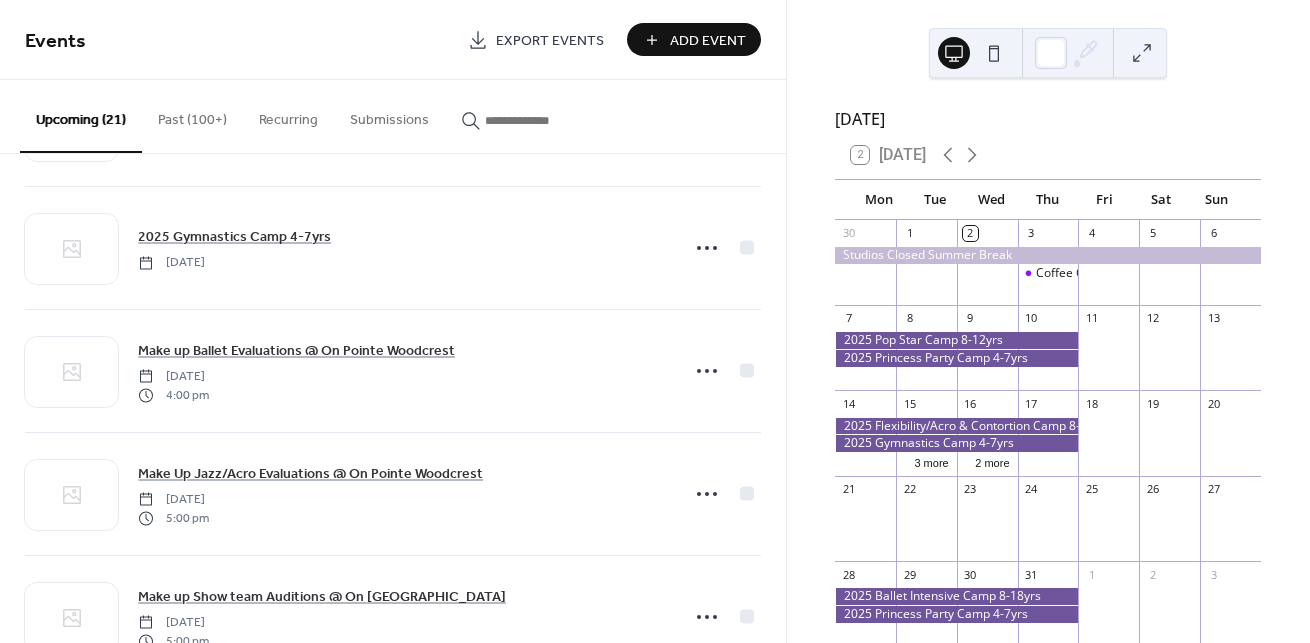click at bounding box center [994, 53] 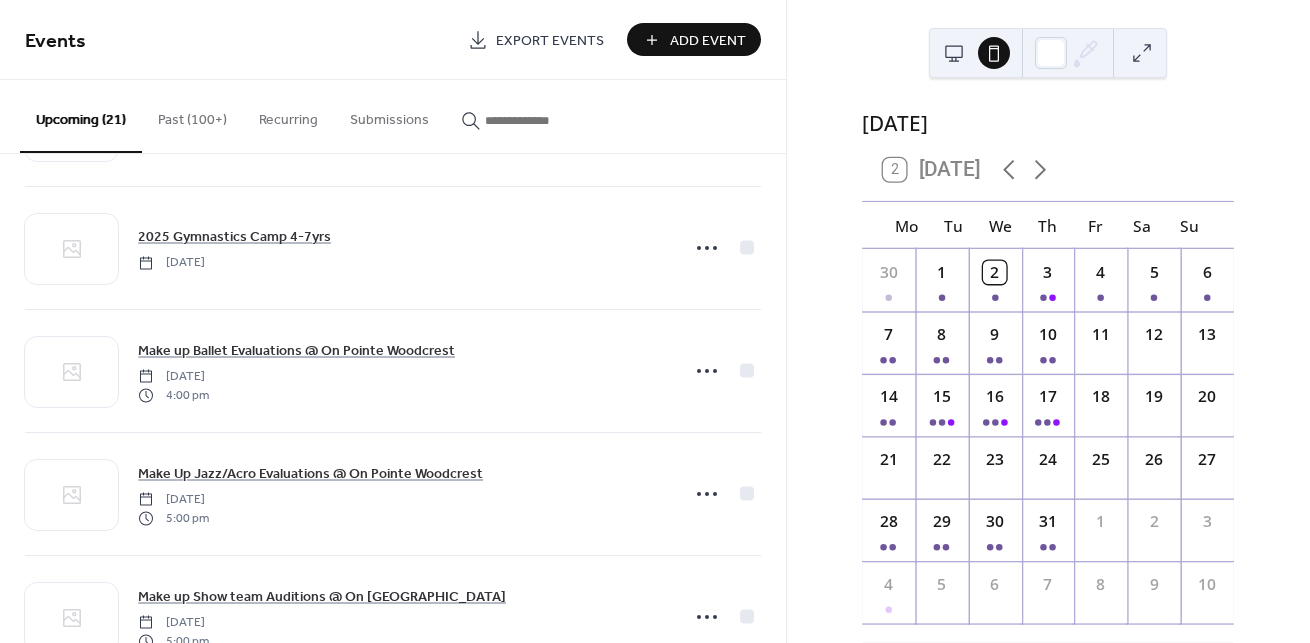 scroll, scrollTop: 93, scrollLeft: 0, axis: vertical 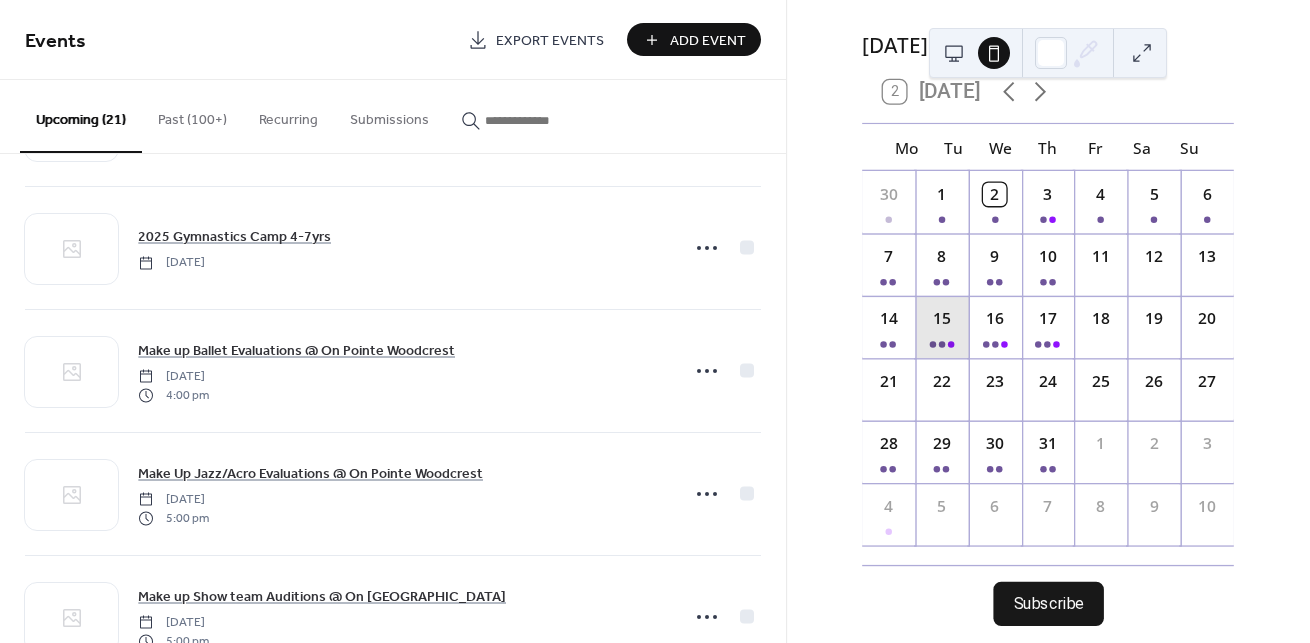 click on "15" at bounding box center [941, 327] 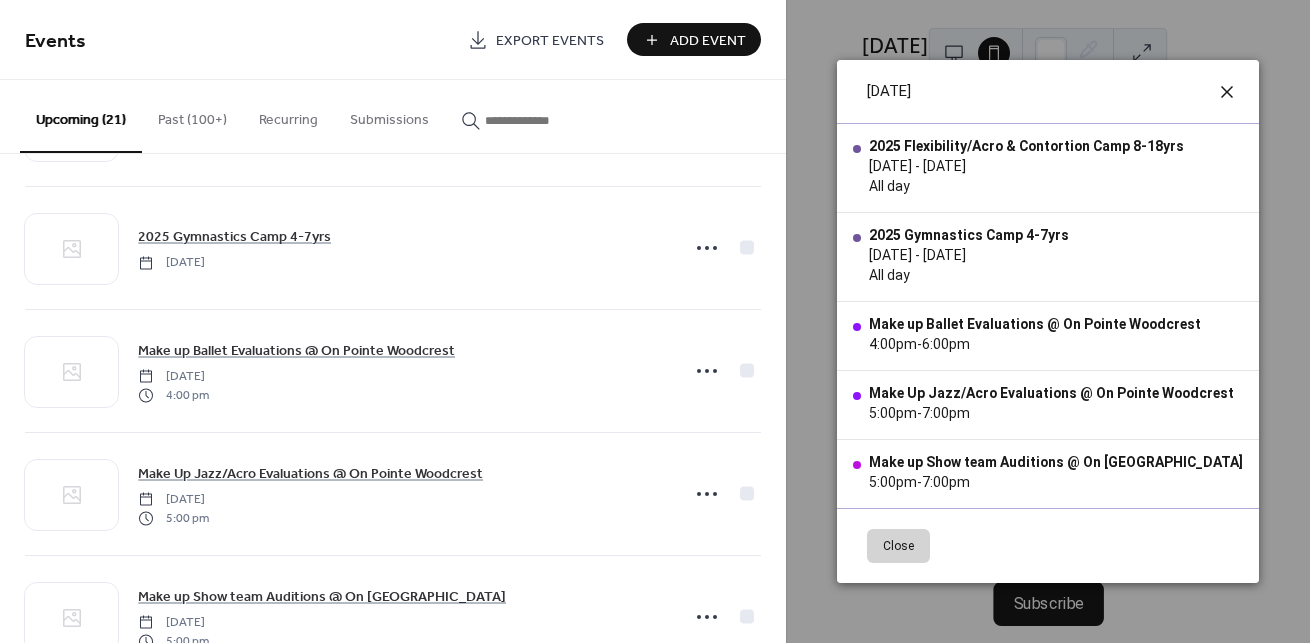 click 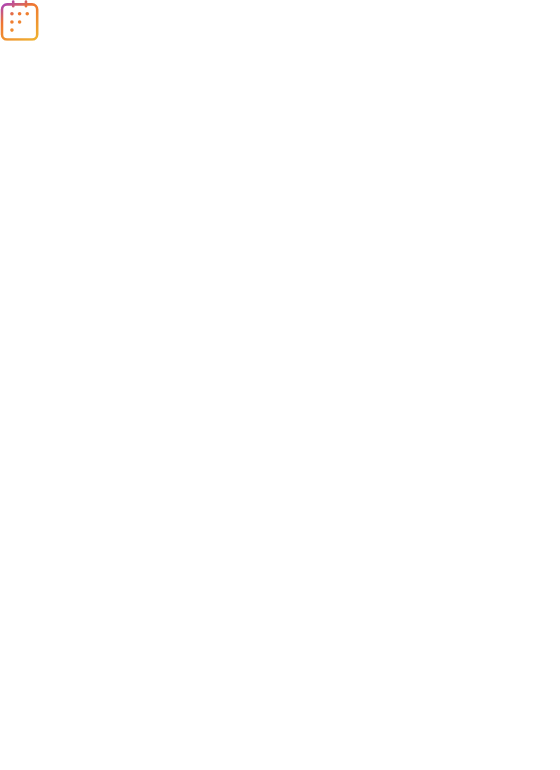 scroll, scrollTop: 0, scrollLeft: 0, axis: both 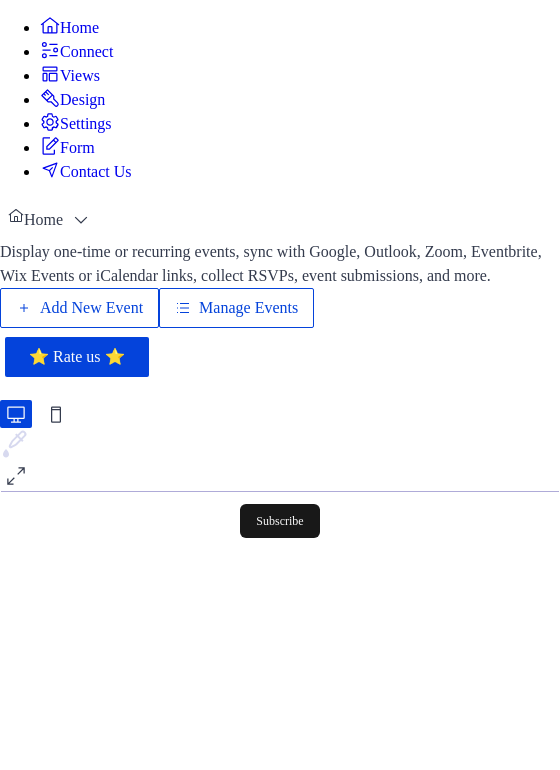 click on "Add New Event" at bounding box center [91, 308] 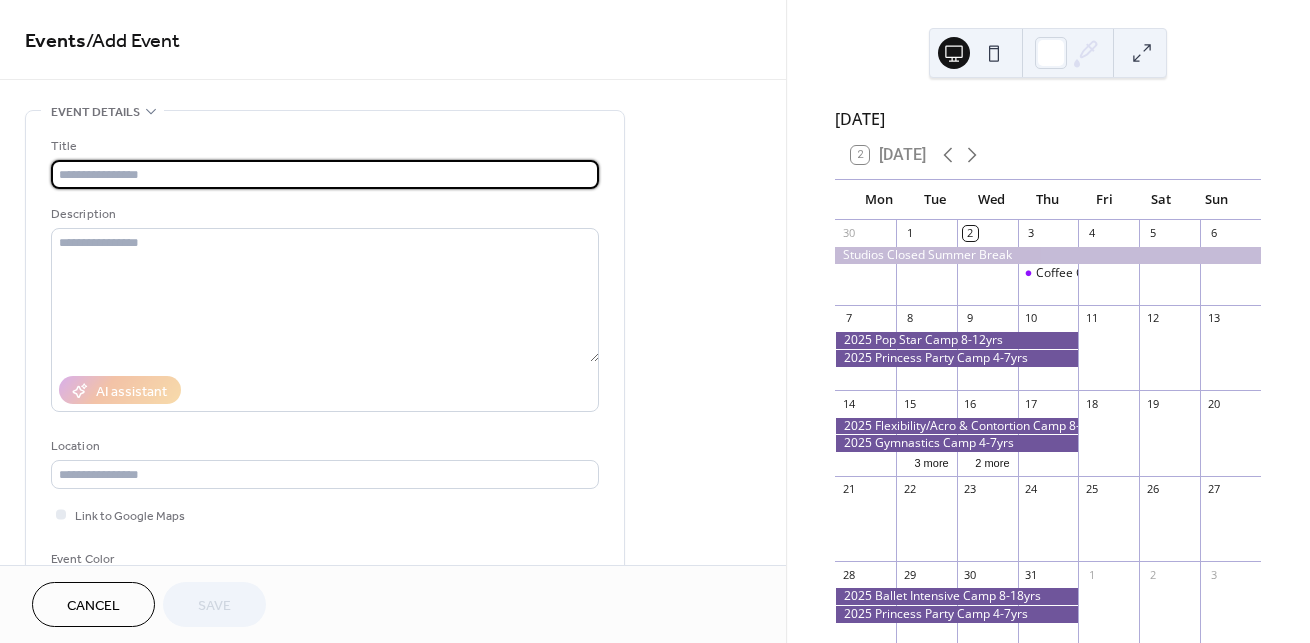 scroll, scrollTop: 0, scrollLeft: 0, axis: both 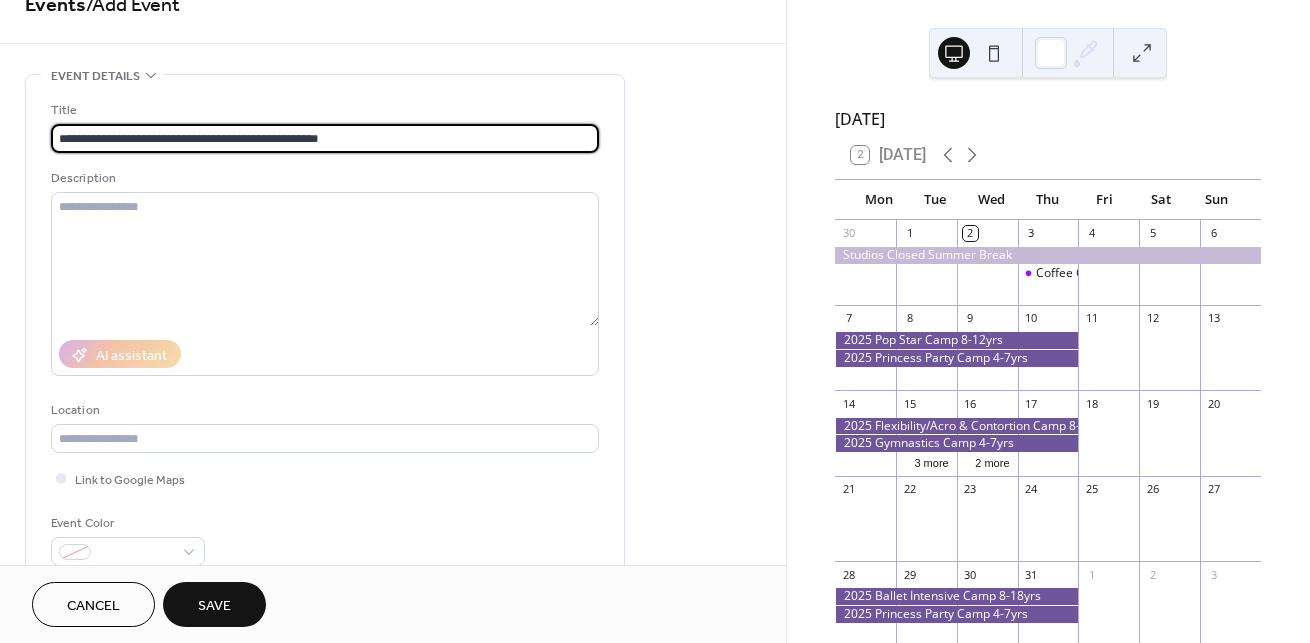 click on "**********" at bounding box center [325, 138] 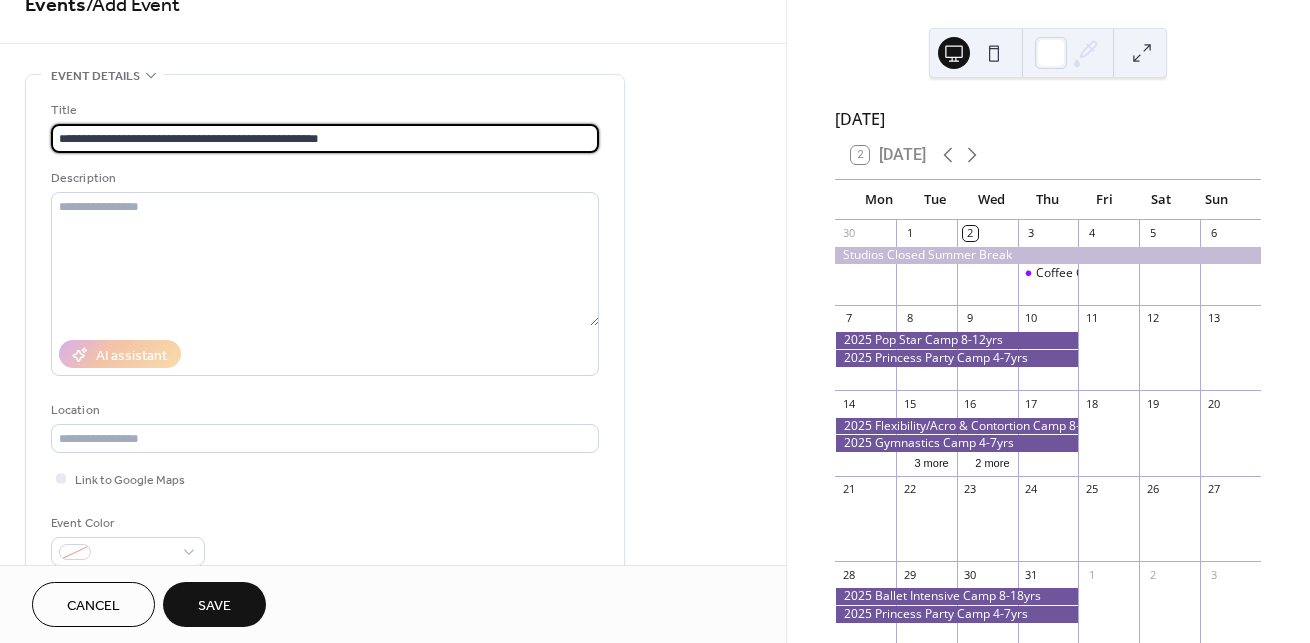 click on "**********" at bounding box center [325, 138] 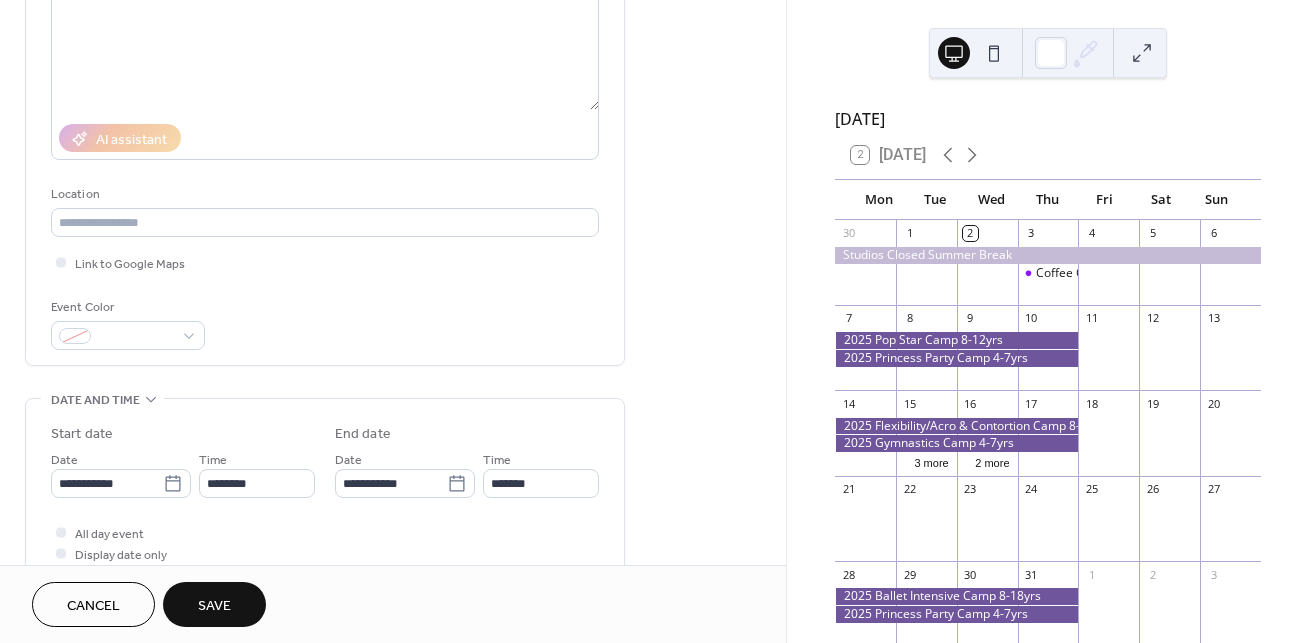 scroll, scrollTop: 256, scrollLeft: 0, axis: vertical 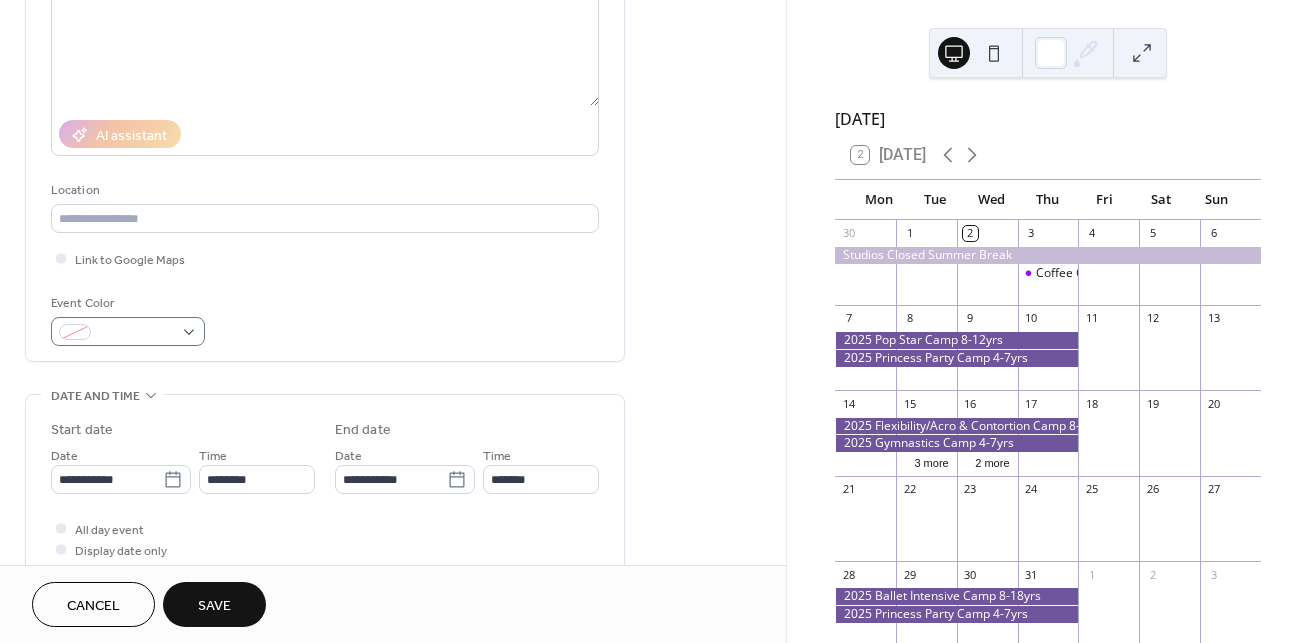 type on "**********" 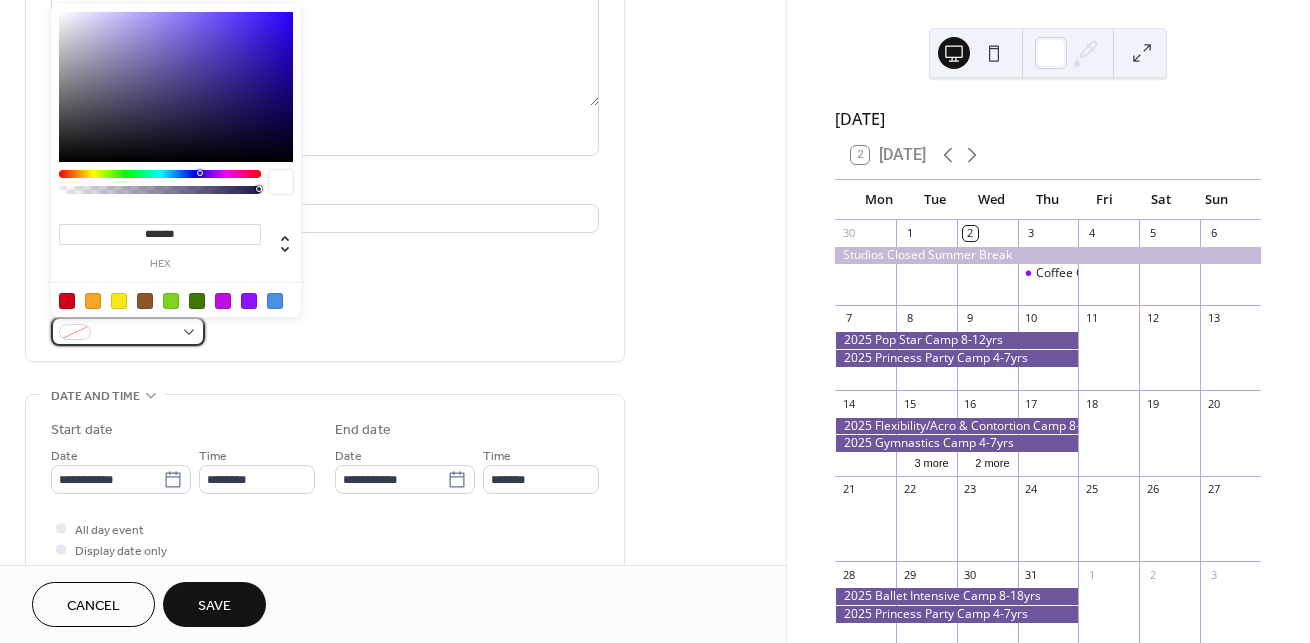 click at bounding box center (136, 333) 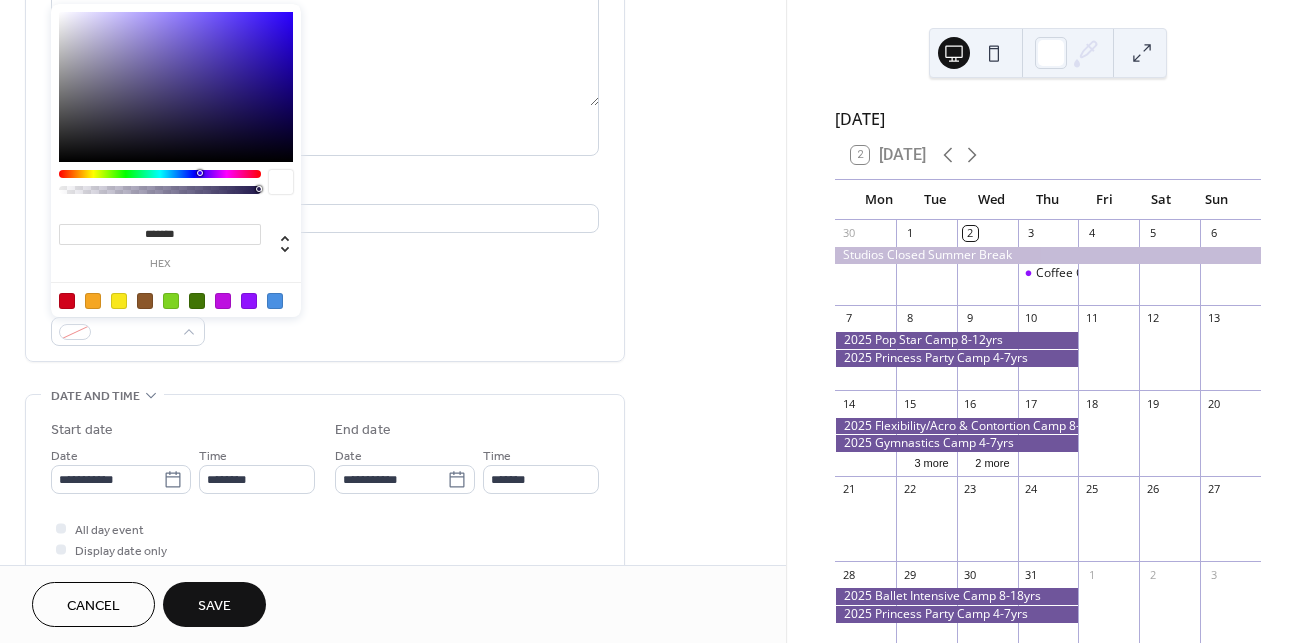 click at bounding box center [249, 301] 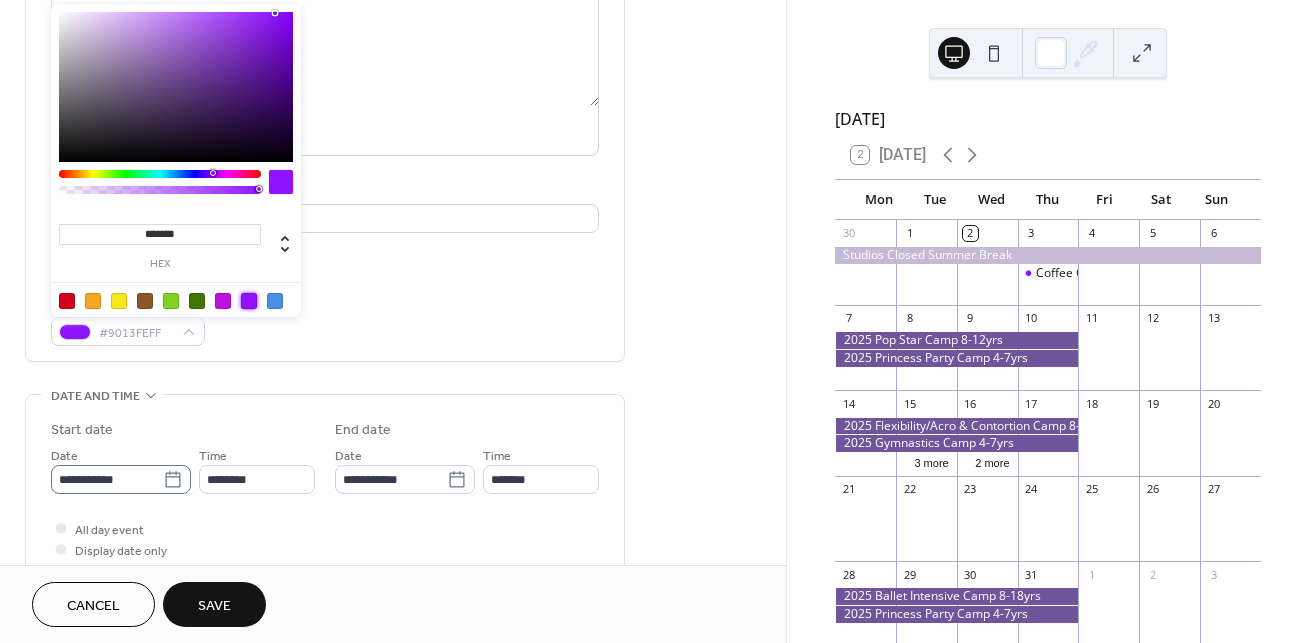 click 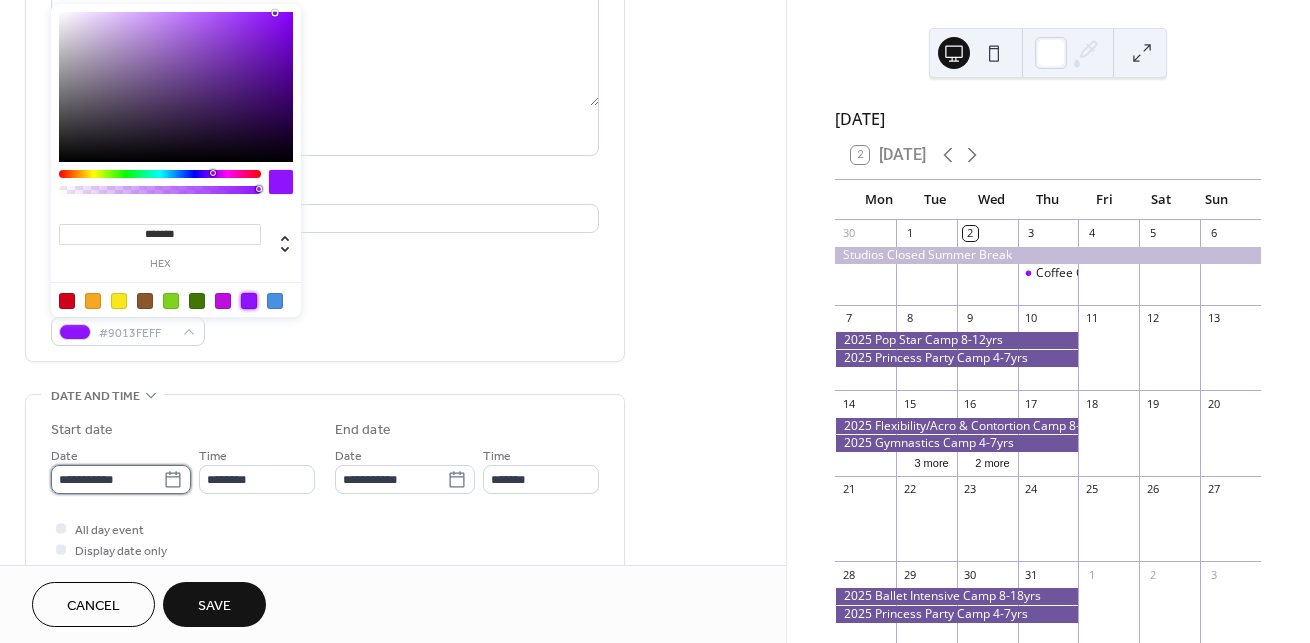 click on "**********" at bounding box center [107, 479] 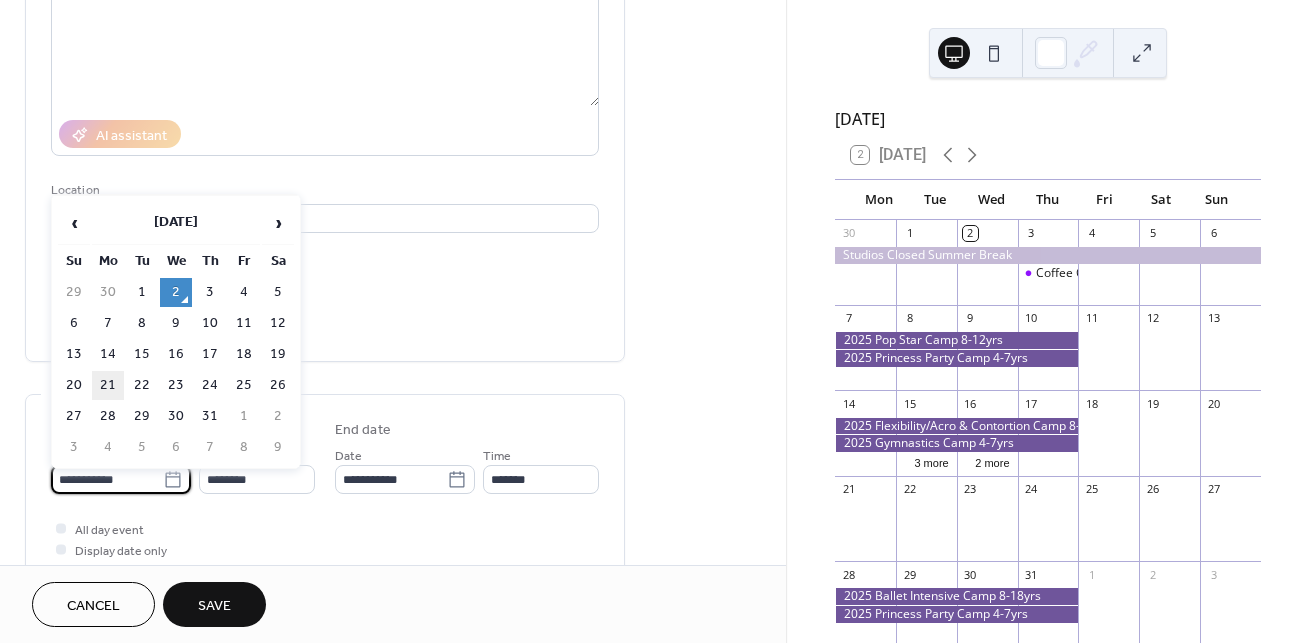 click on "21" at bounding box center (108, 385) 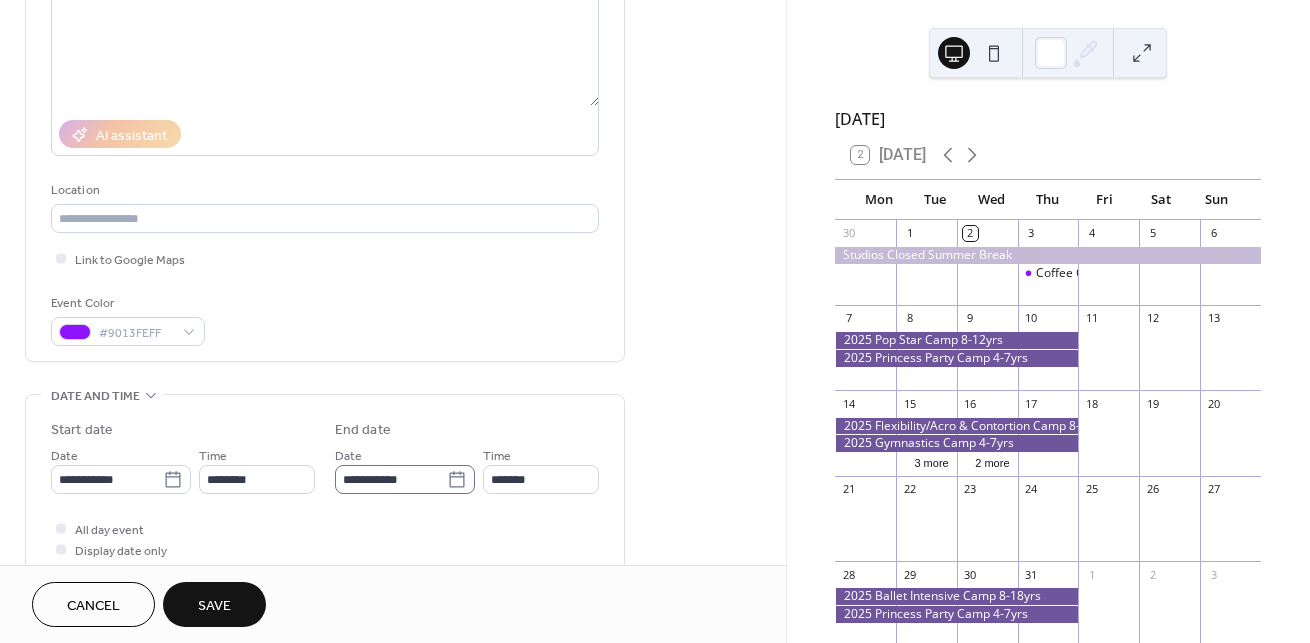 click 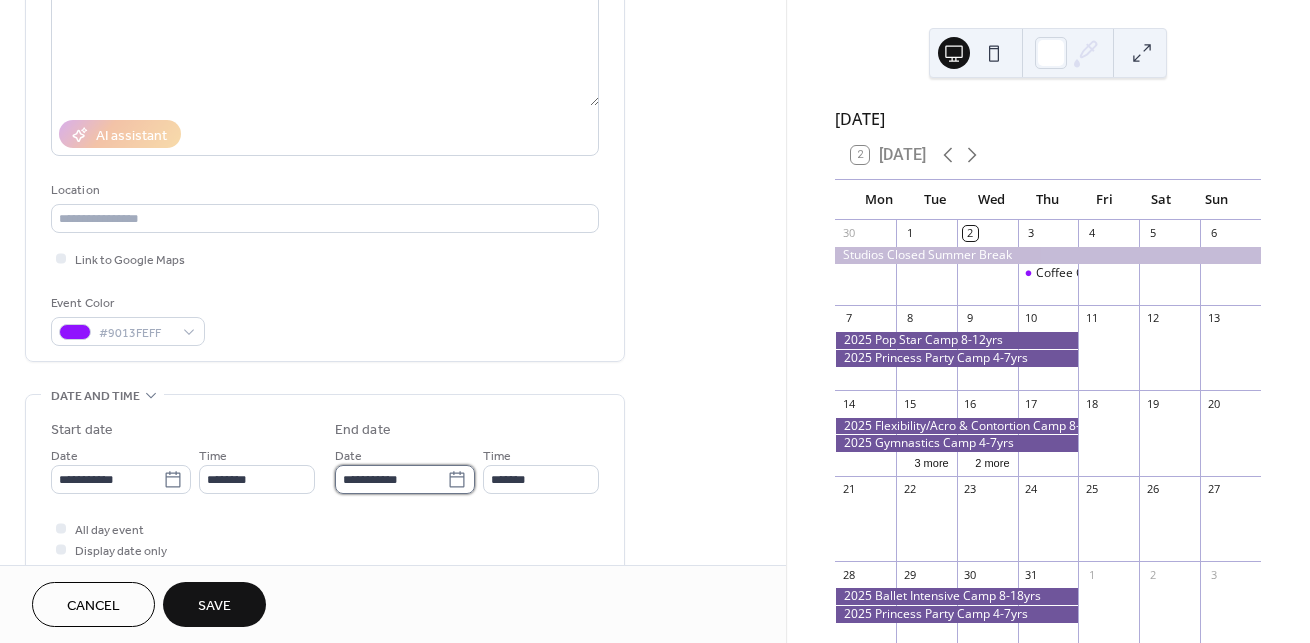 click on "**********" at bounding box center (391, 479) 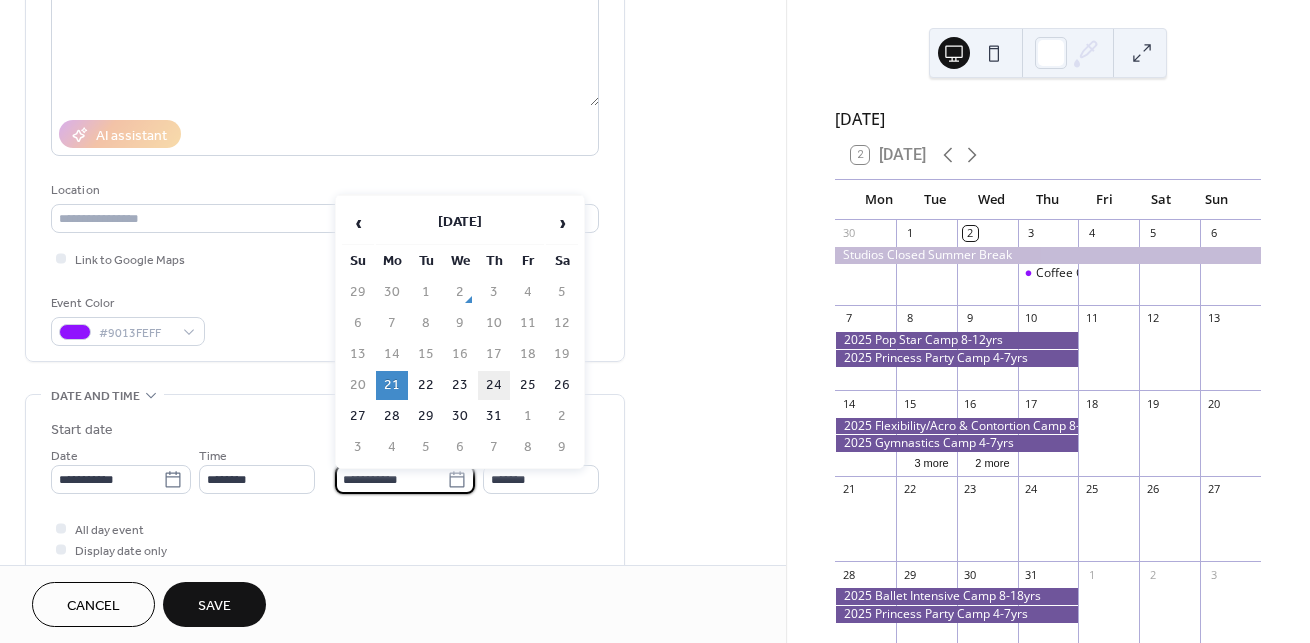 click on "24" at bounding box center (494, 385) 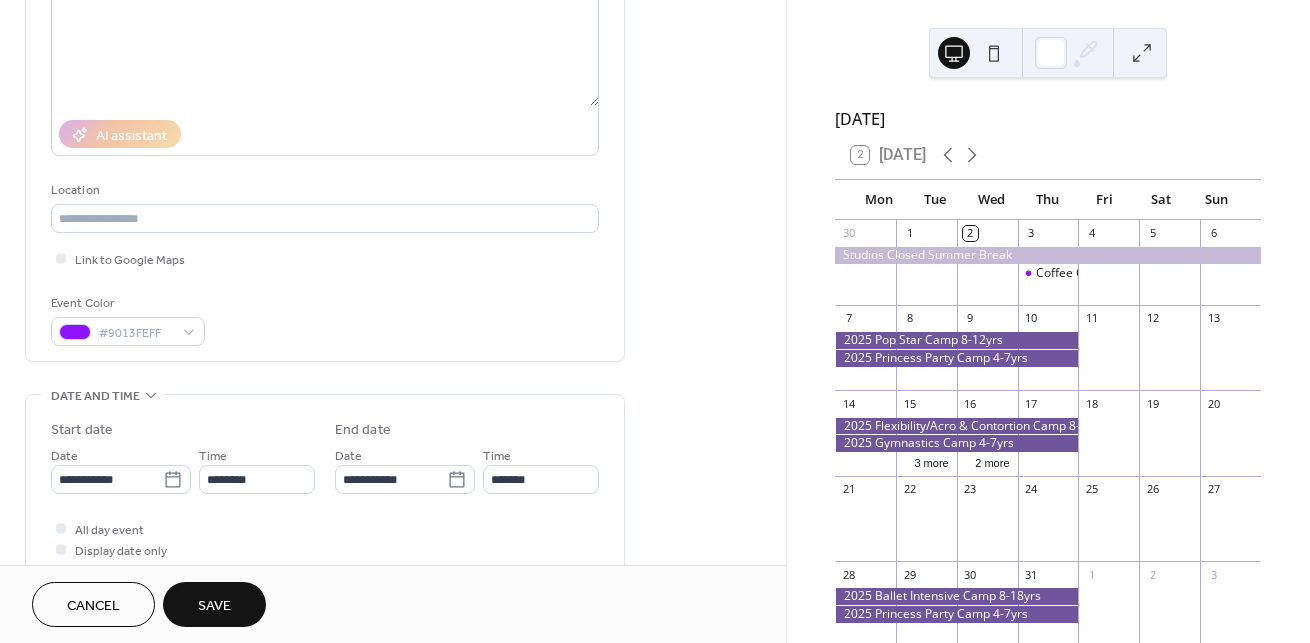 click on "All day event Display date only Hide event end time" at bounding box center [325, 549] 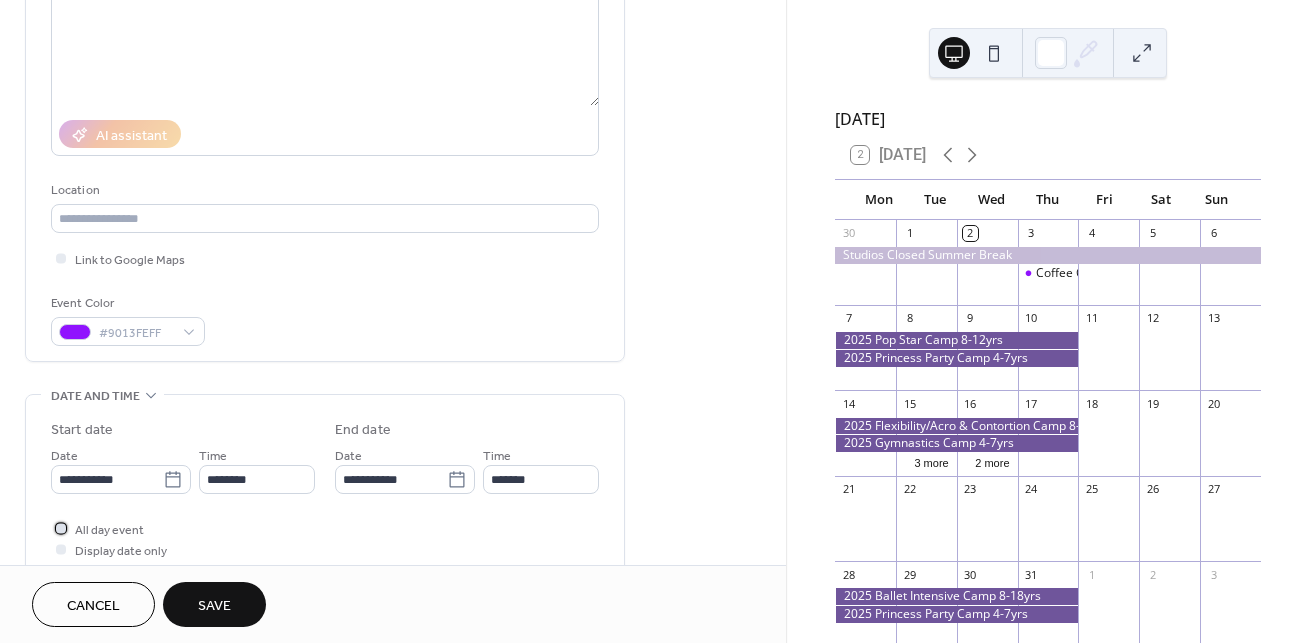 click on "All day event" at bounding box center (109, 530) 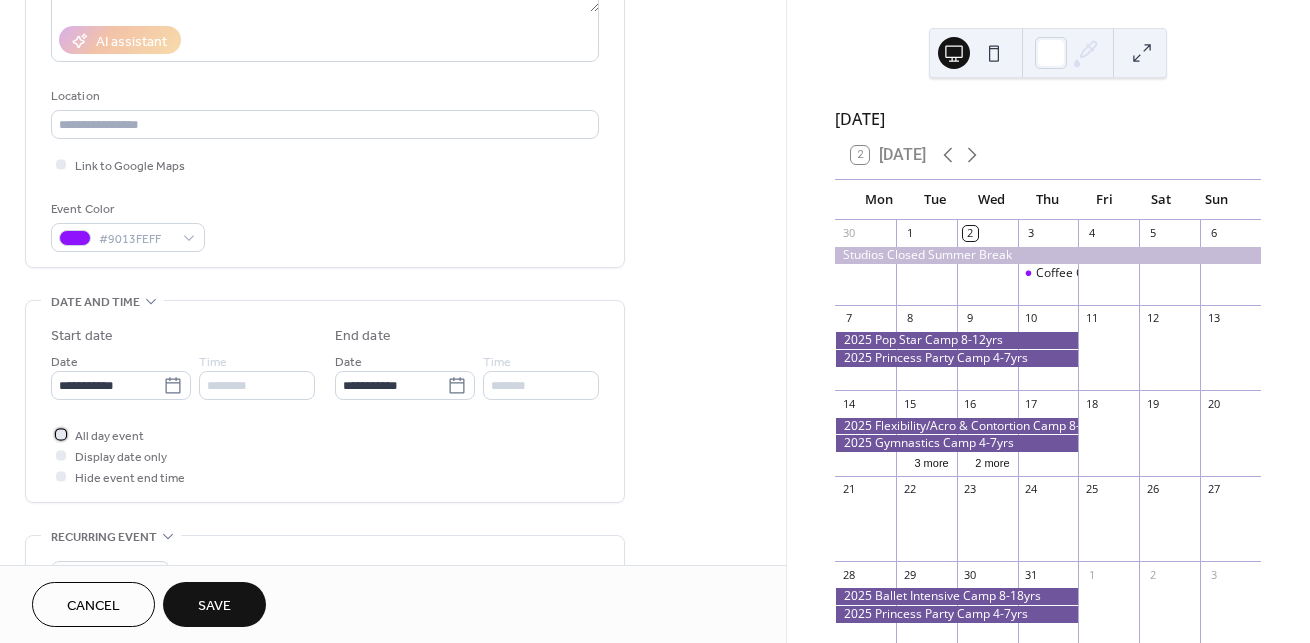 scroll, scrollTop: 374, scrollLeft: 0, axis: vertical 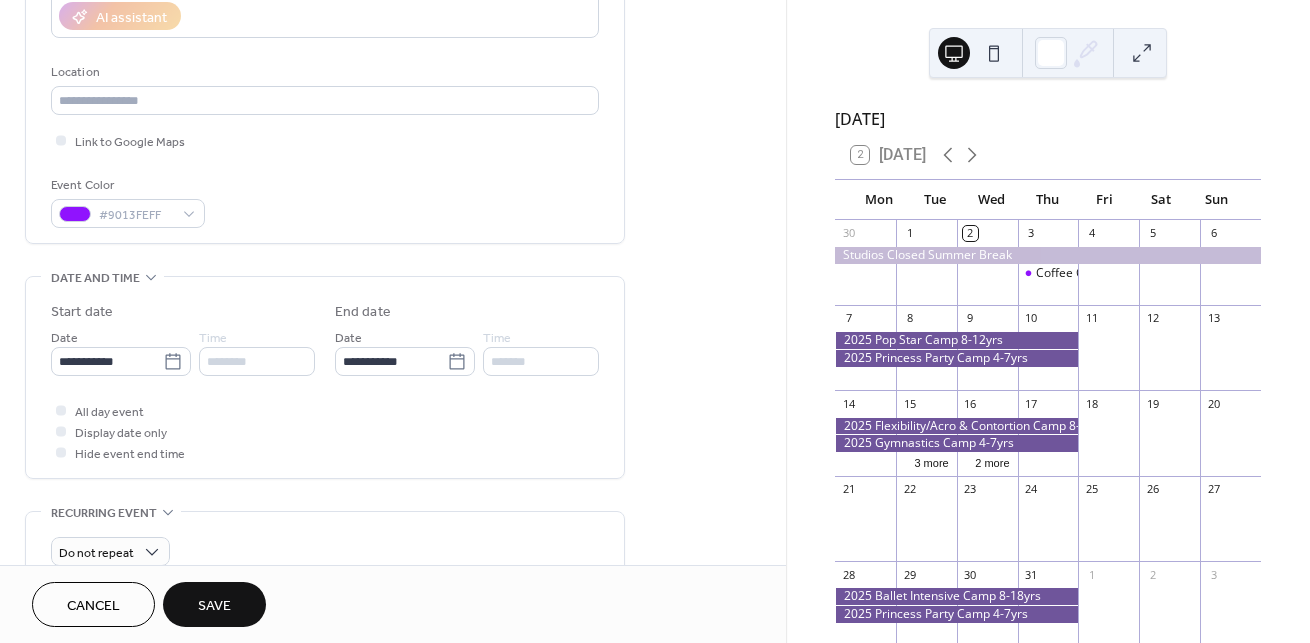 drag, startPoint x: 195, startPoint y: 596, endPoint x: 199, endPoint y: 569, distance: 27.294687 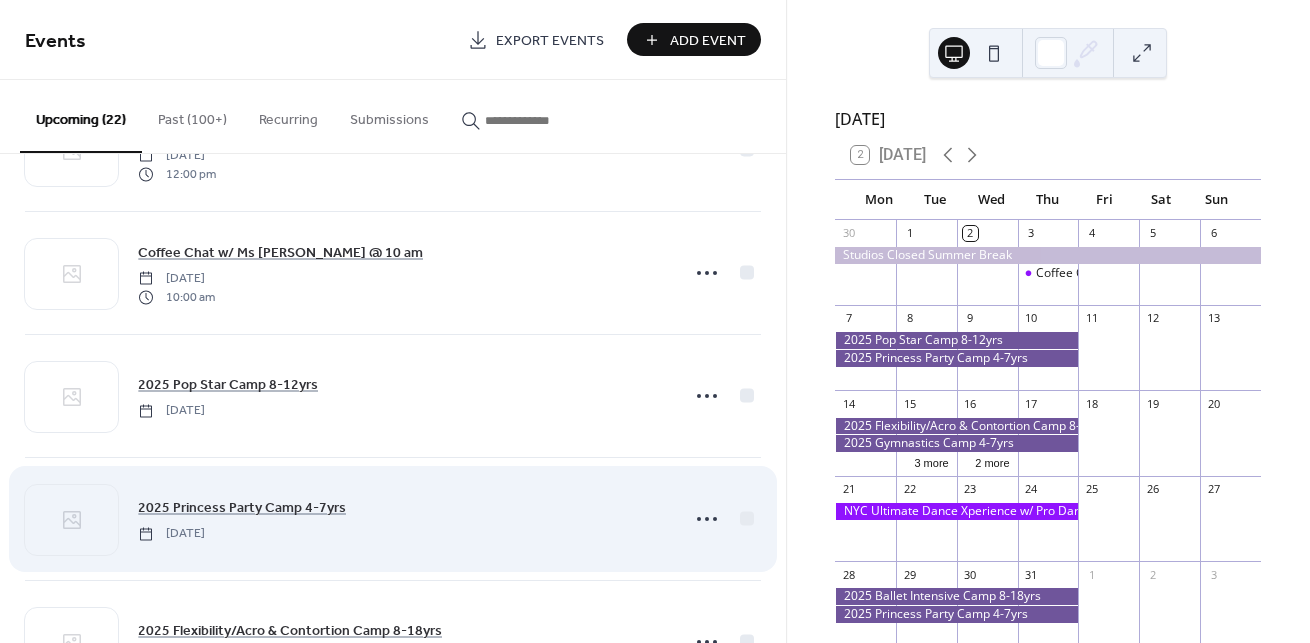 scroll, scrollTop: 129, scrollLeft: 0, axis: vertical 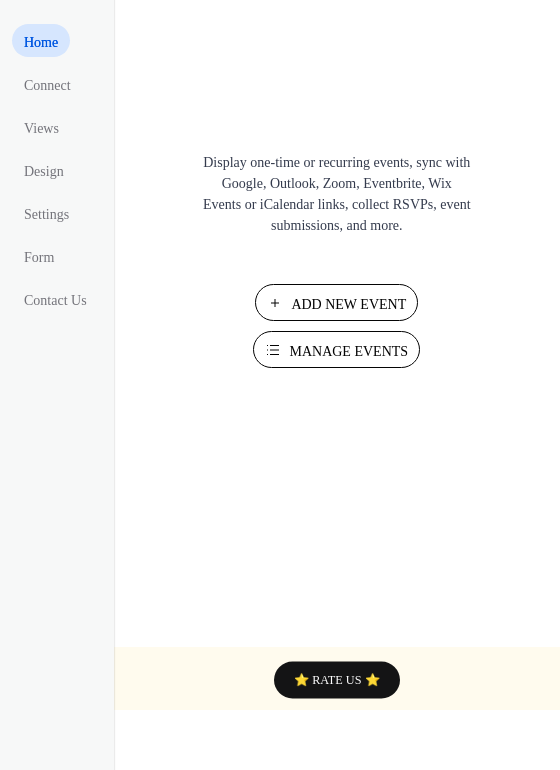 click on "Manage Events" at bounding box center [348, 351] 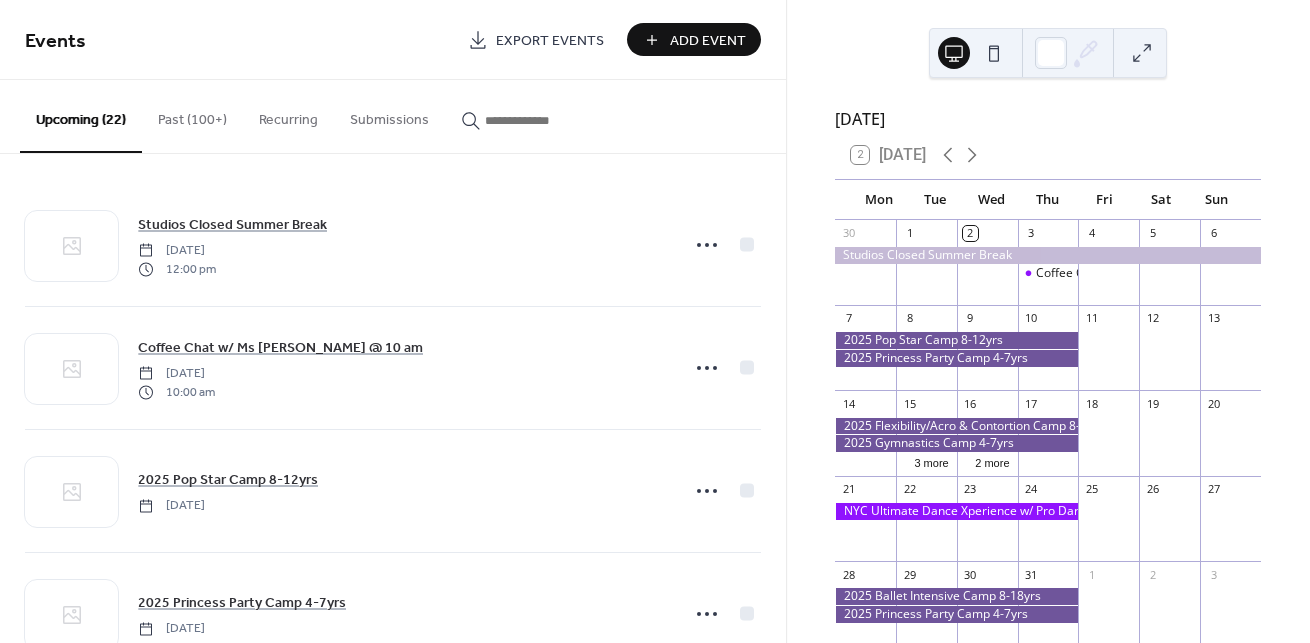 scroll, scrollTop: 0, scrollLeft: 0, axis: both 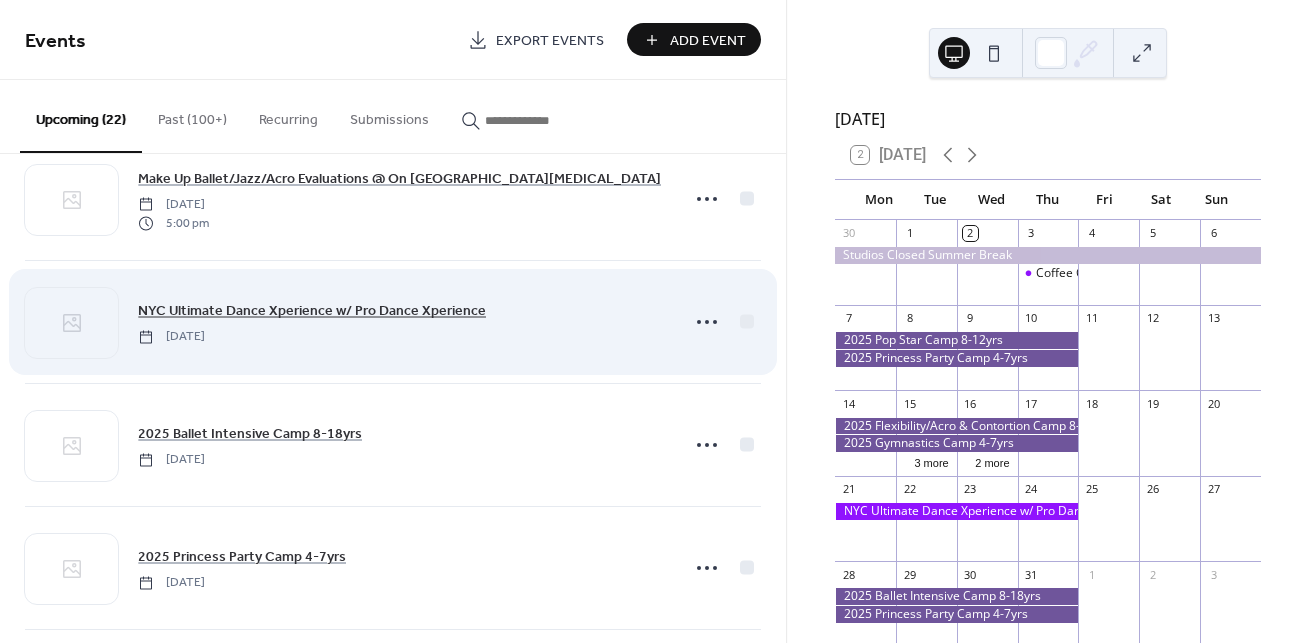 click on "NYC Ultimate Dance Xperience w/ Pro Dance Xperience" at bounding box center [312, 311] 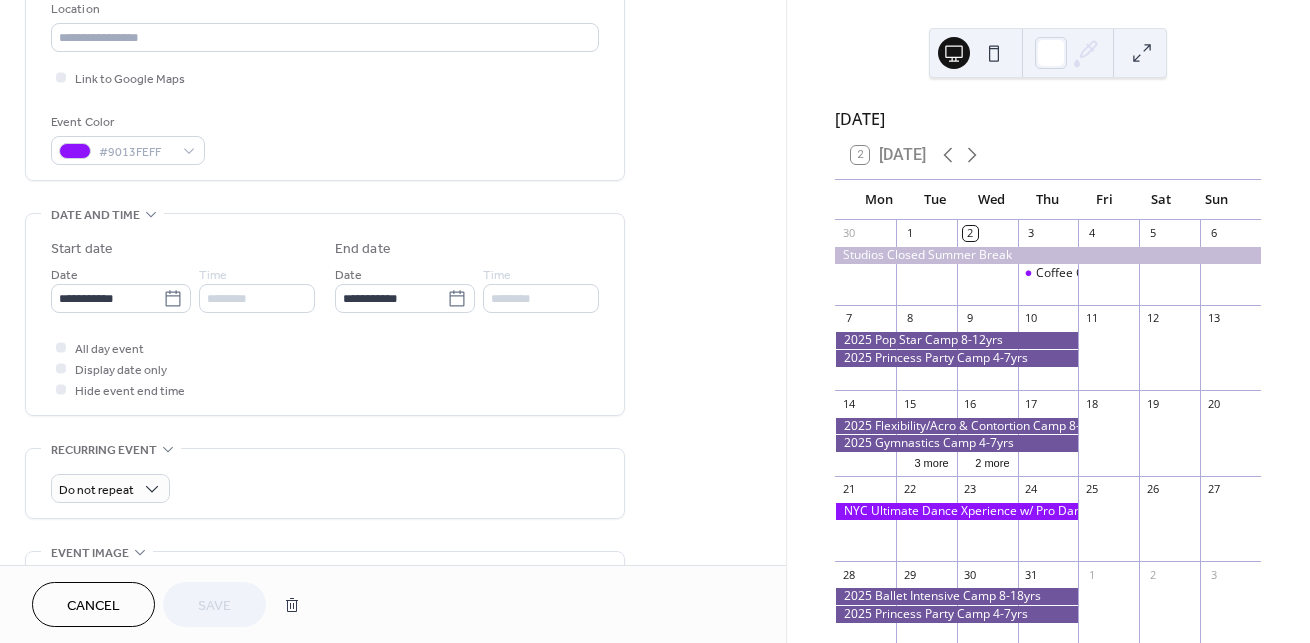 scroll, scrollTop: 513, scrollLeft: 0, axis: vertical 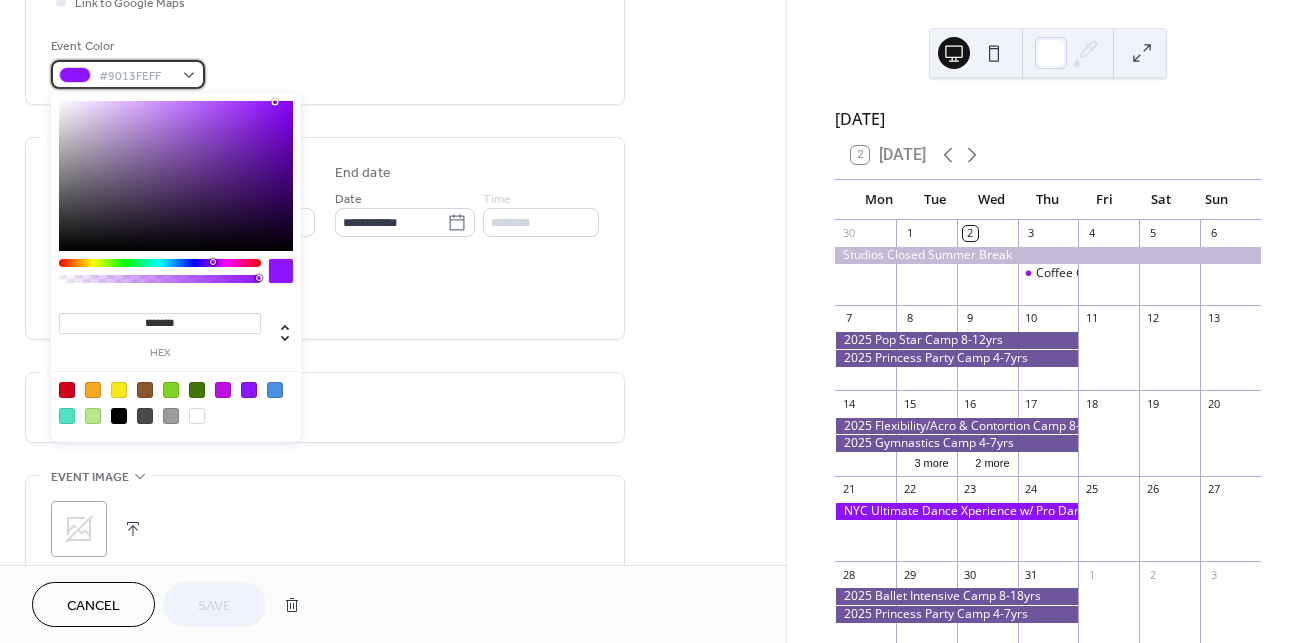 click at bounding box center (75, 75) 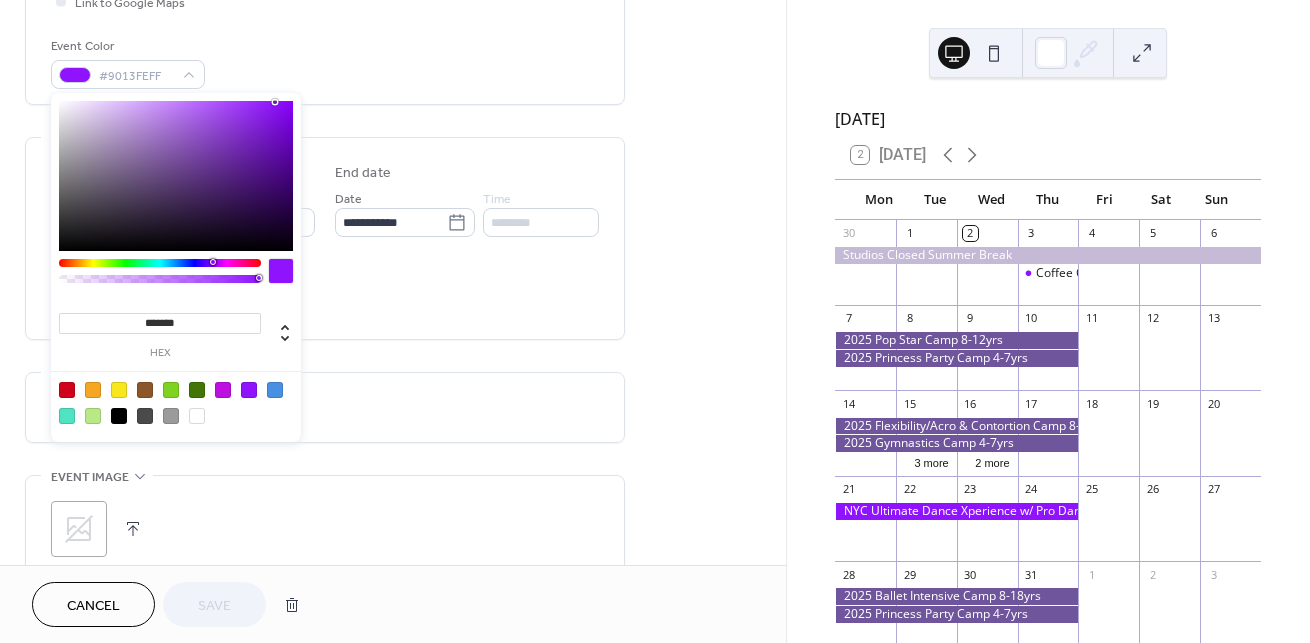 click at bounding box center [249, 390] 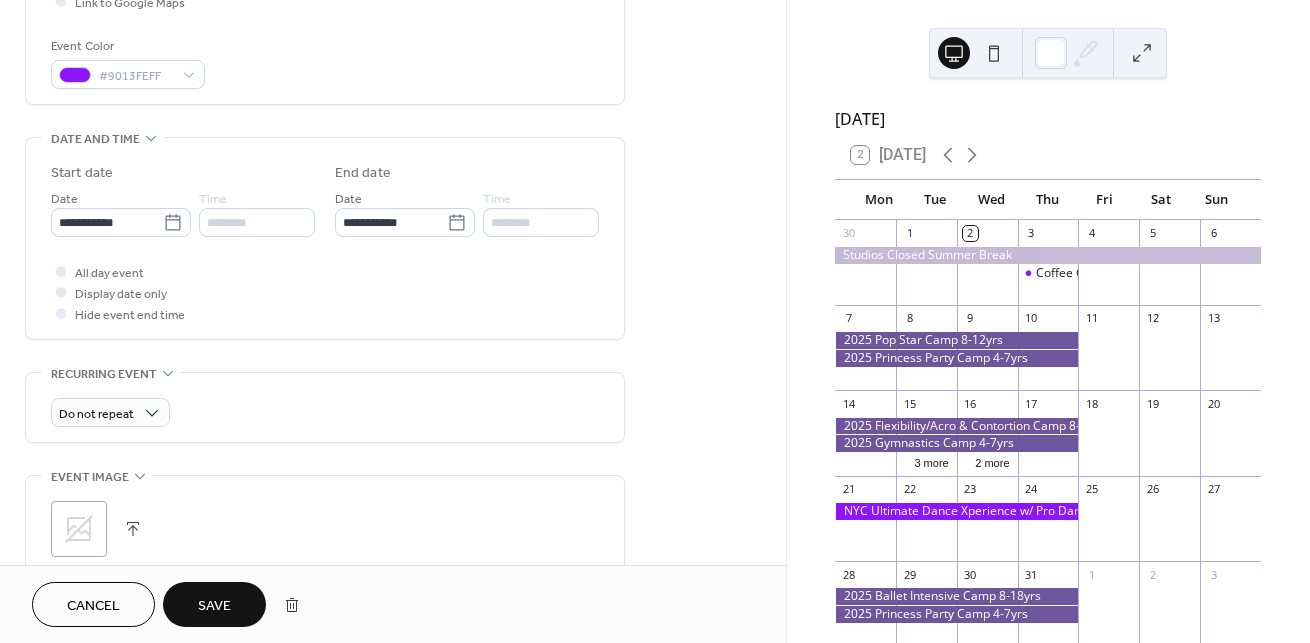 click on "Save" at bounding box center [214, 604] 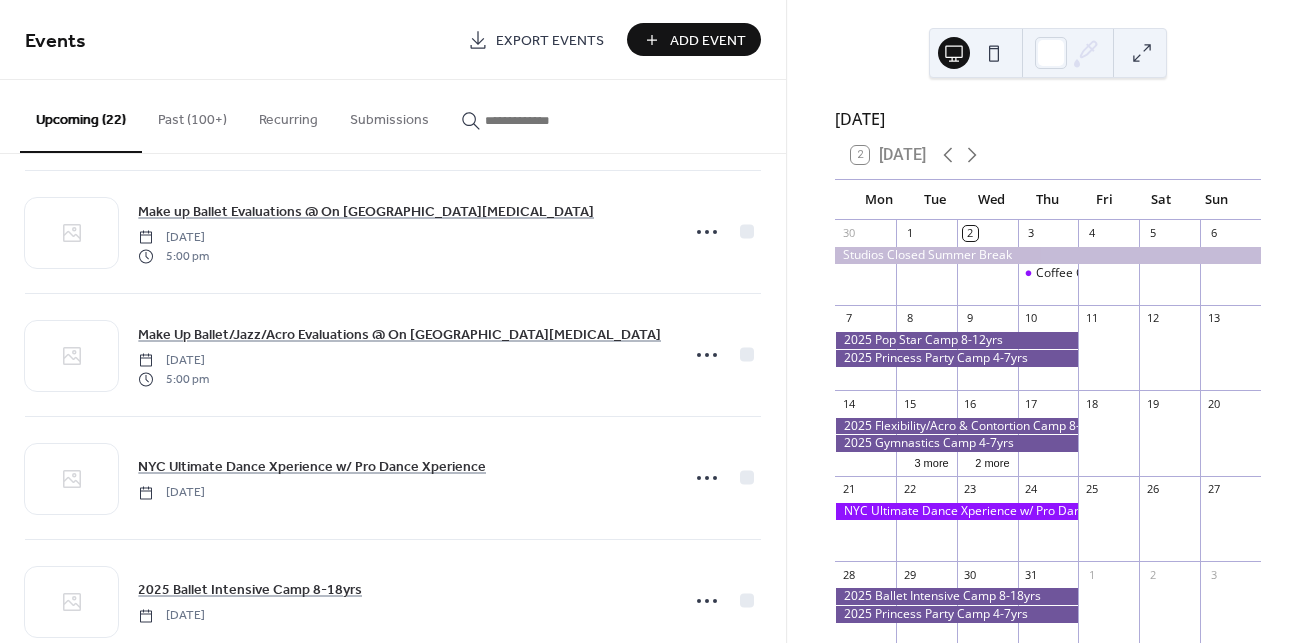 scroll, scrollTop: 1204, scrollLeft: 0, axis: vertical 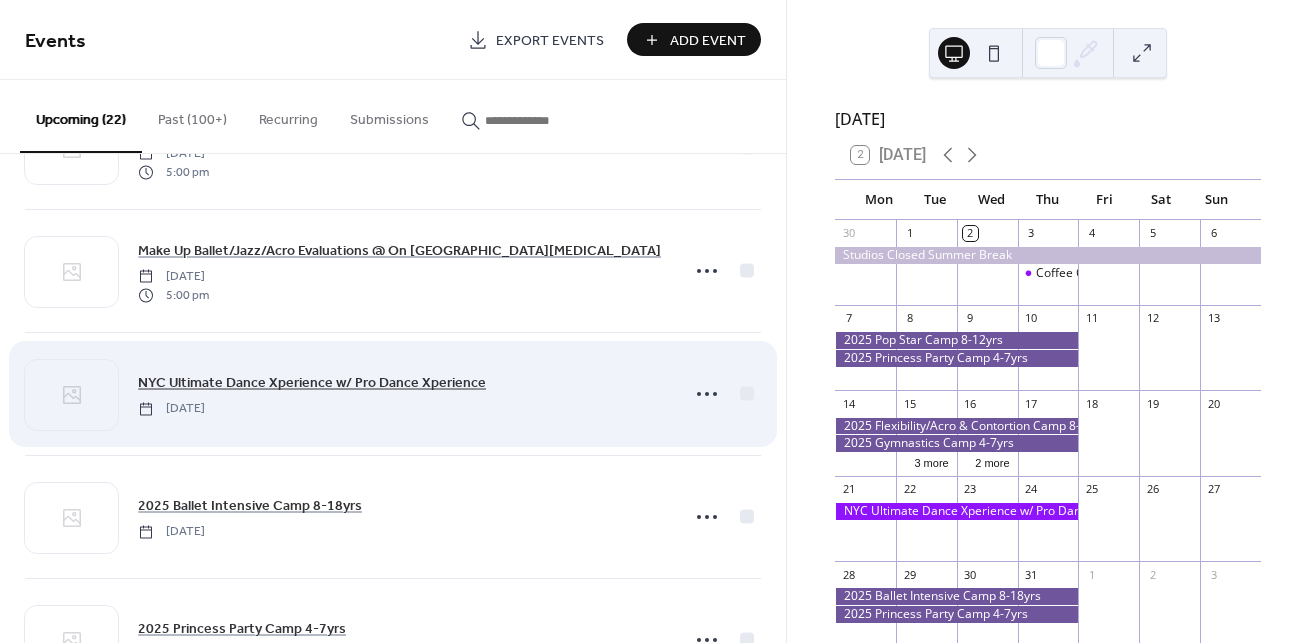 click on "NYC Ultimate Dance Xperience w/ Pro Dance Xperience" at bounding box center [312, 383] 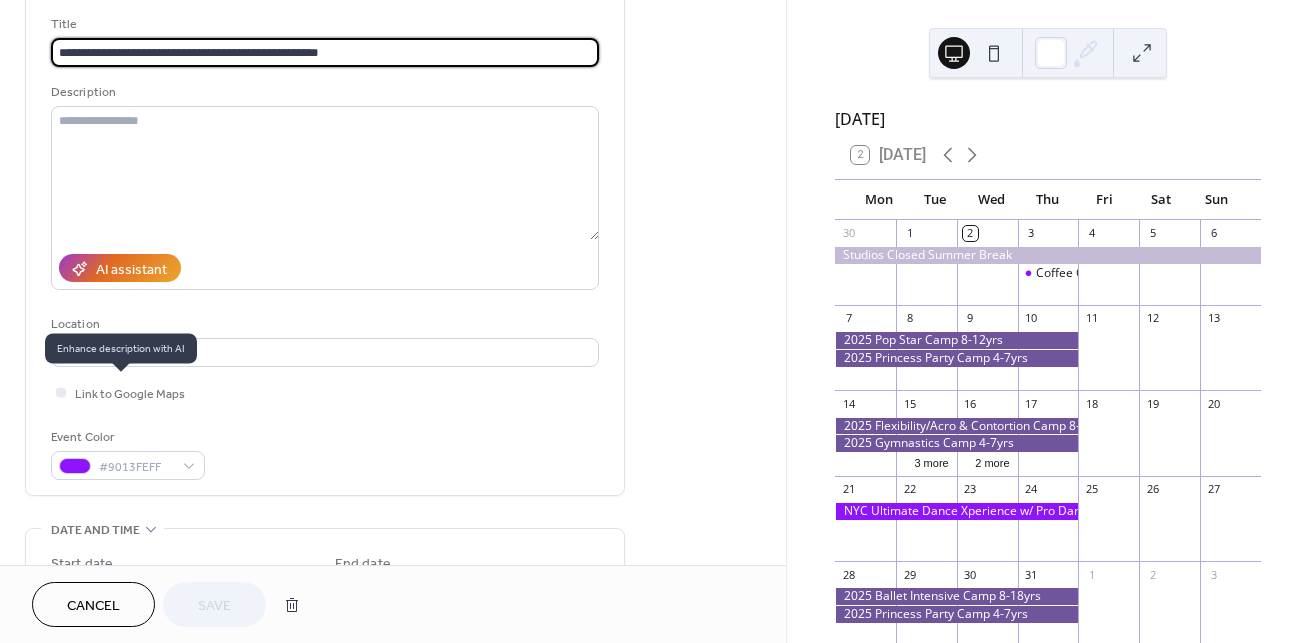 scroll, scrollTop: 272, scrollLeft: 0, axis: vertical 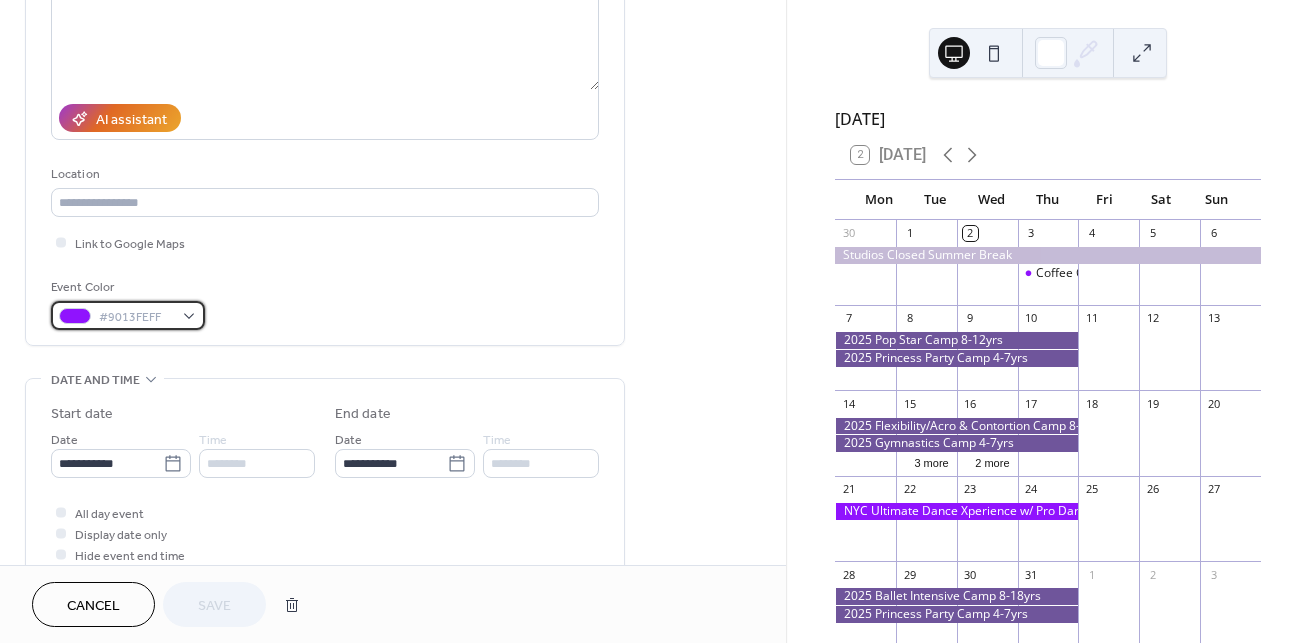 click at bounding box center (75, 316) 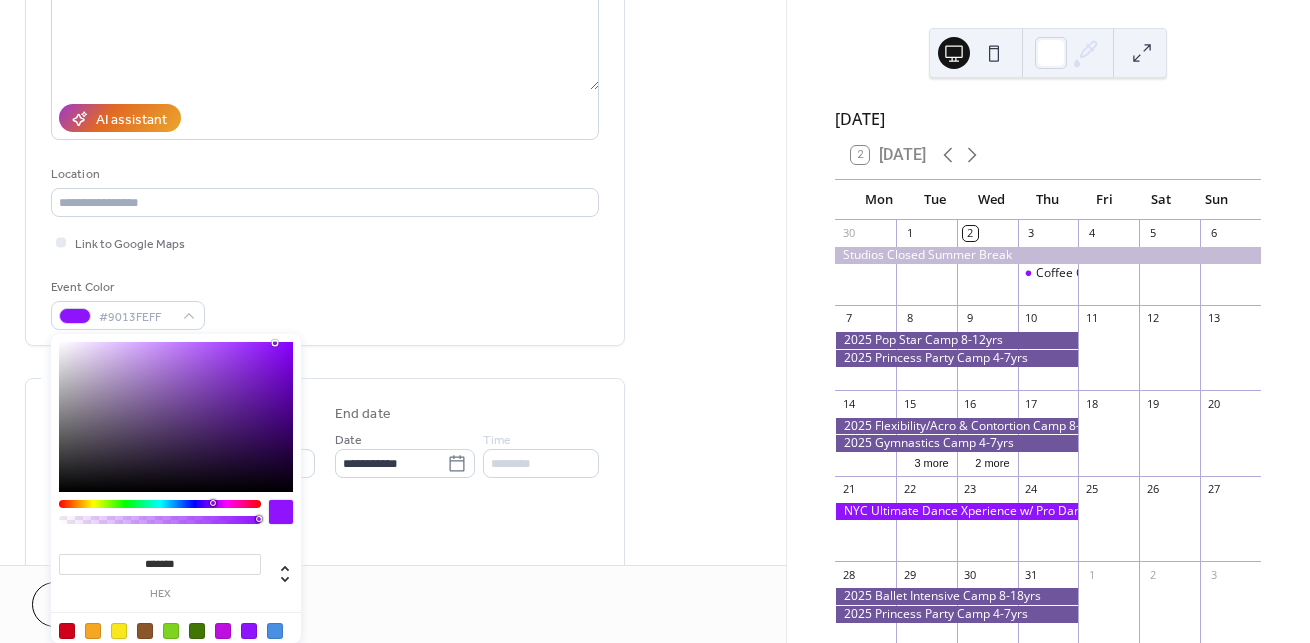click at bounding box center (249, 631) 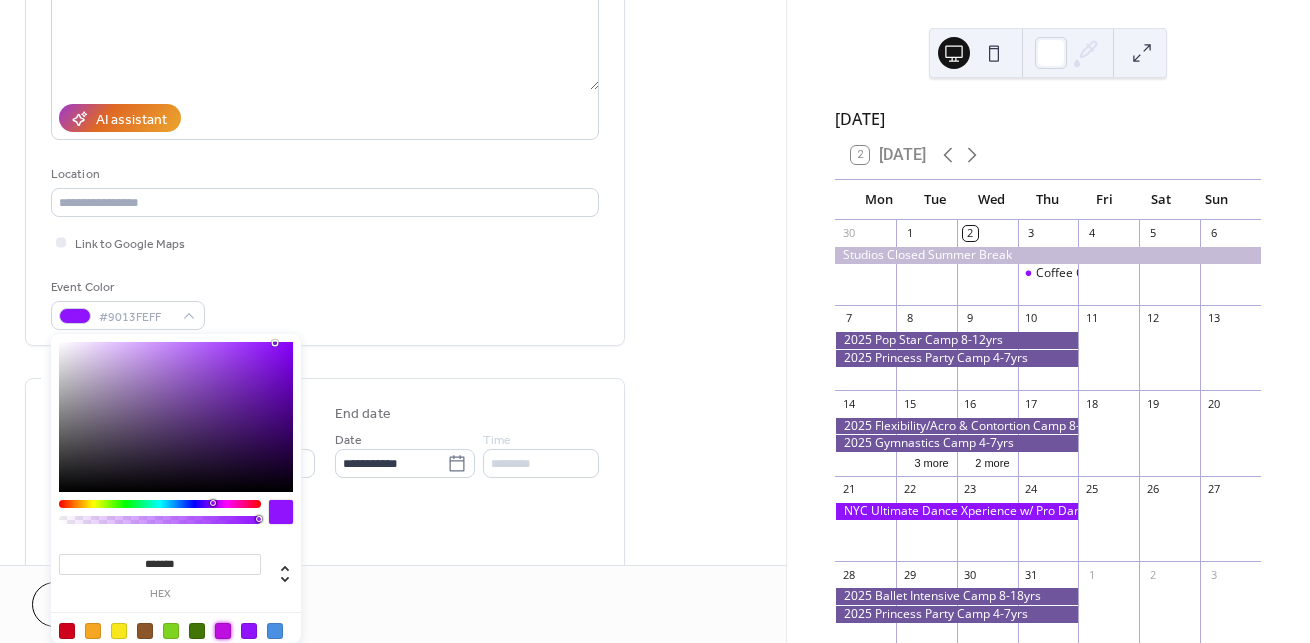 click at bounding box center [223, 631] 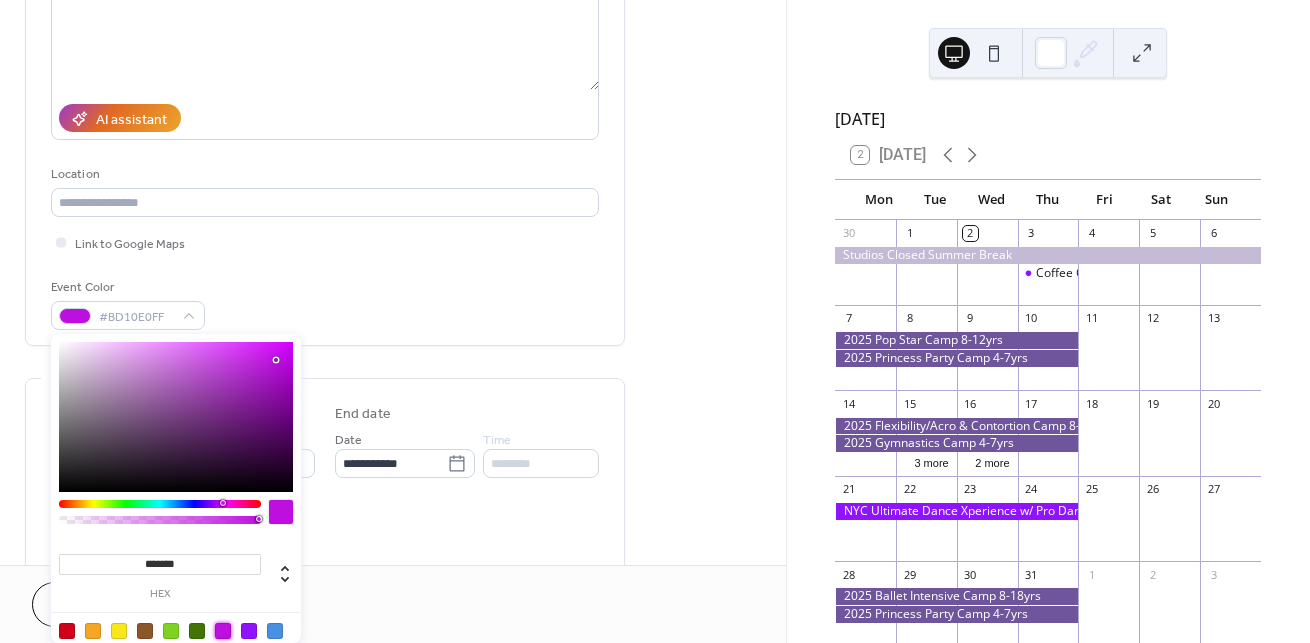 click on "Cancel Save" at bounding box center (393, 604) 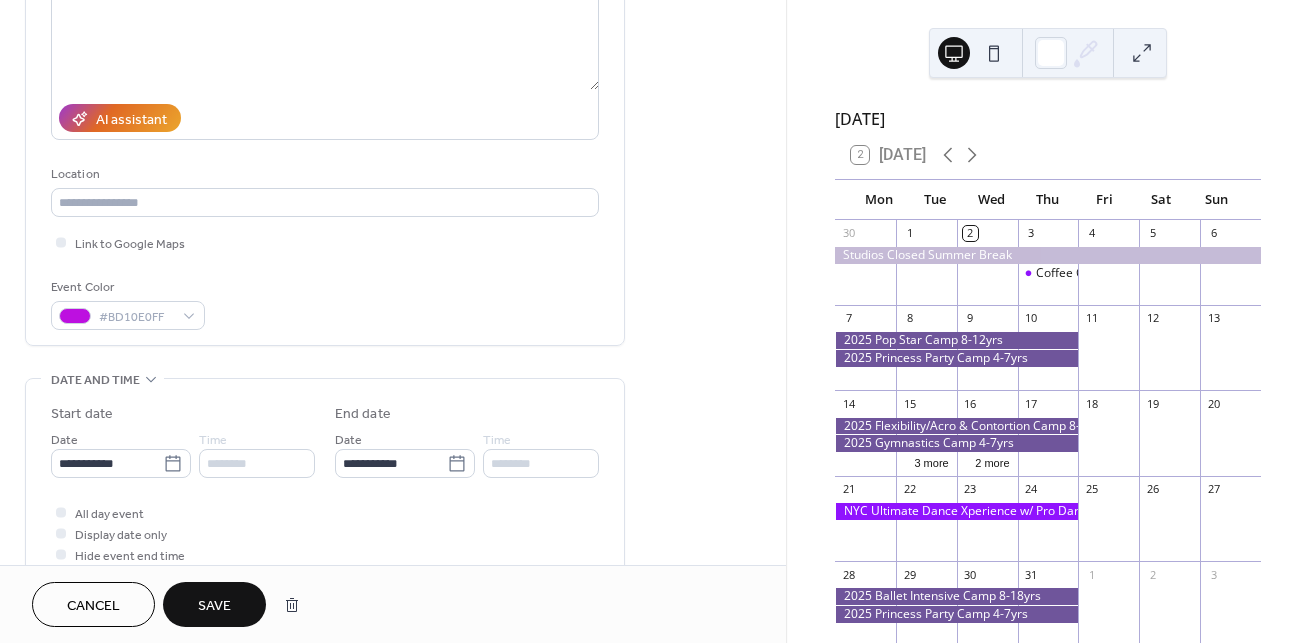 click on "Save" at bounding box center (214, 606) 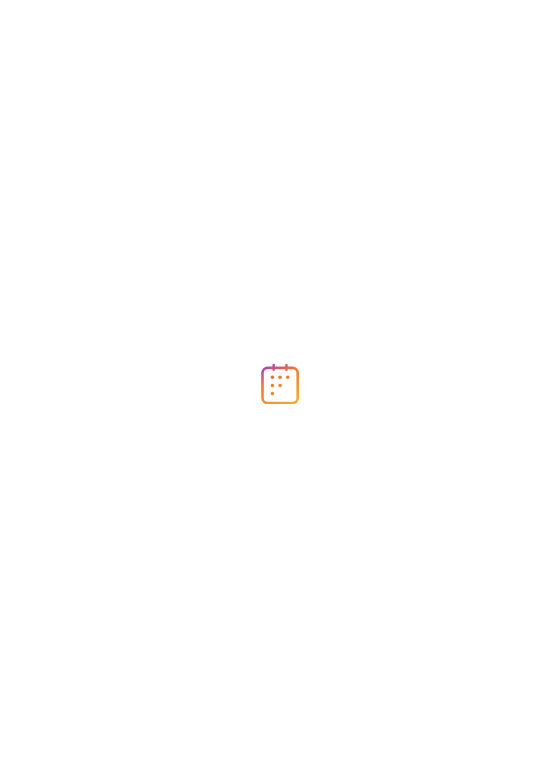 scroll, scrollTop: 0, scrollLeft: 0, axis: both 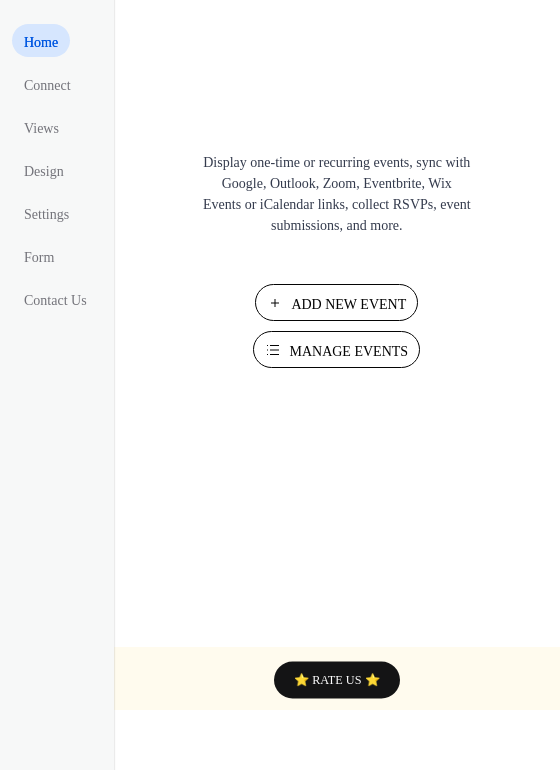 click on "Add New Event" at bounding box center (348, 304) 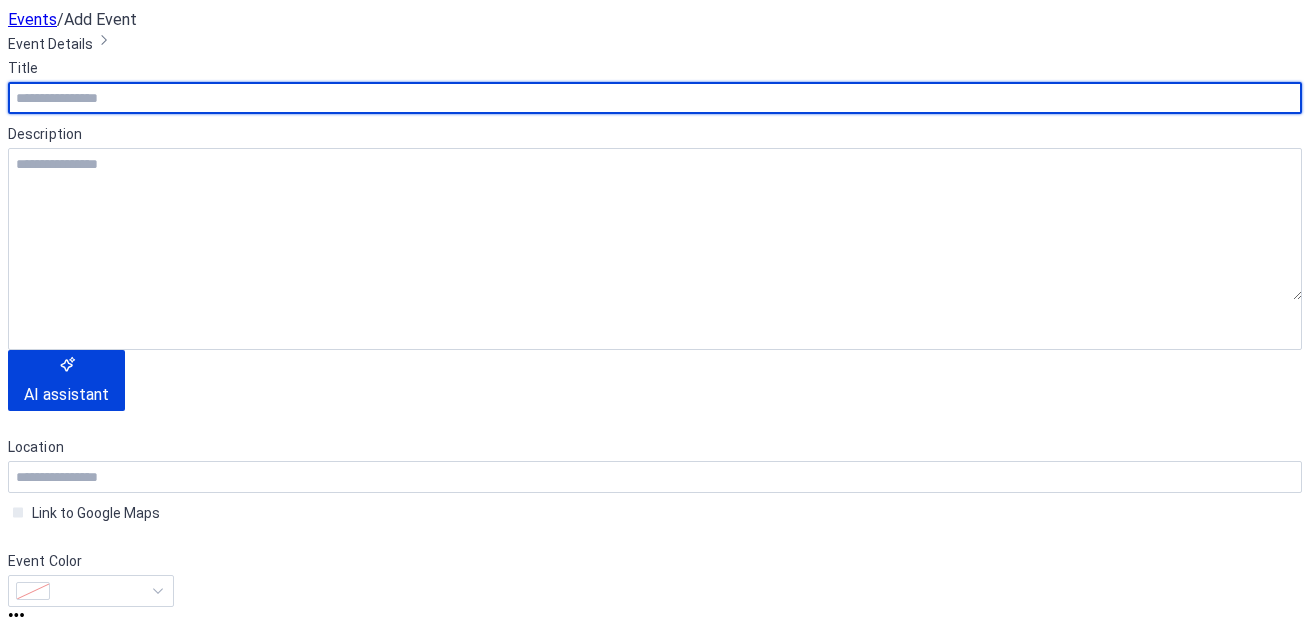 scroll, scrollTop: 0, scrollLeft: 0, axis: both 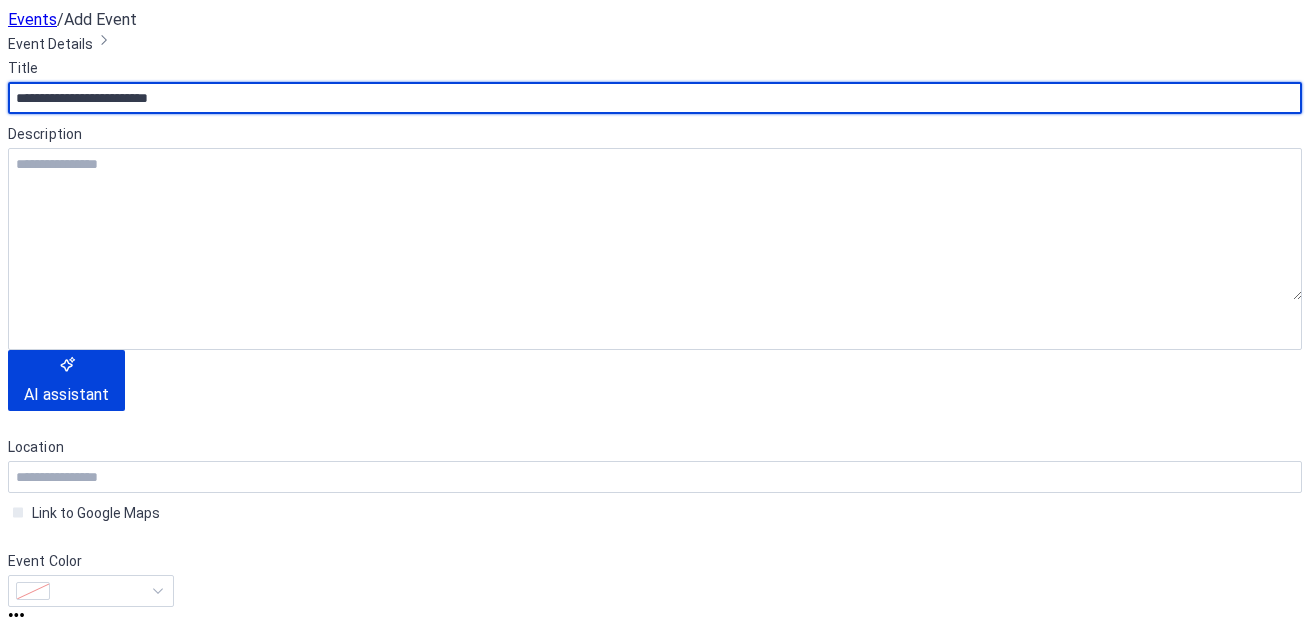 type on "**********" 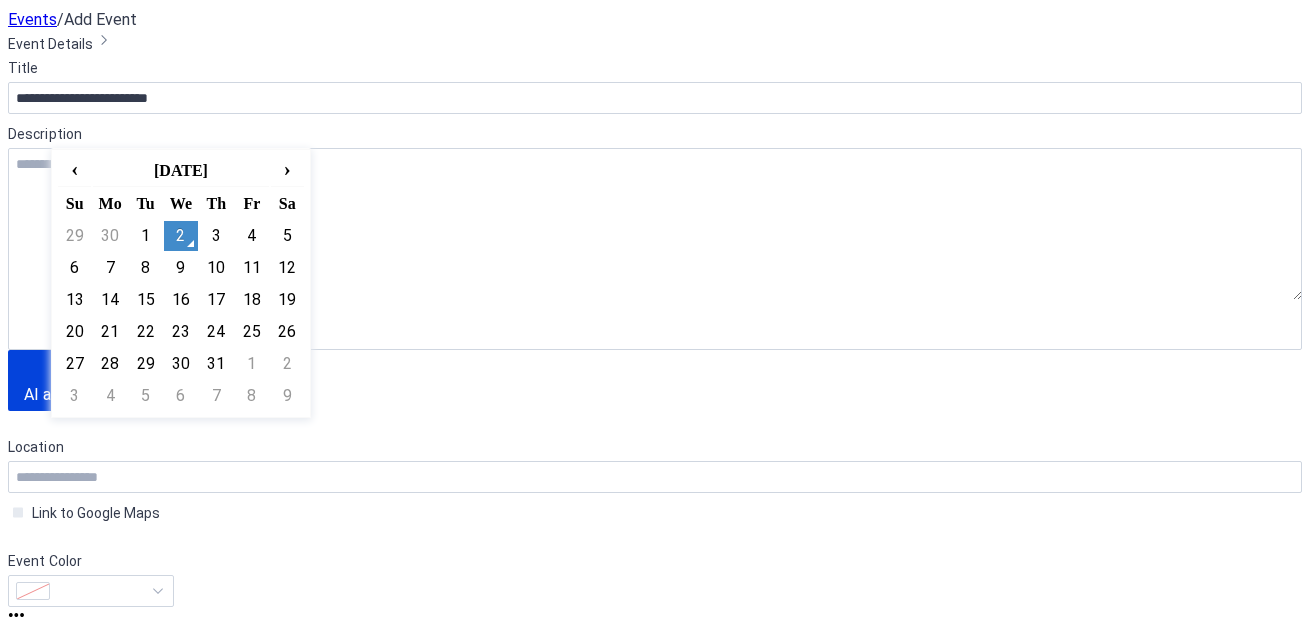 click 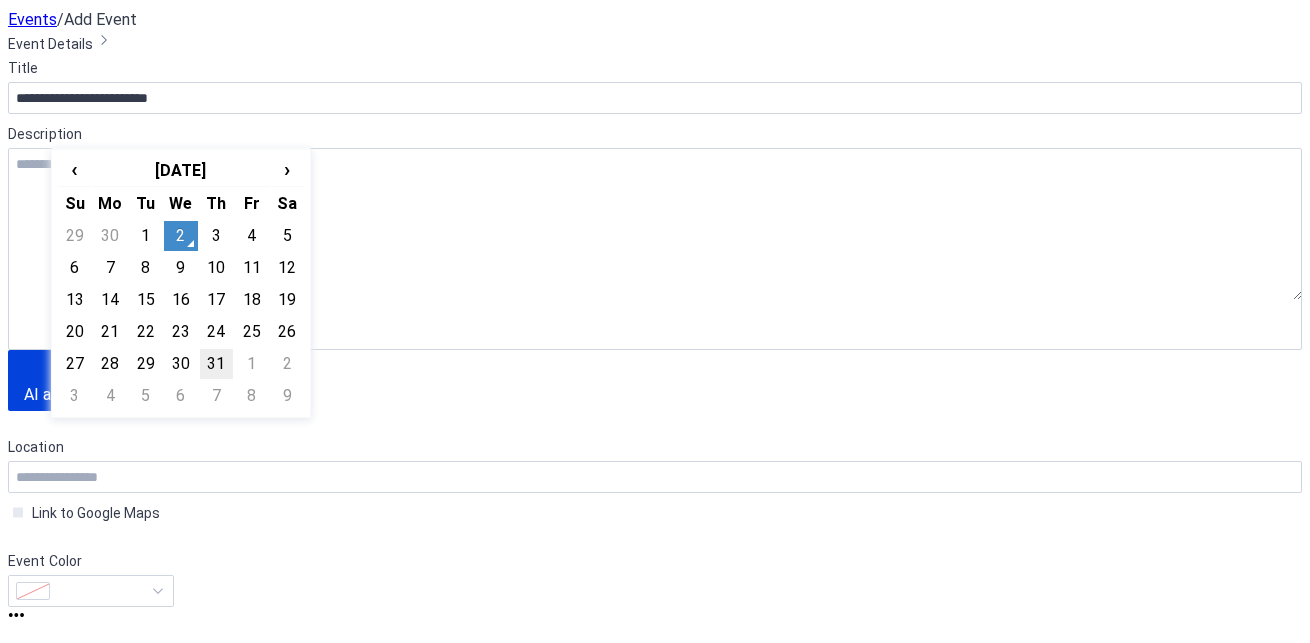 click on "31" at bounding box center [216, 364] 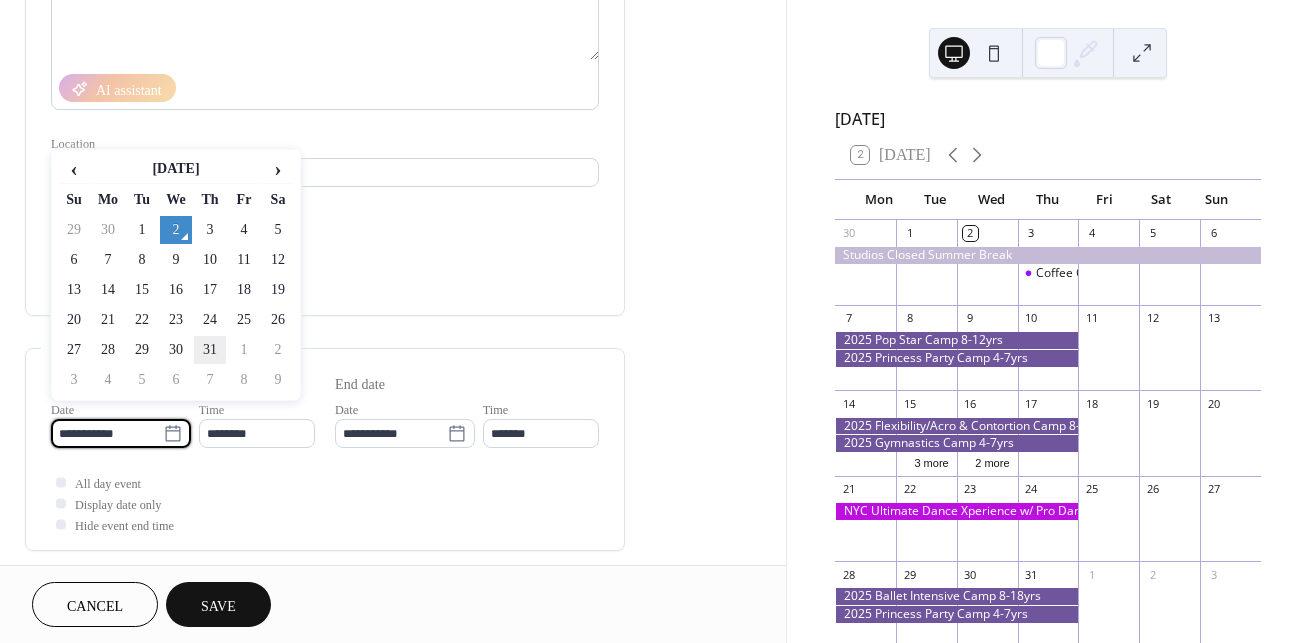 type on "**********" 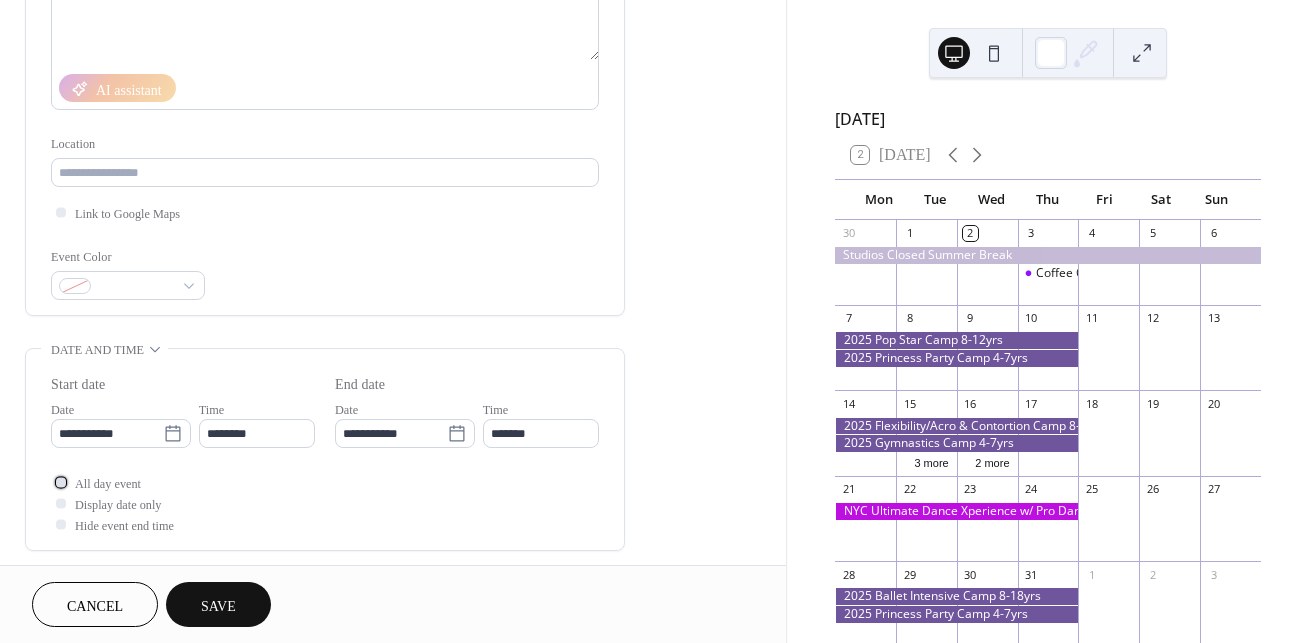 click on "All day event" at bounding box center (108, 484) 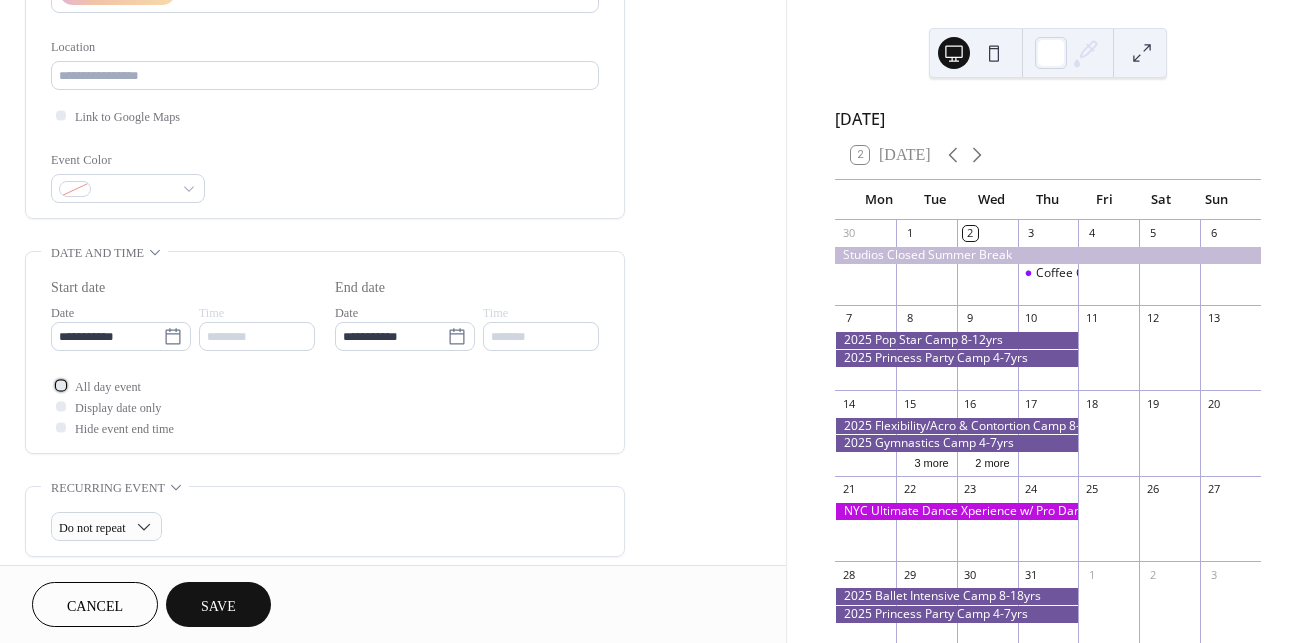 scroll, scrollTop: 429, scrollLeft: 0, axis: vertical 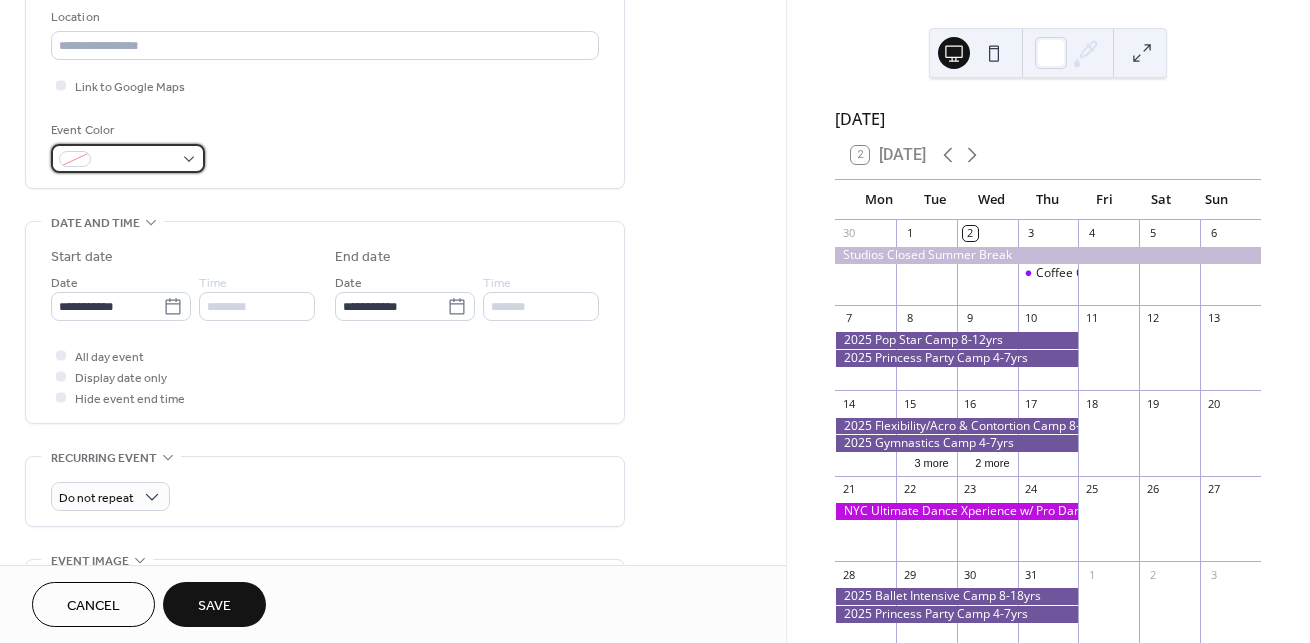 click at bounding box center (75, 159) 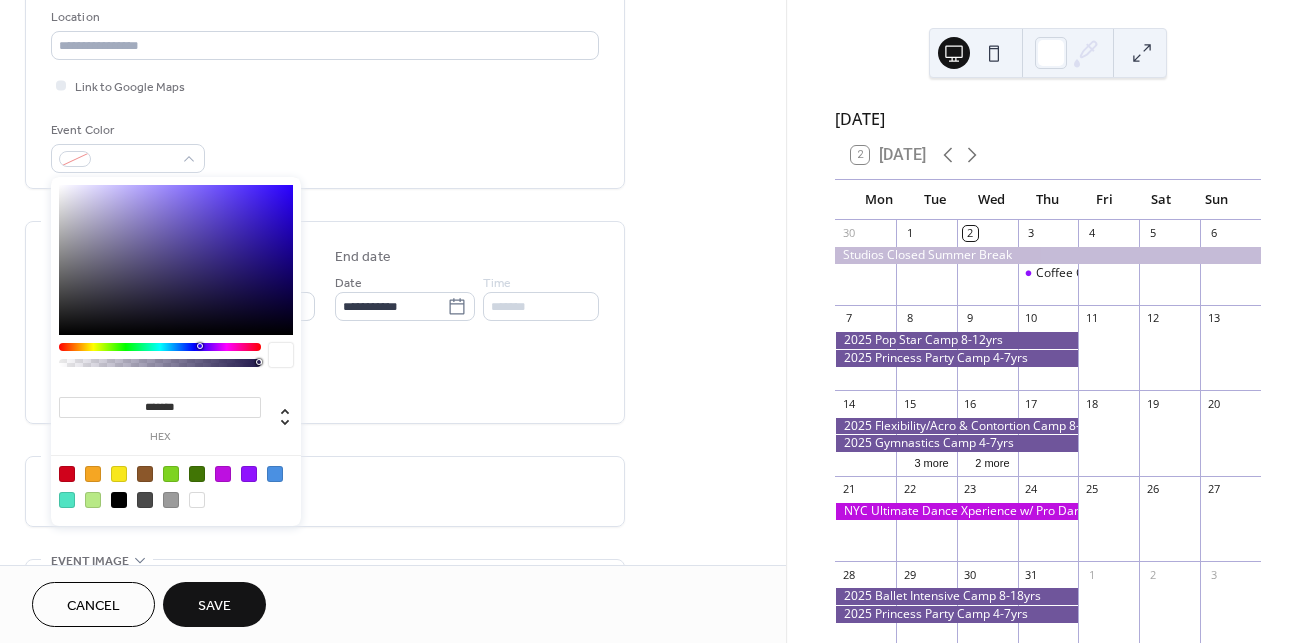click at bounding box center [223, 474] 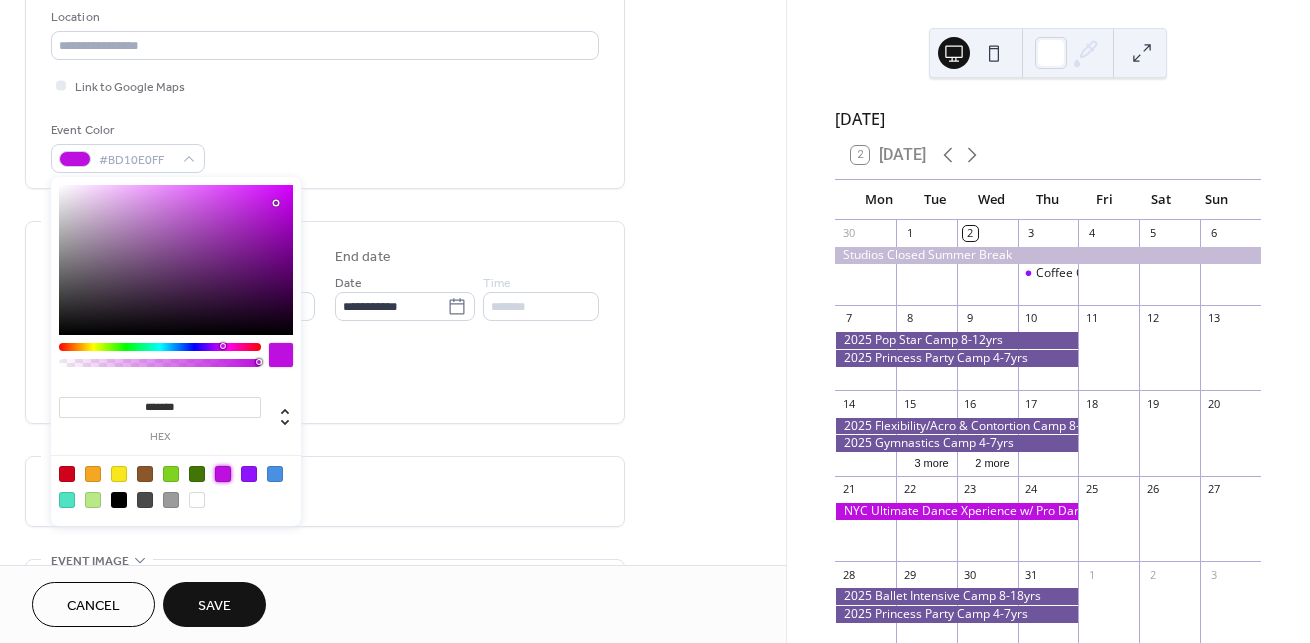 click at bounding box center [249, 474] 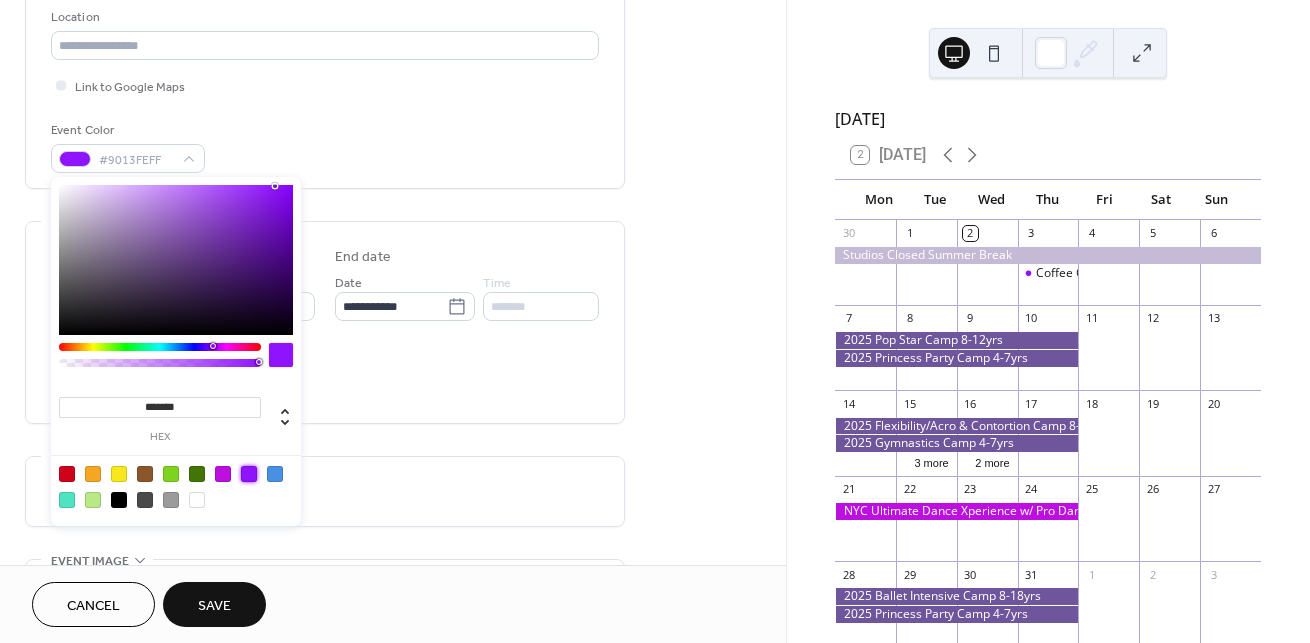 click on "Save" at bounding box center (214, 604) 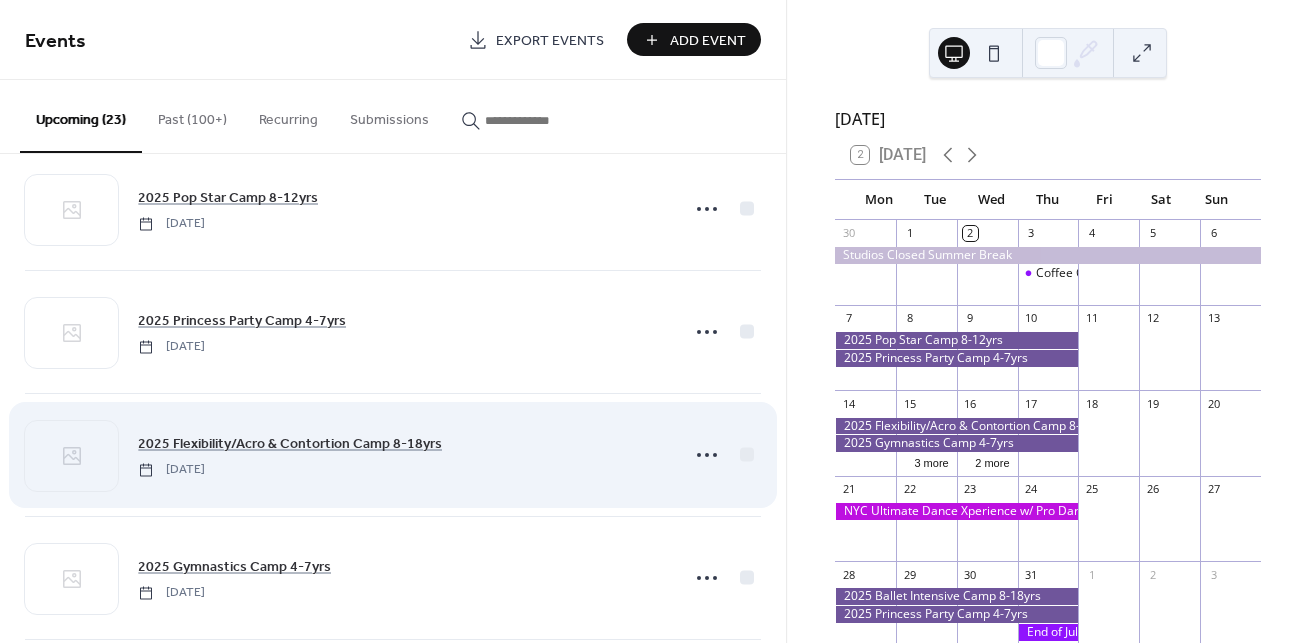 scroll, scrollTop: 355, scrollLeft: 0, axis: vertical 